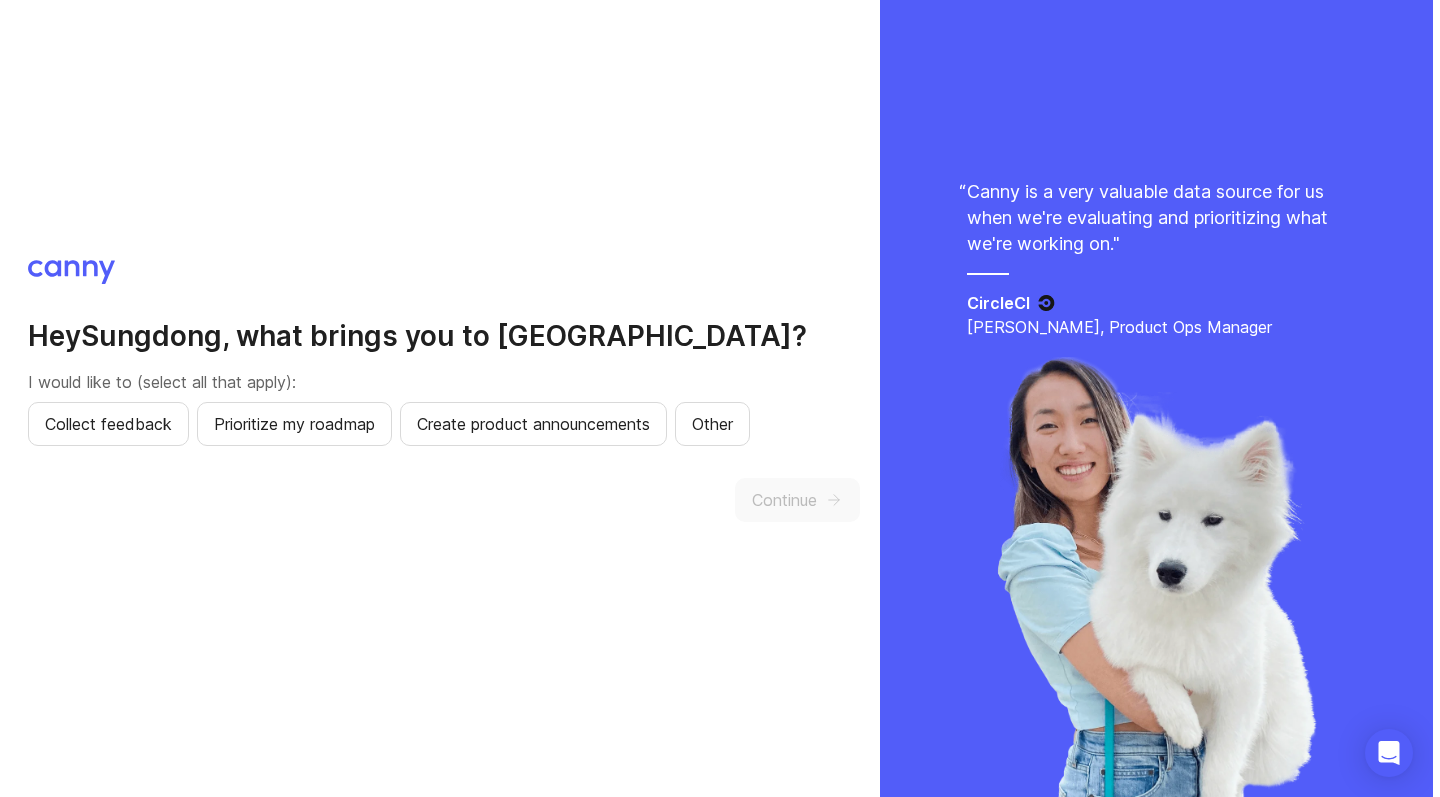 scroll, scrollTop: 0, scrollLeft: 0, axis: both 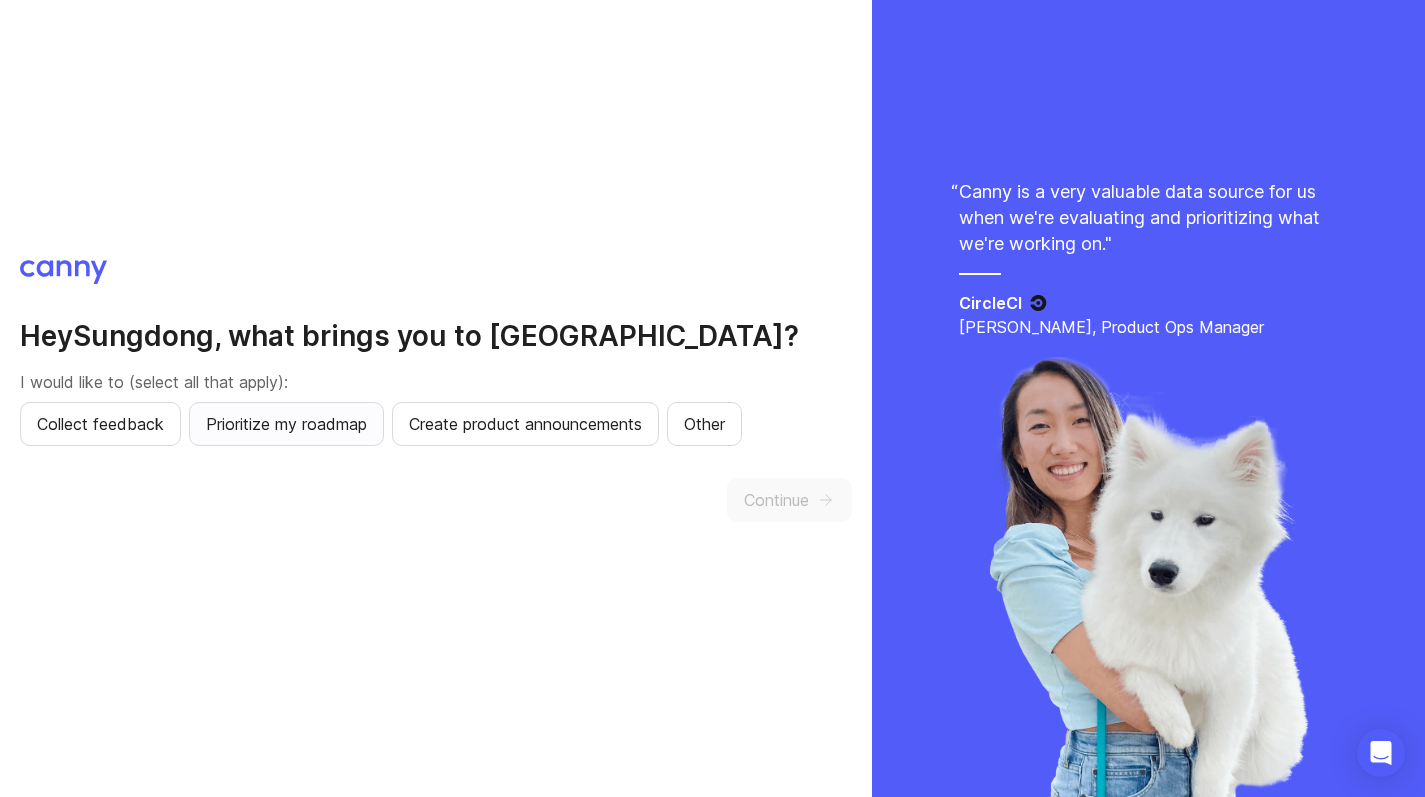 click on "Prioritize my roadmap" at bounding box center [286, 424] 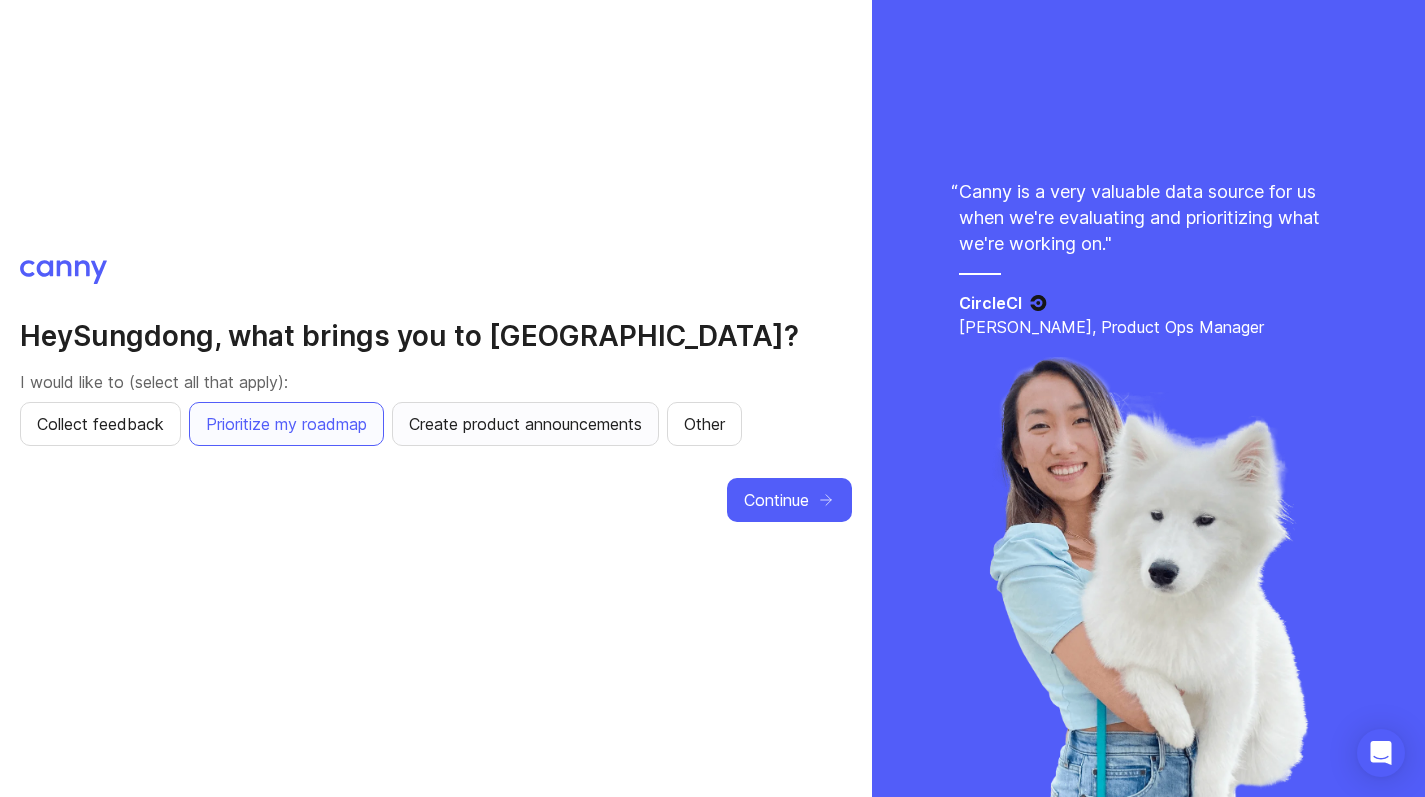 click on "Create product announcements" at bounding box center (525, 424) 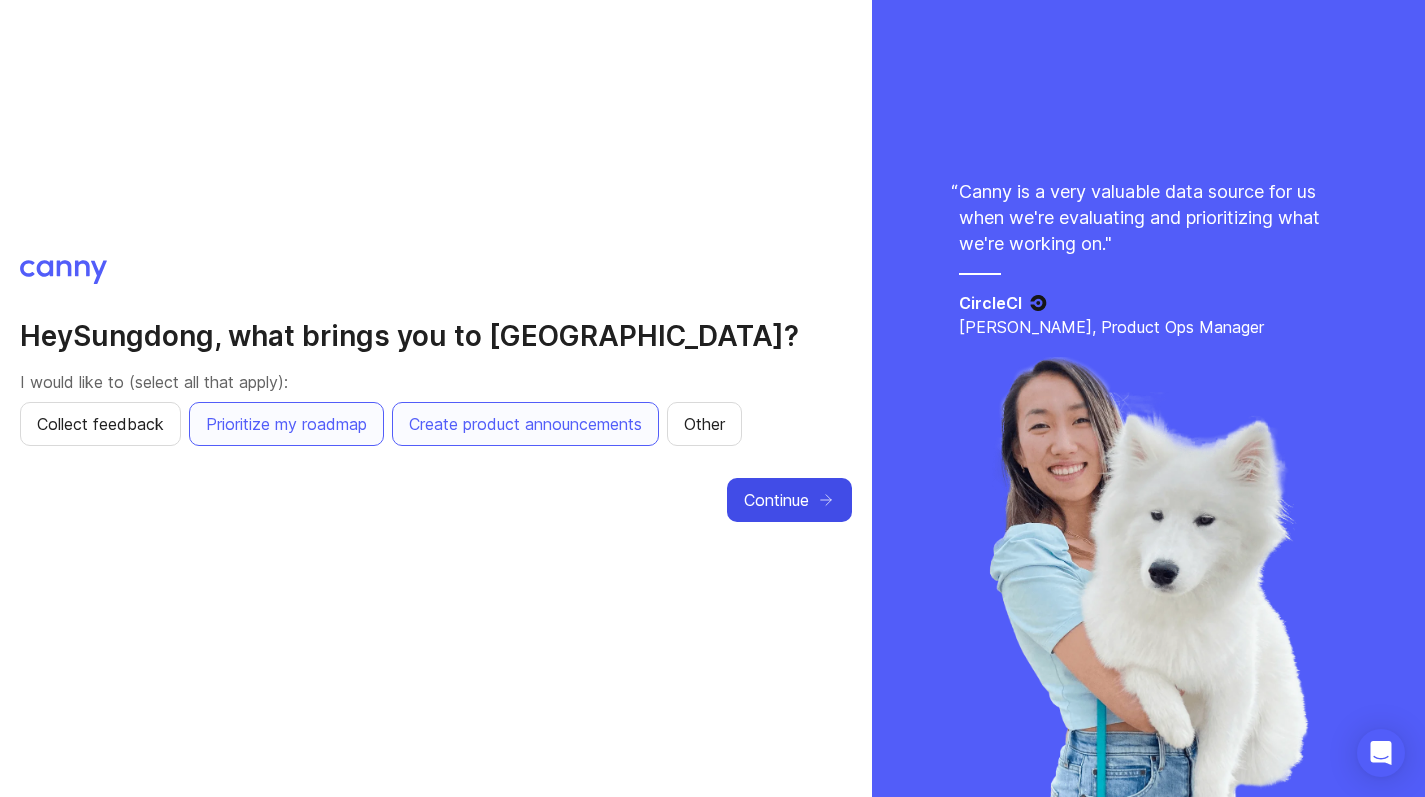 click on "Continue" at bounding box center (776, 500) 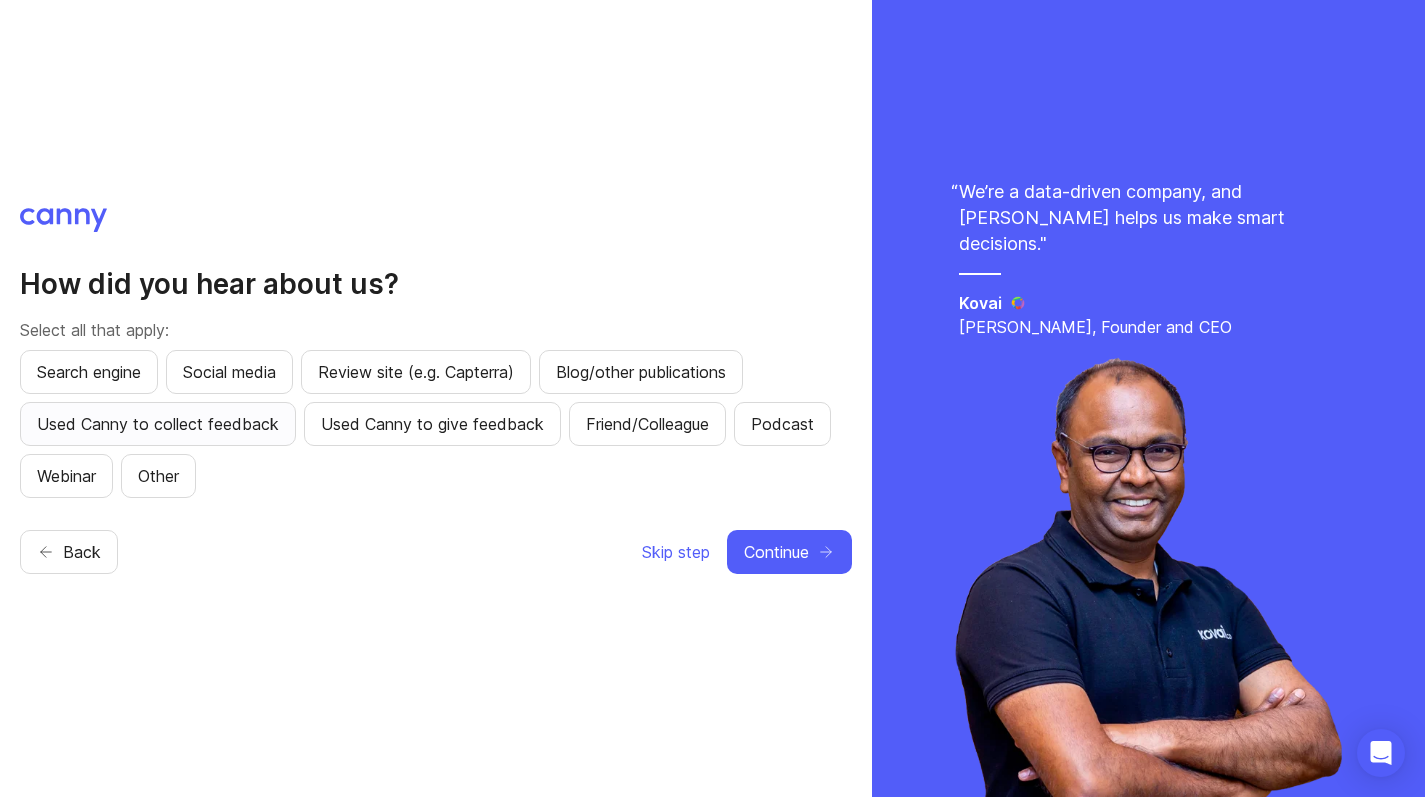 click on "Used Canny to collect feedback" at bounding box center (158, 424) 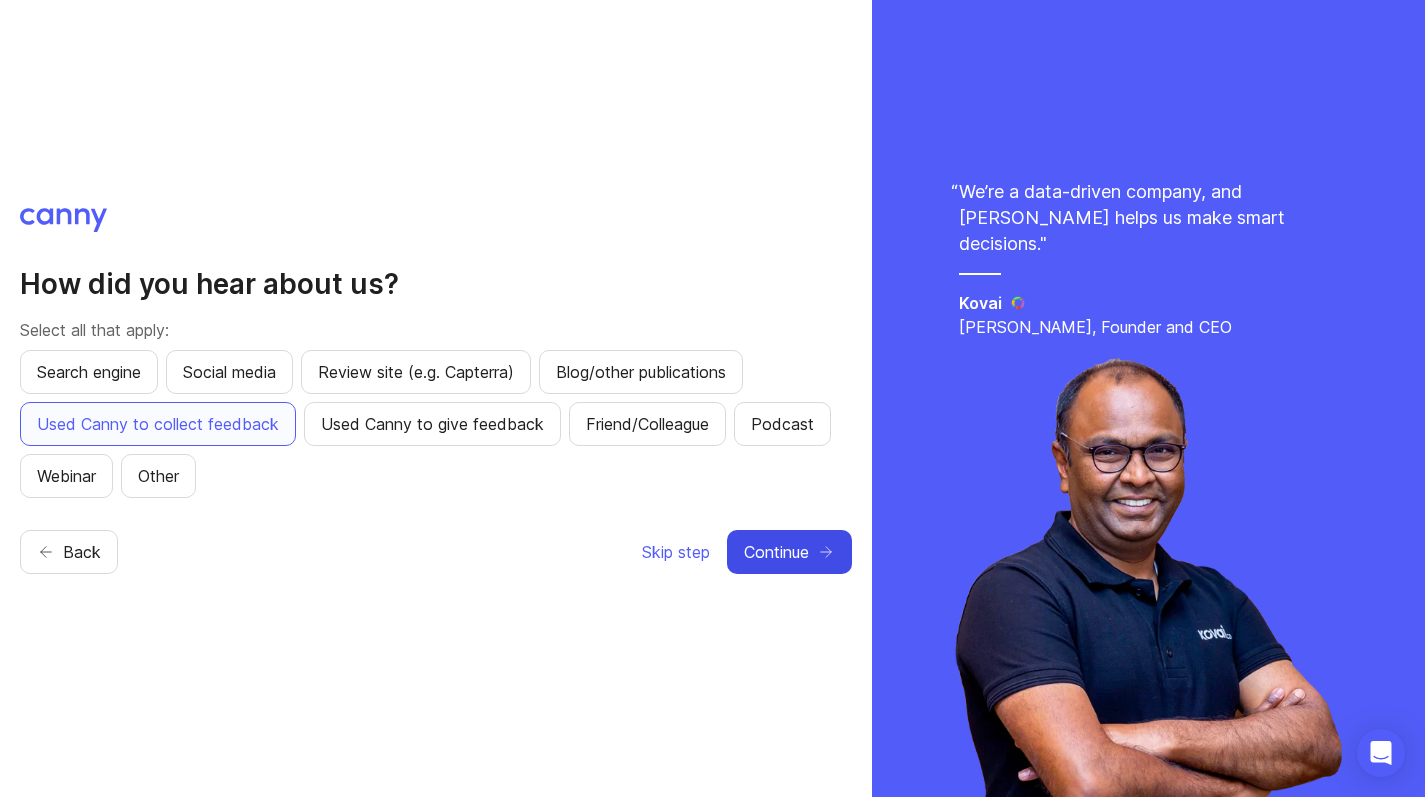click on "Continue" at bounding box center [776, 552] 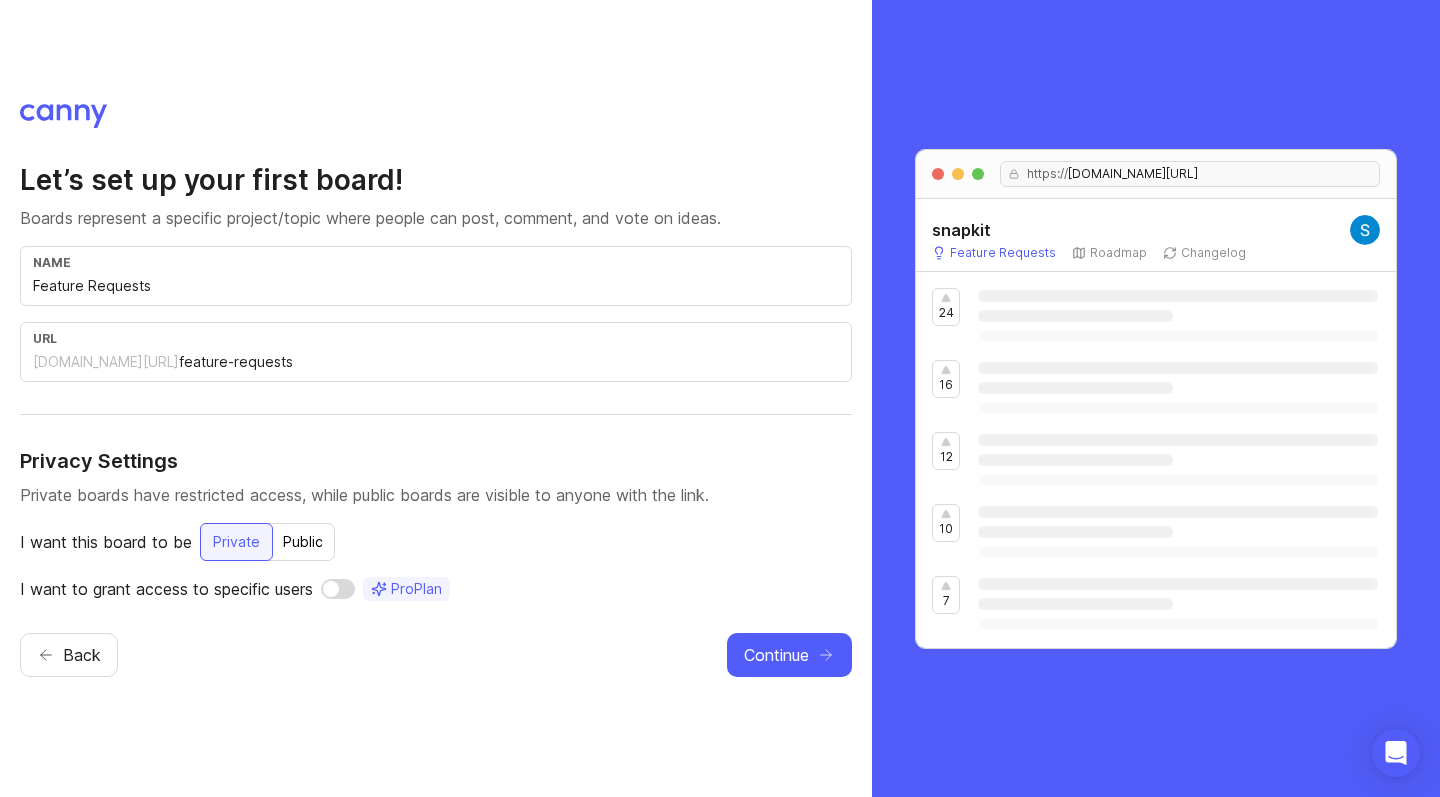 click on "feature-requests" at bounding box center [509, 362] 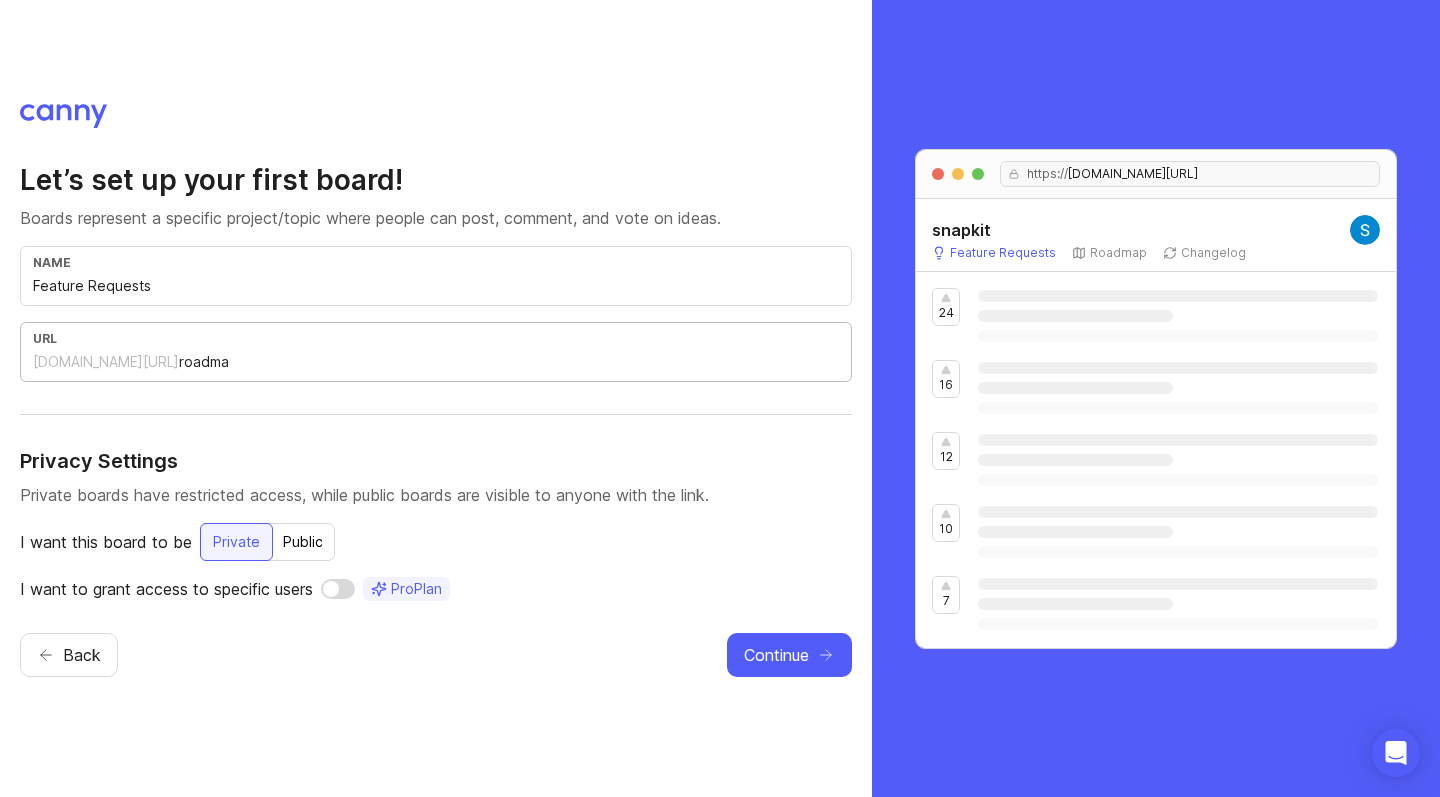 type on "roadmap" 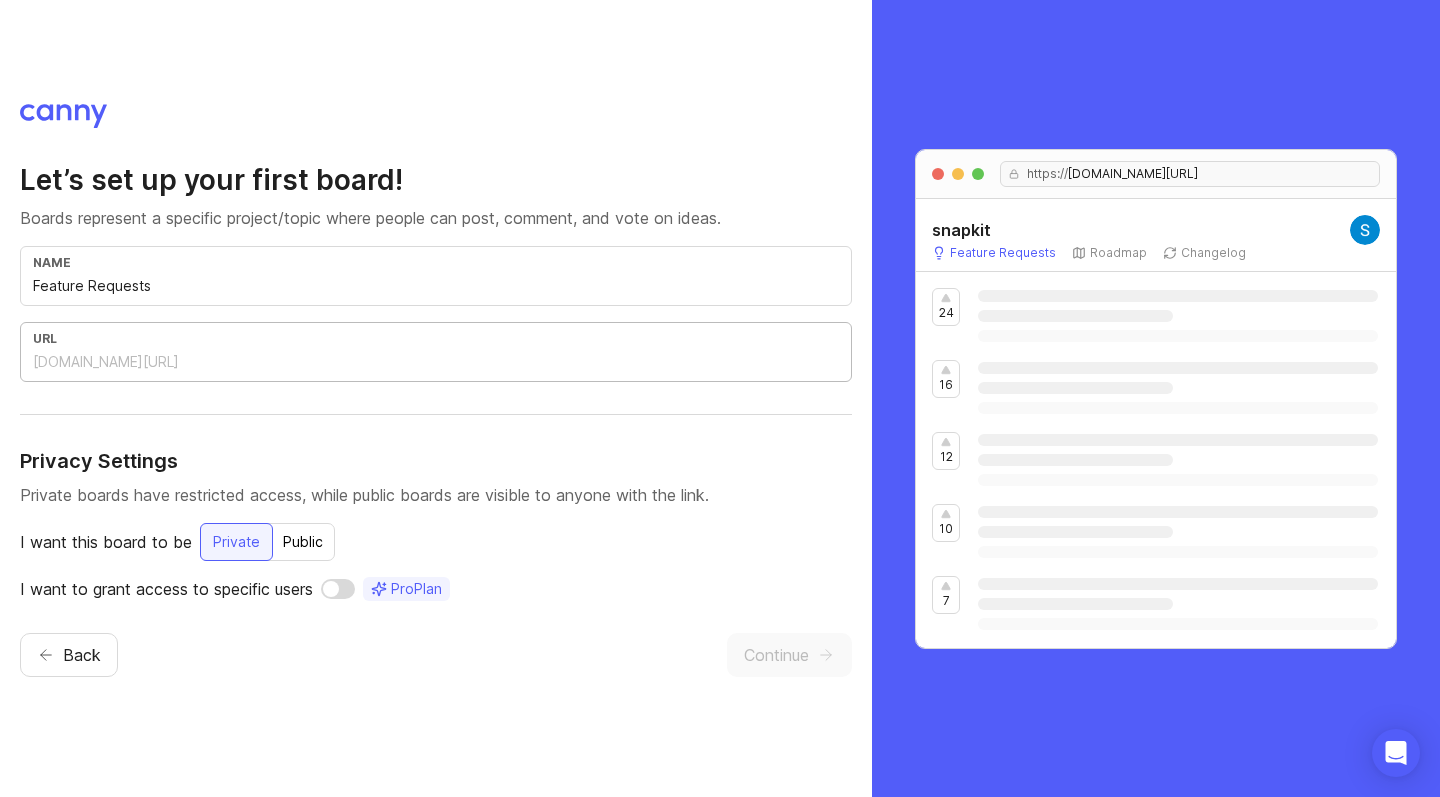 paste on "priority" 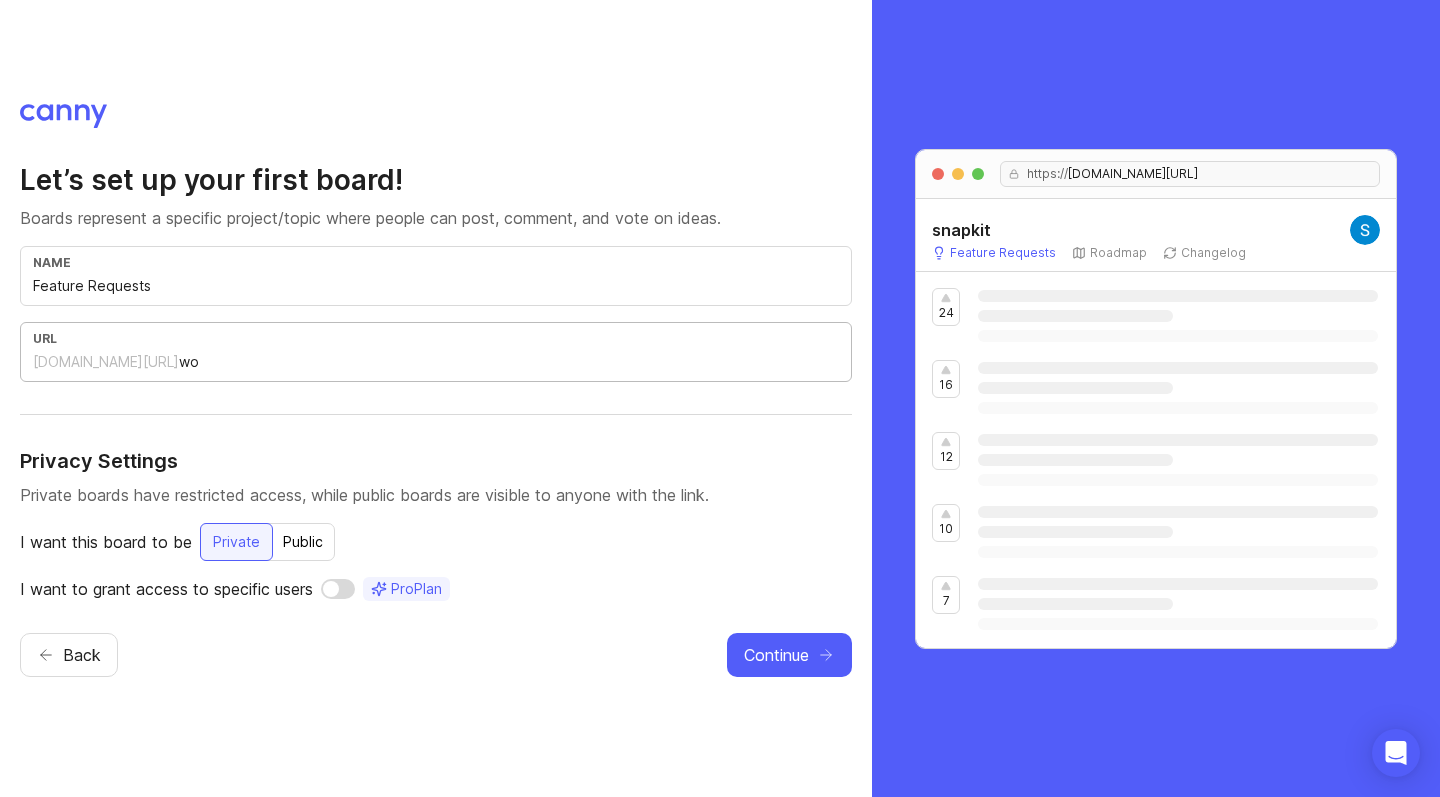 type on "w" 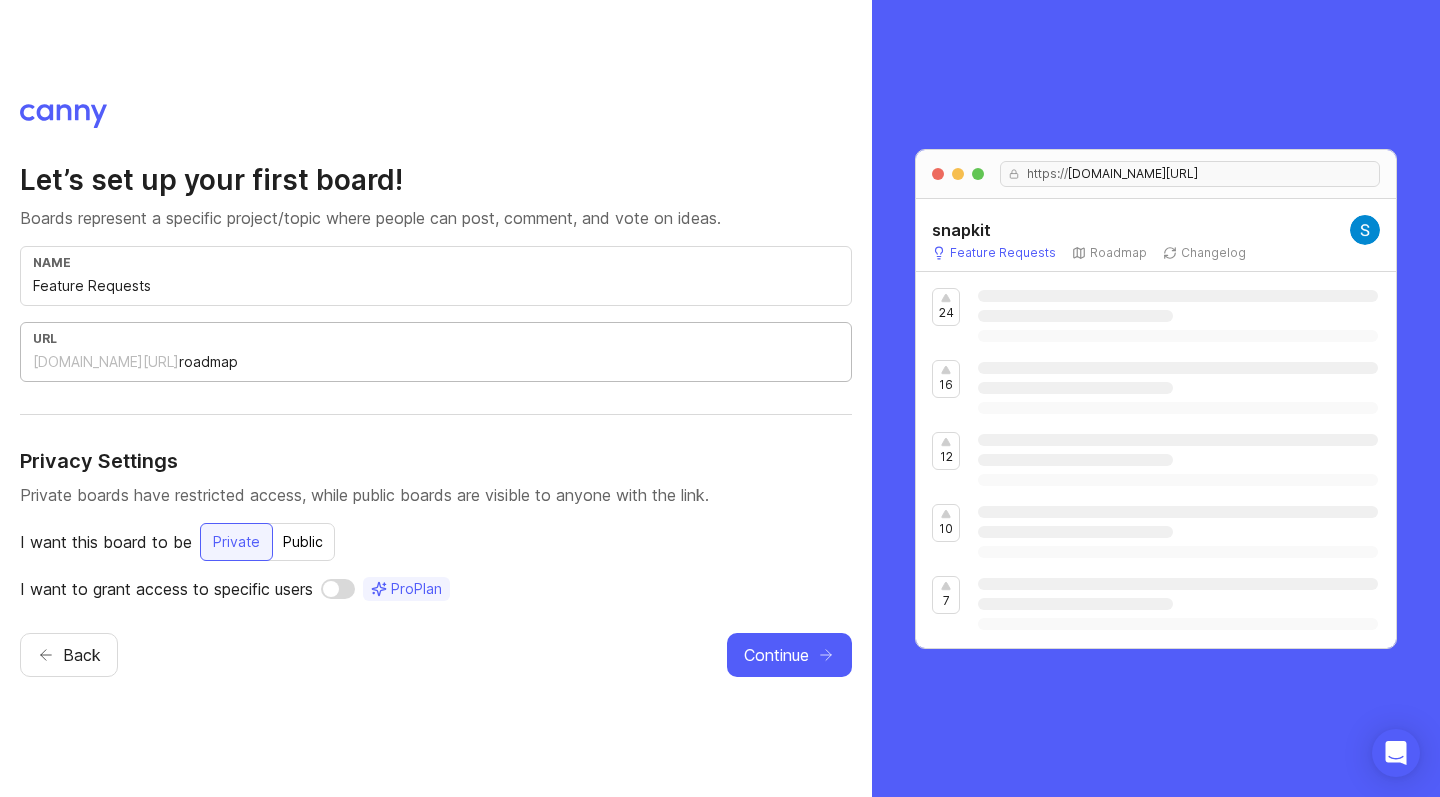 type on "roadmap" 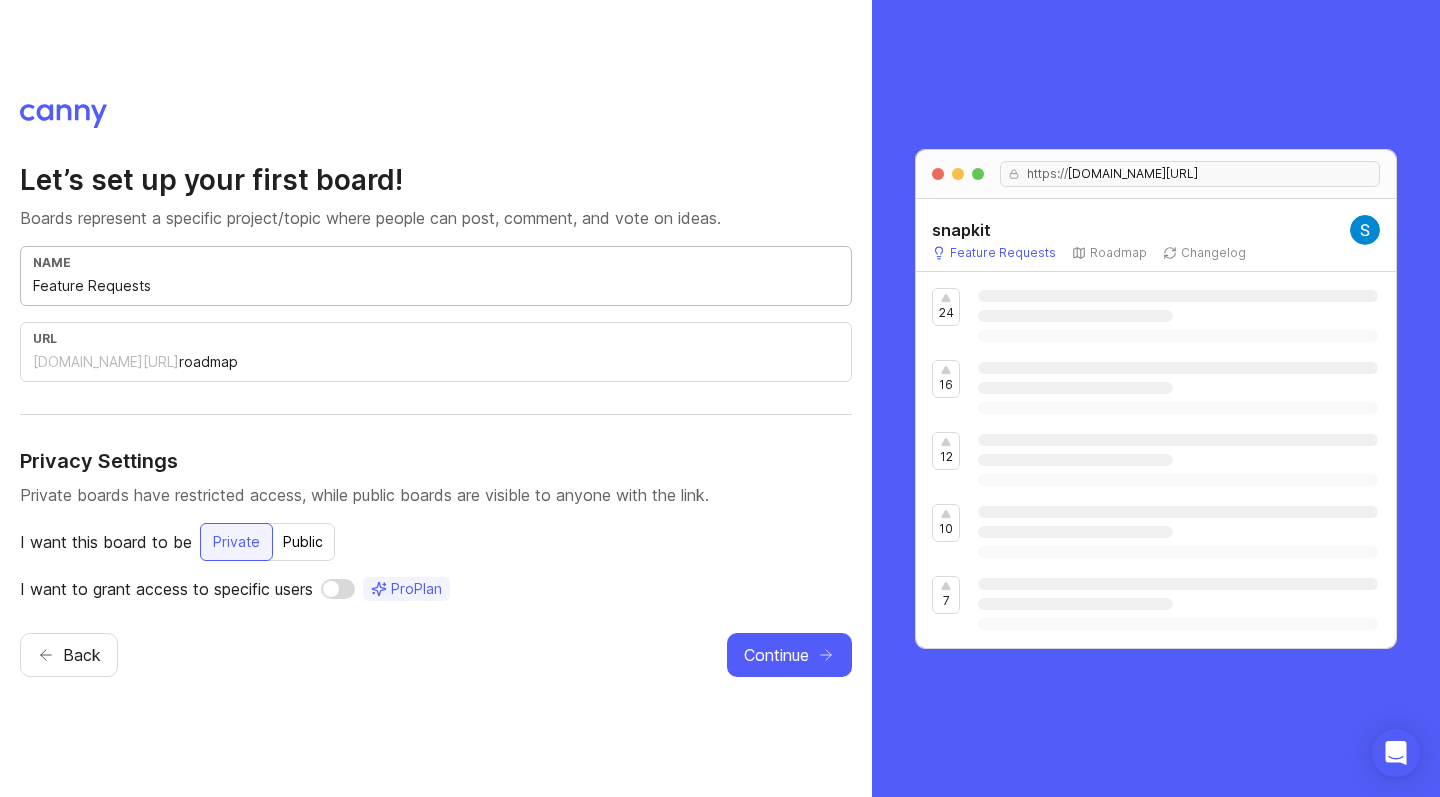 type on "d" 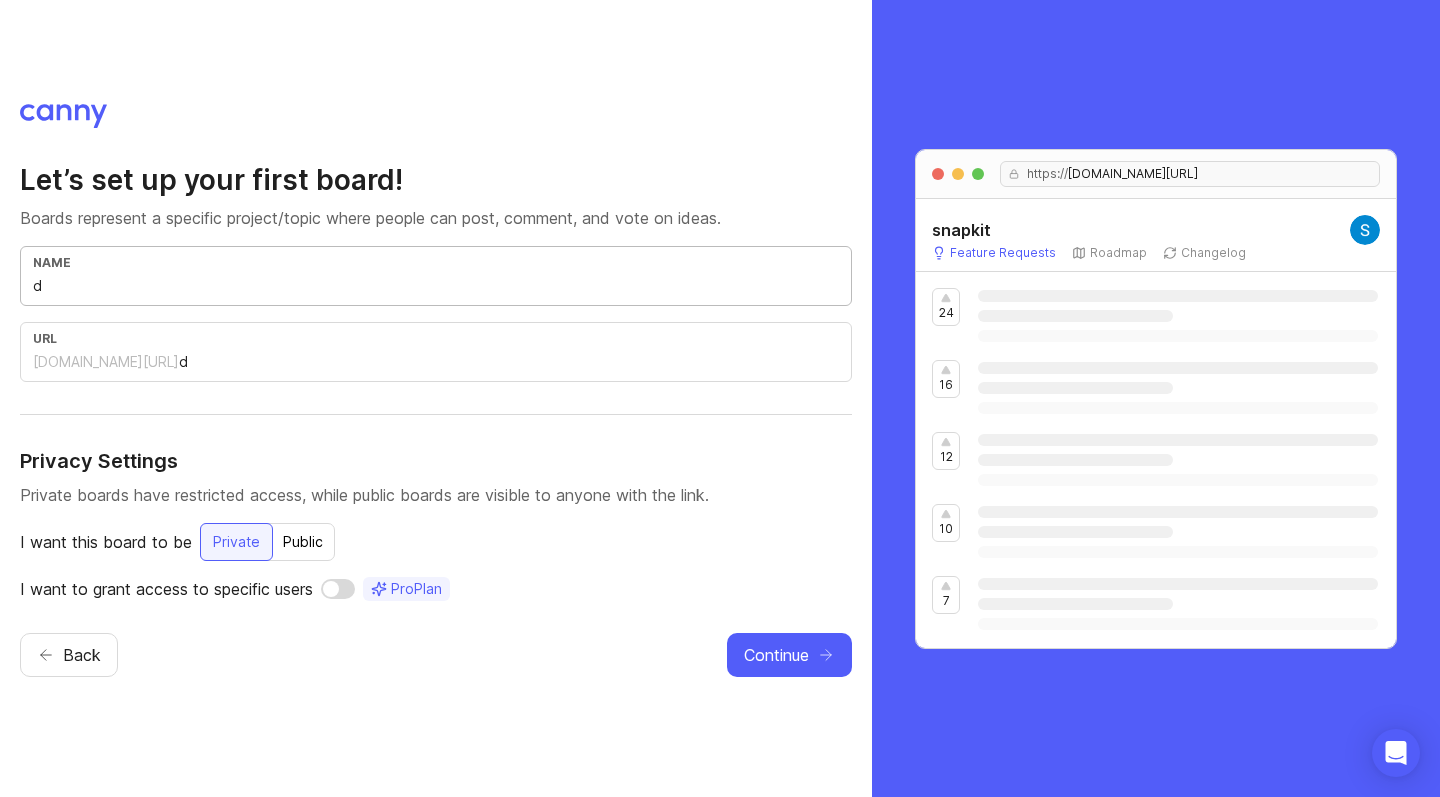 type on "ds" 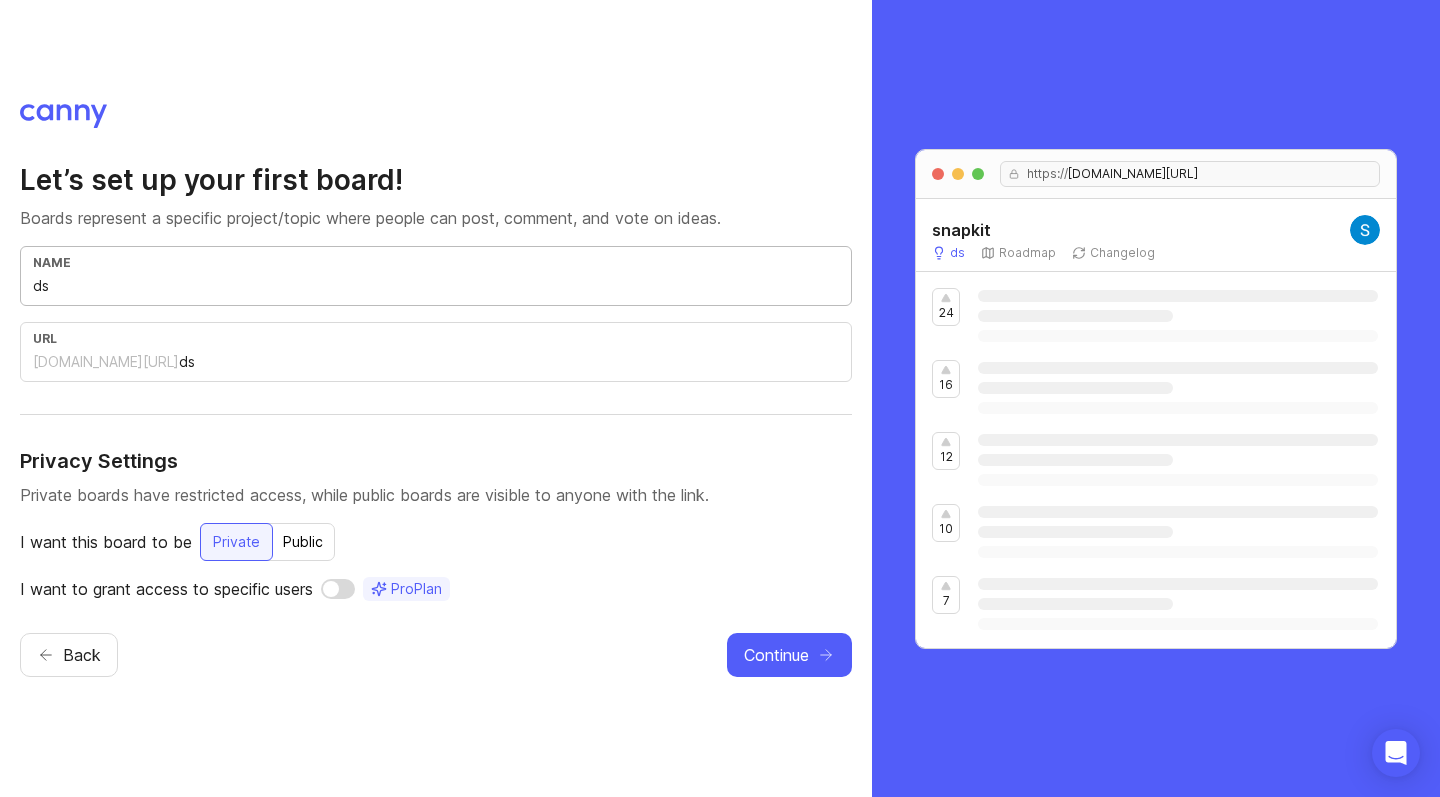 type on "dsf" 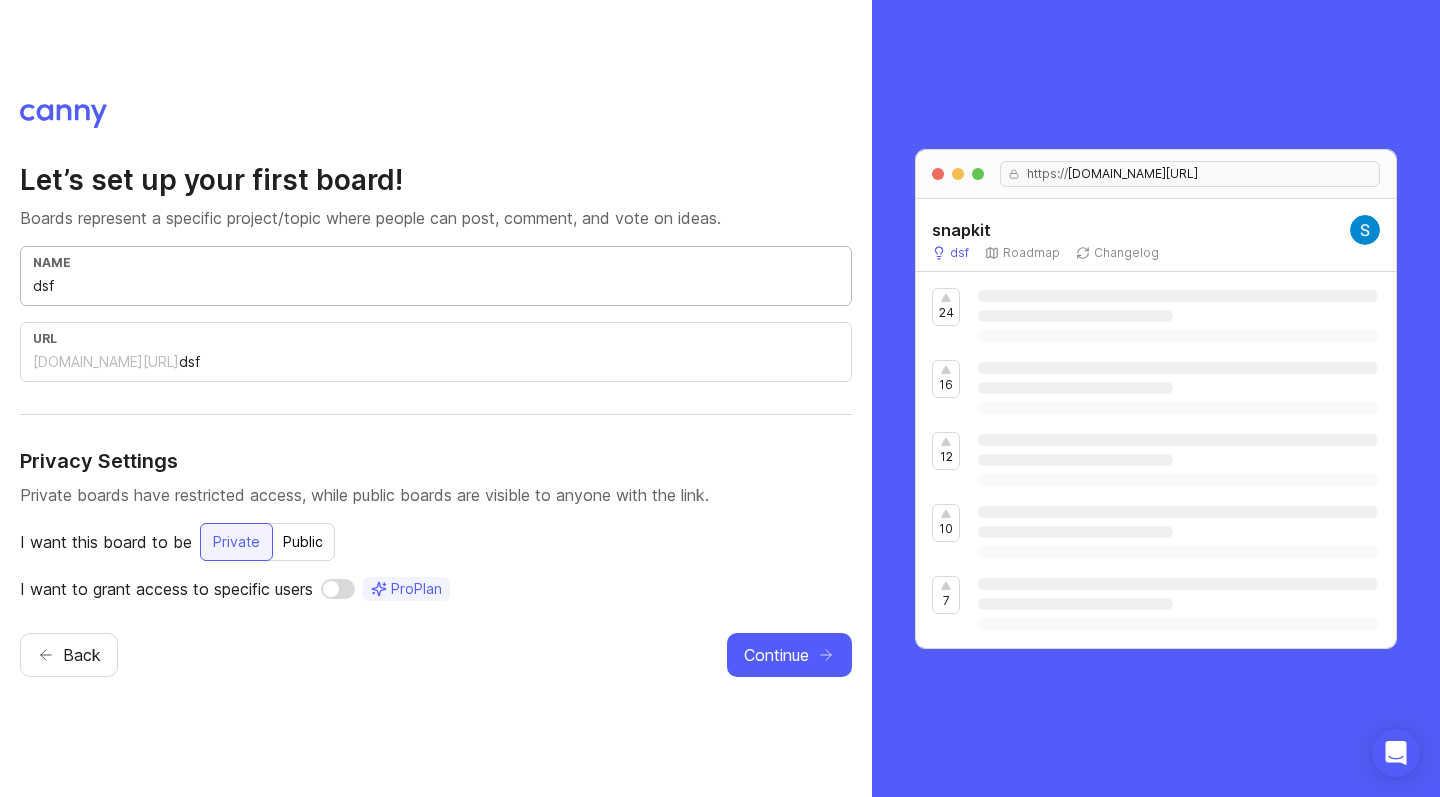 type on "F" 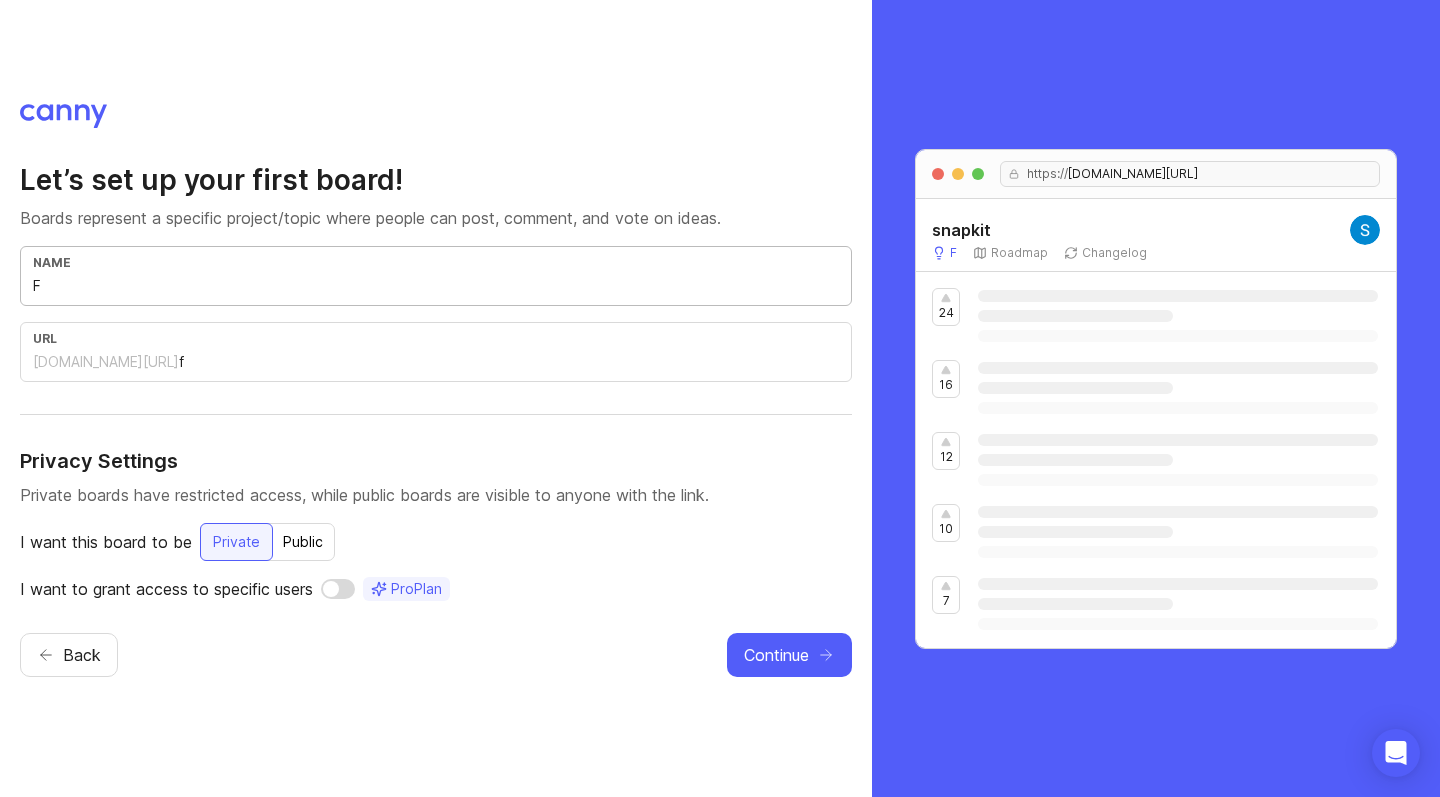 type on "Fe" 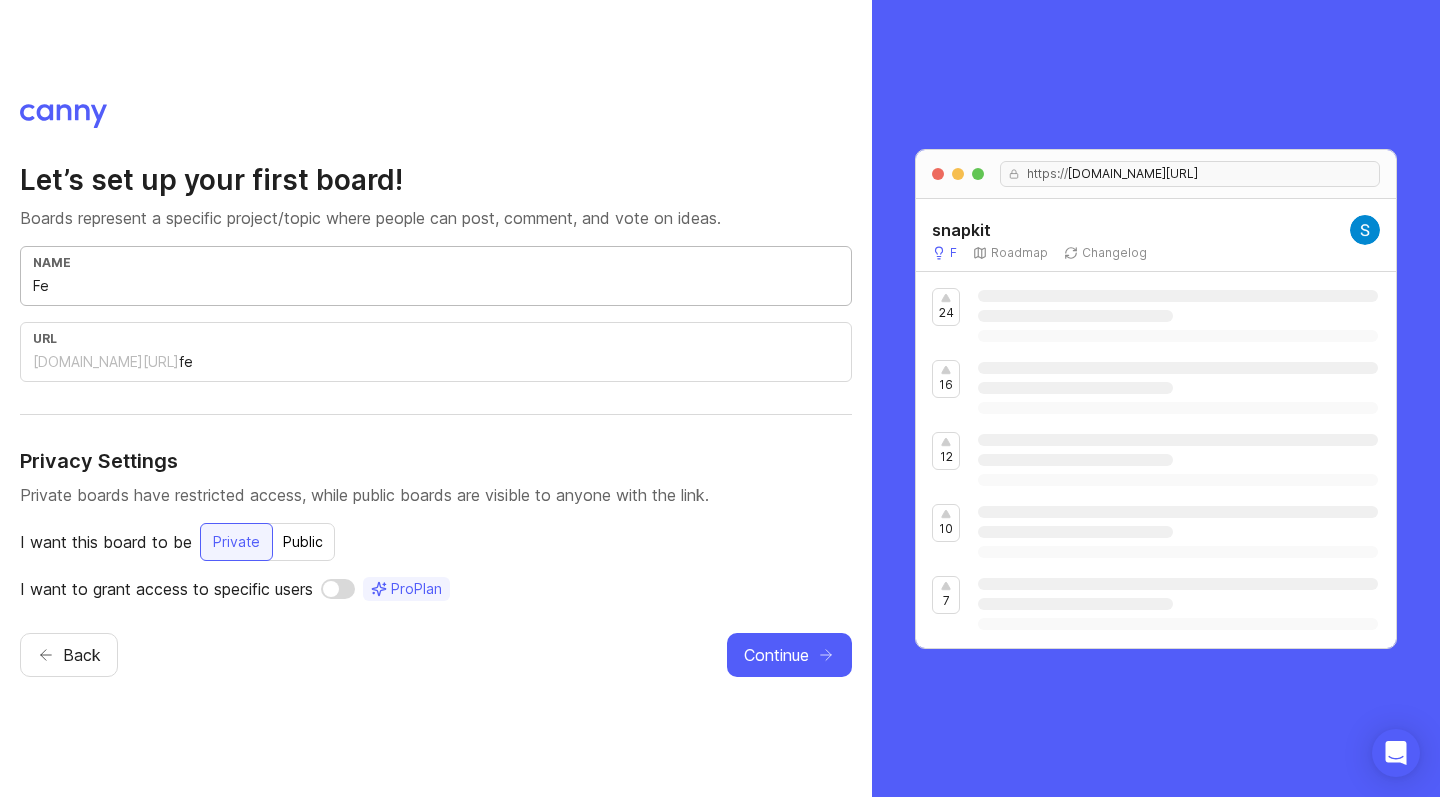 type on "Fea" 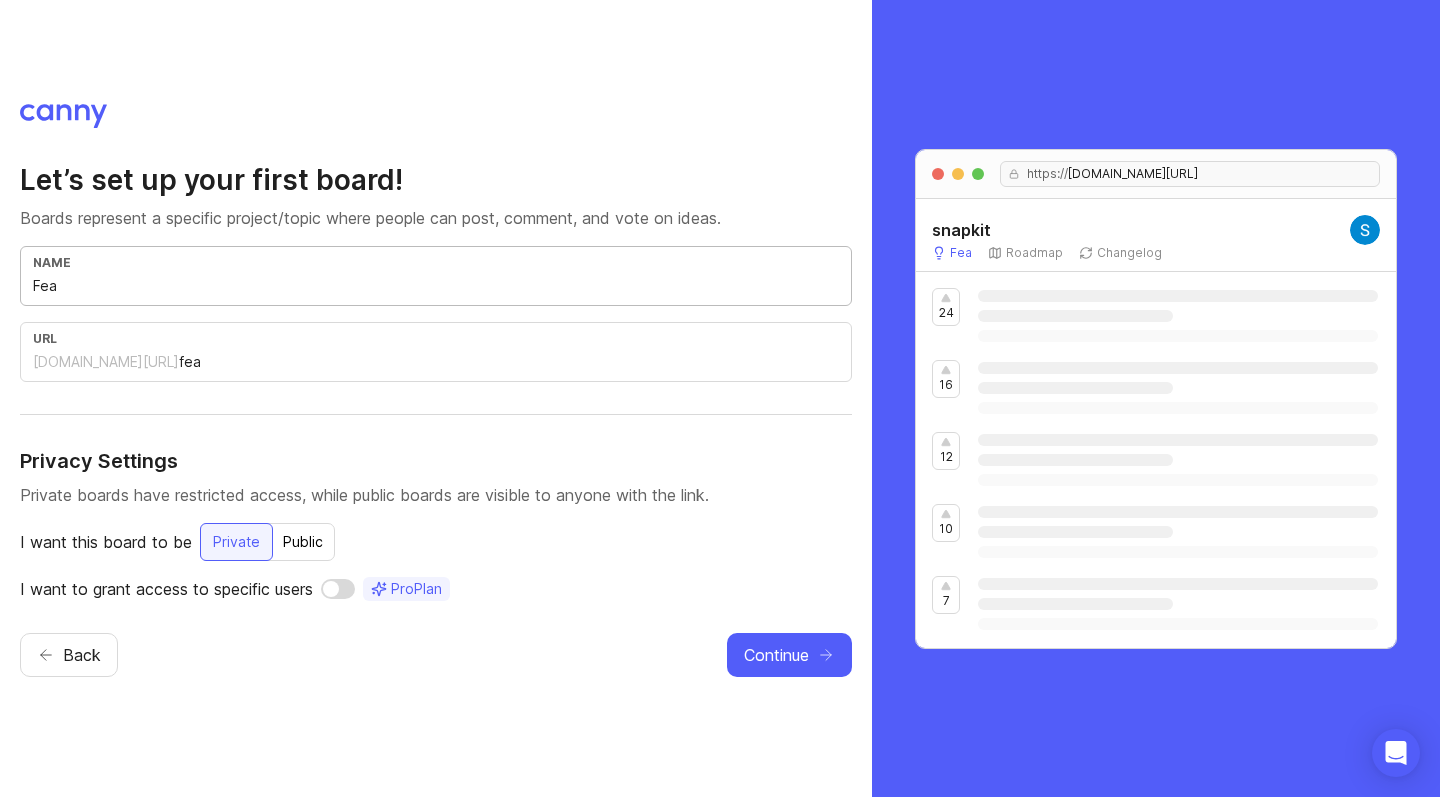 type on "Feat" 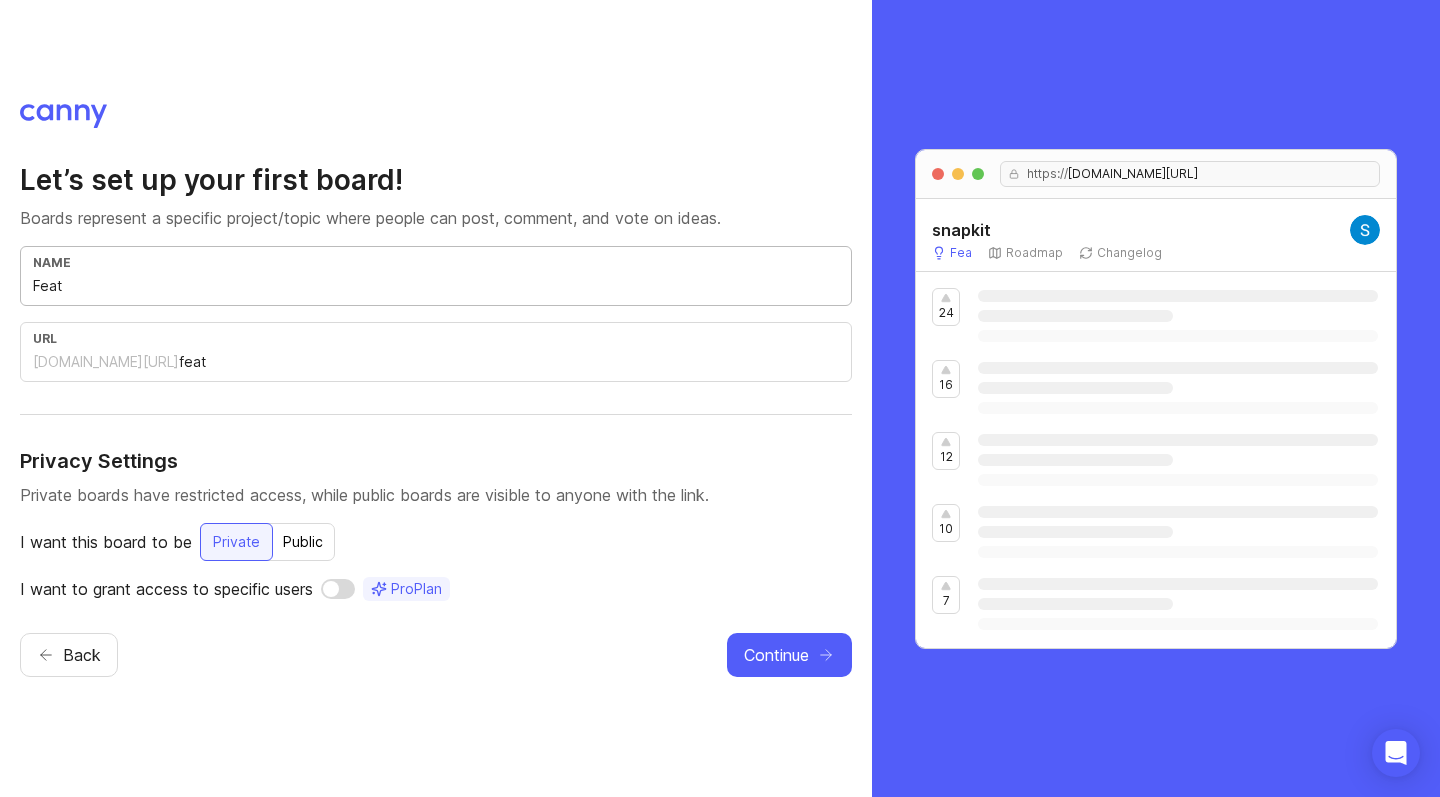 type on "Featu" 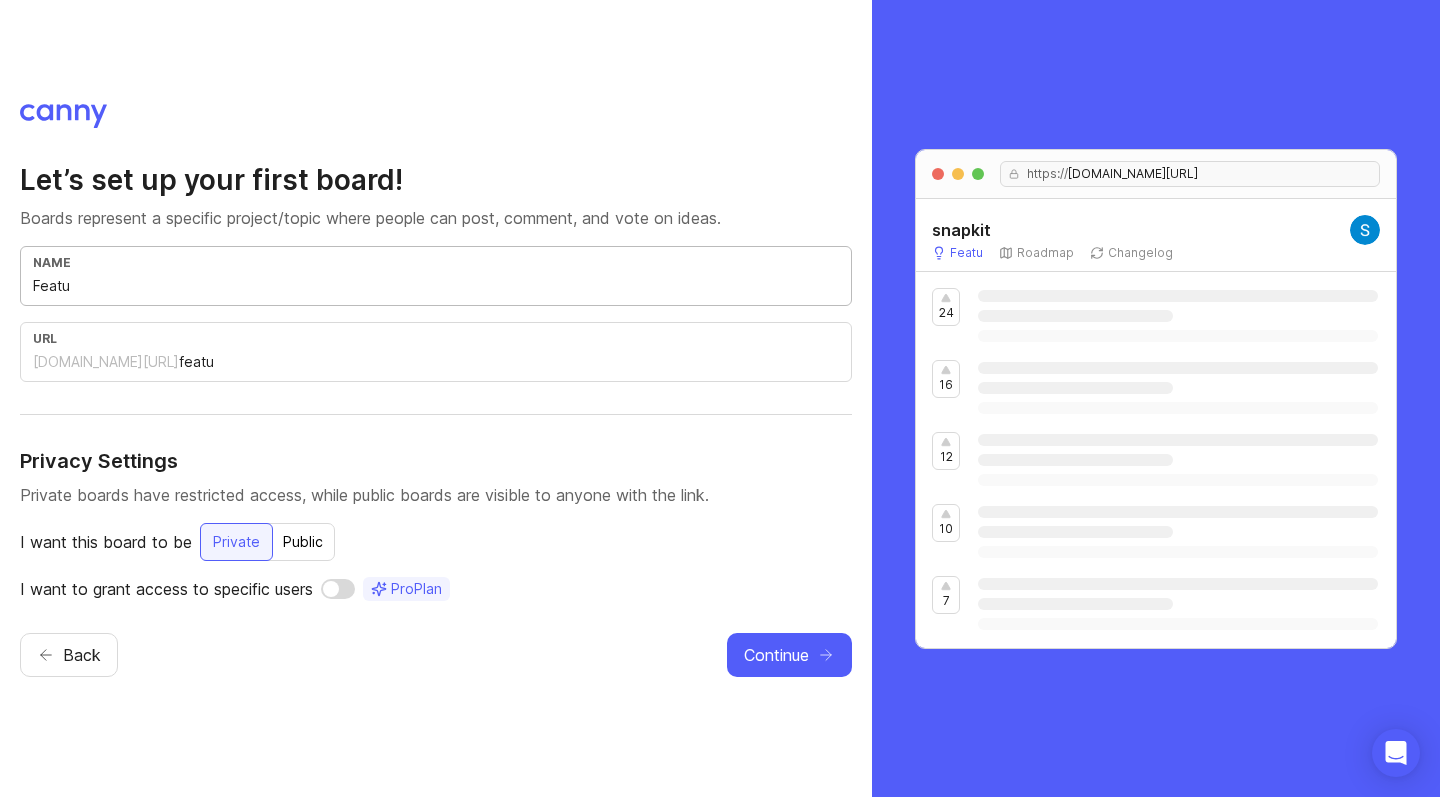 type on "Featur" 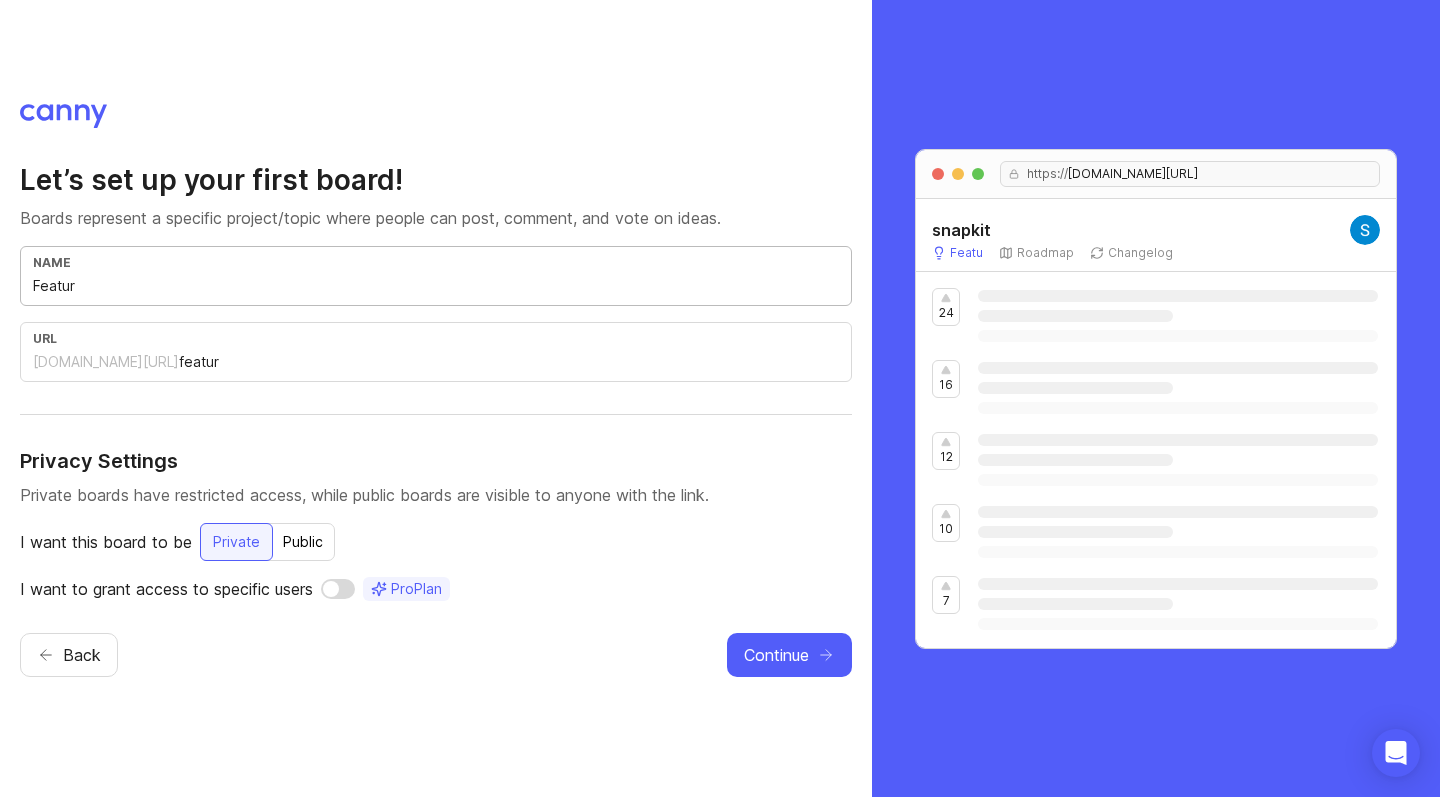 type on "Feature" 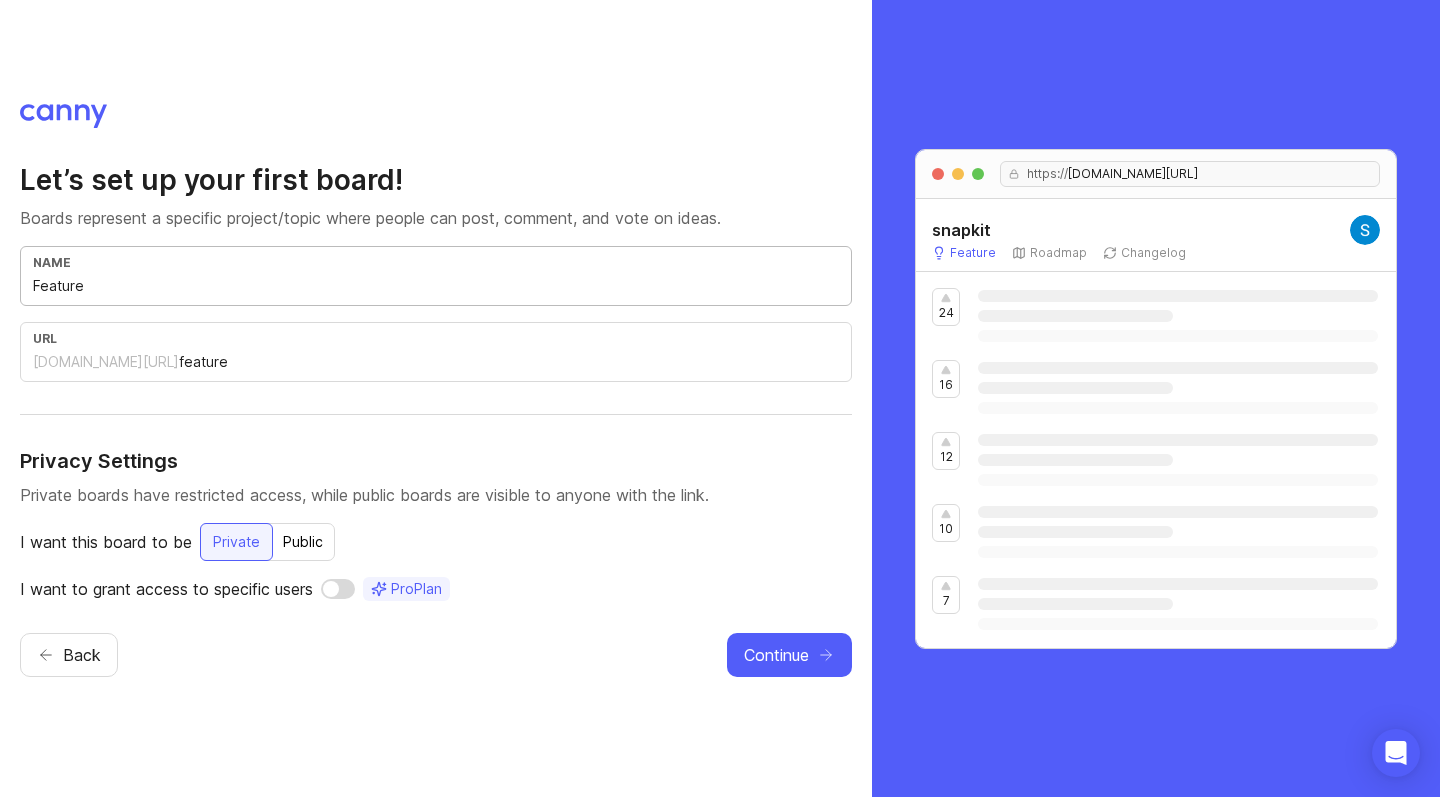 type on "Feature R" 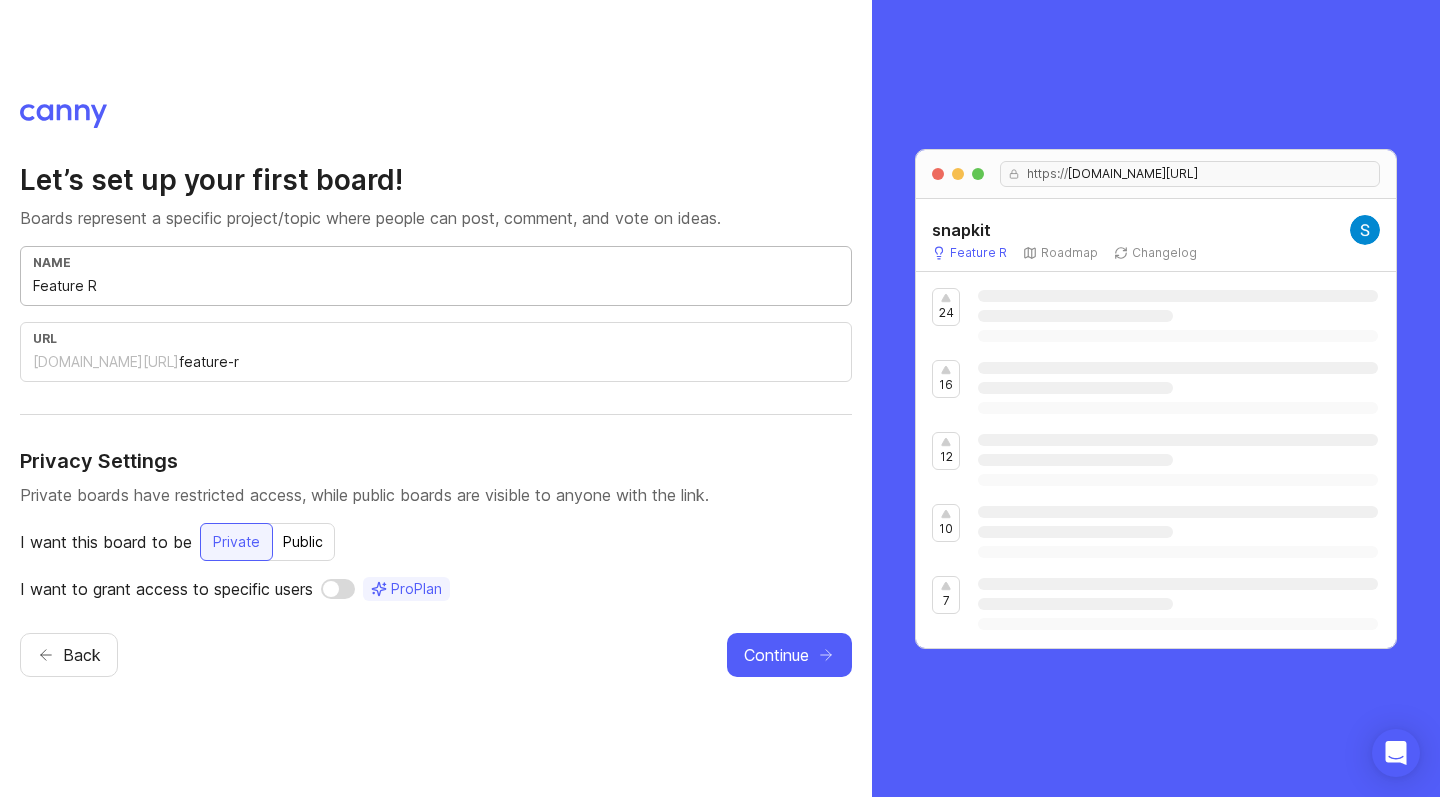 type on "Feature Re" 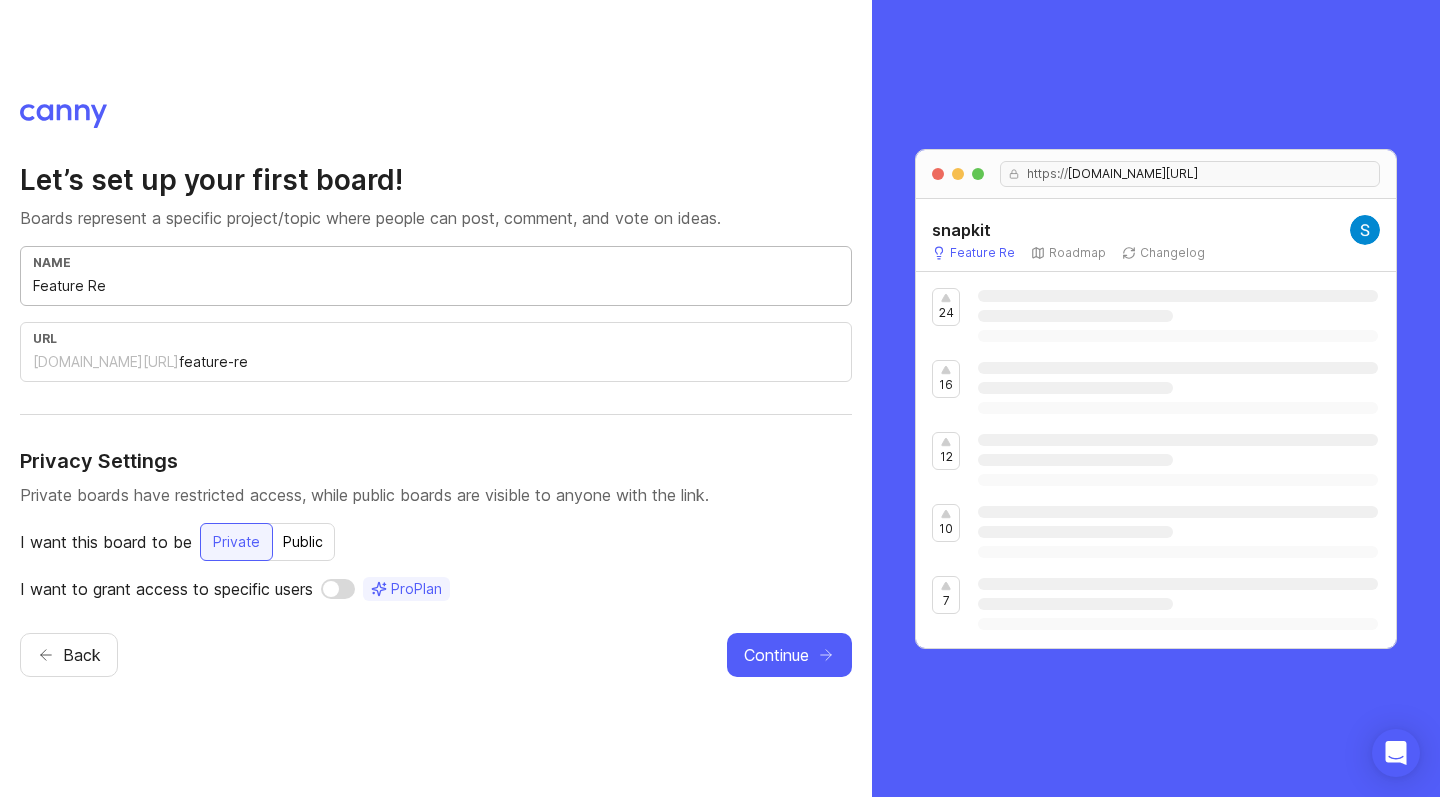 type on "Feature R" 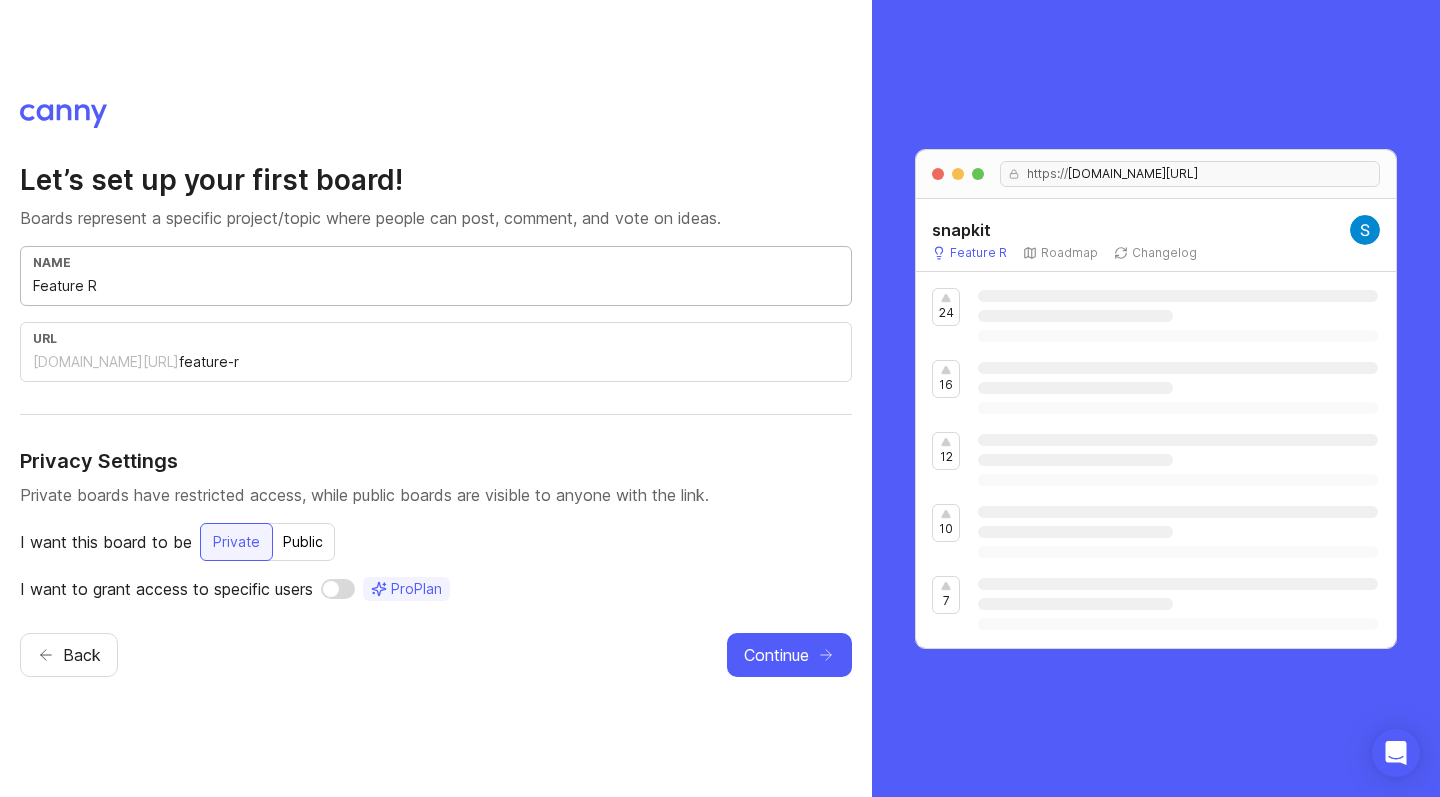 type on "Feature" 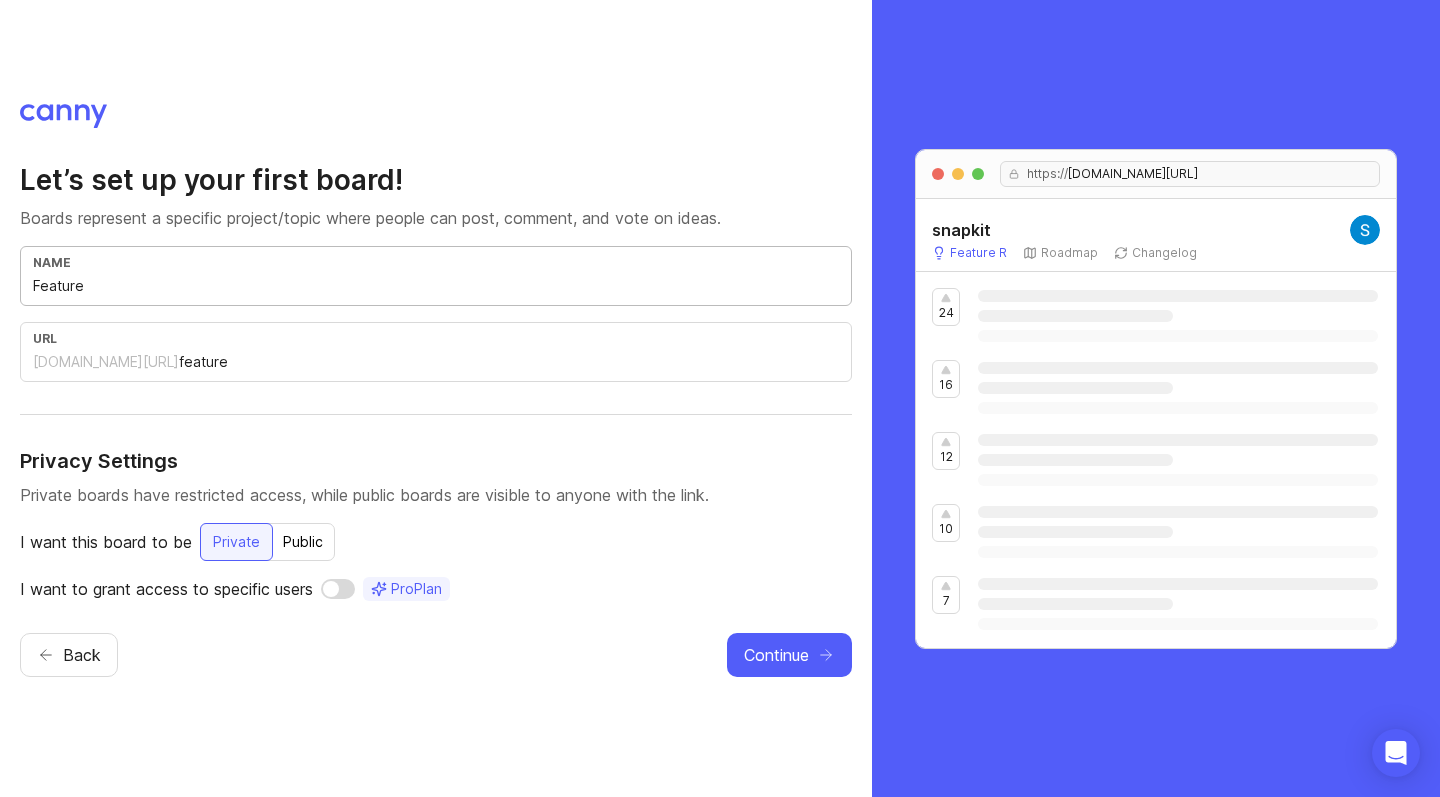 type on "Featur" 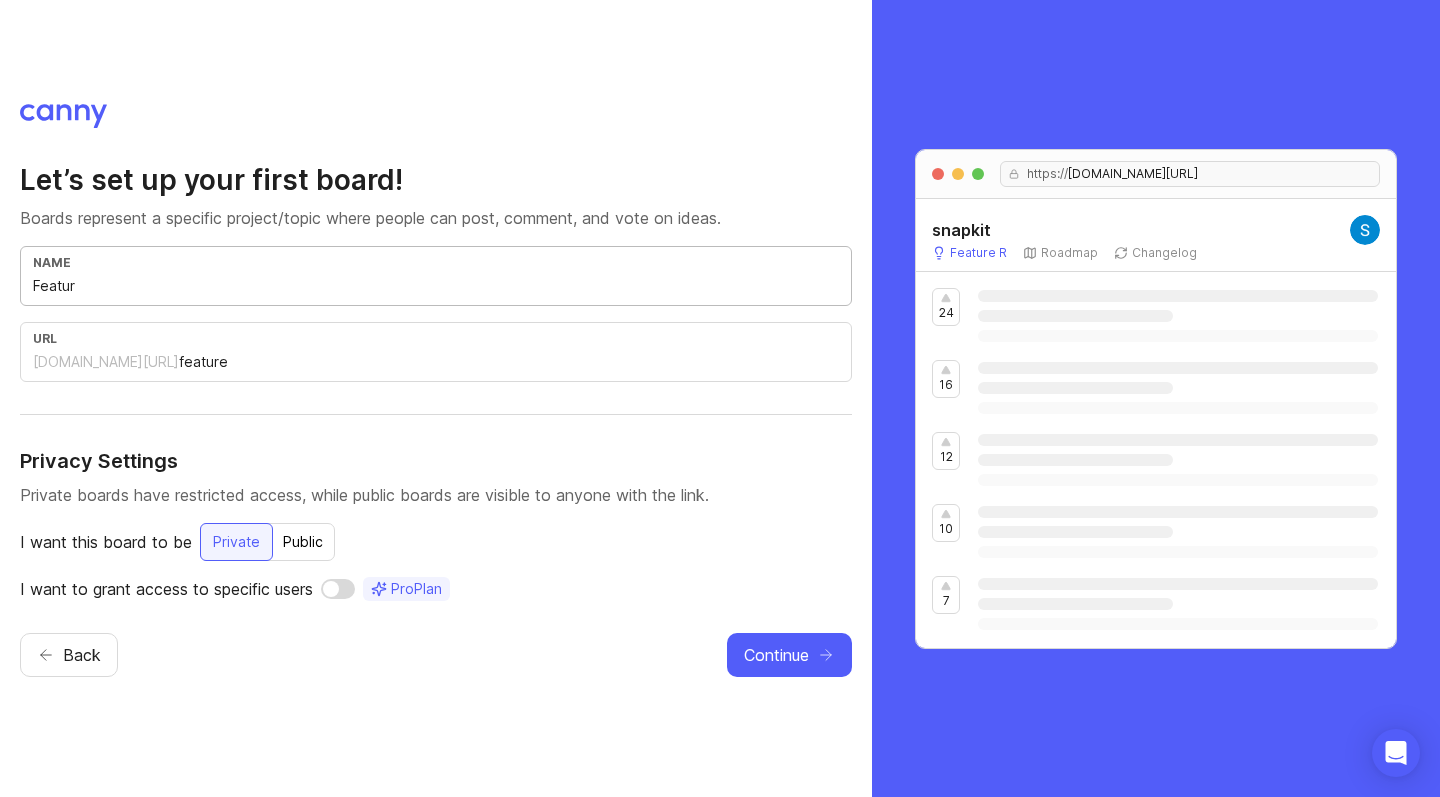type on "featur" 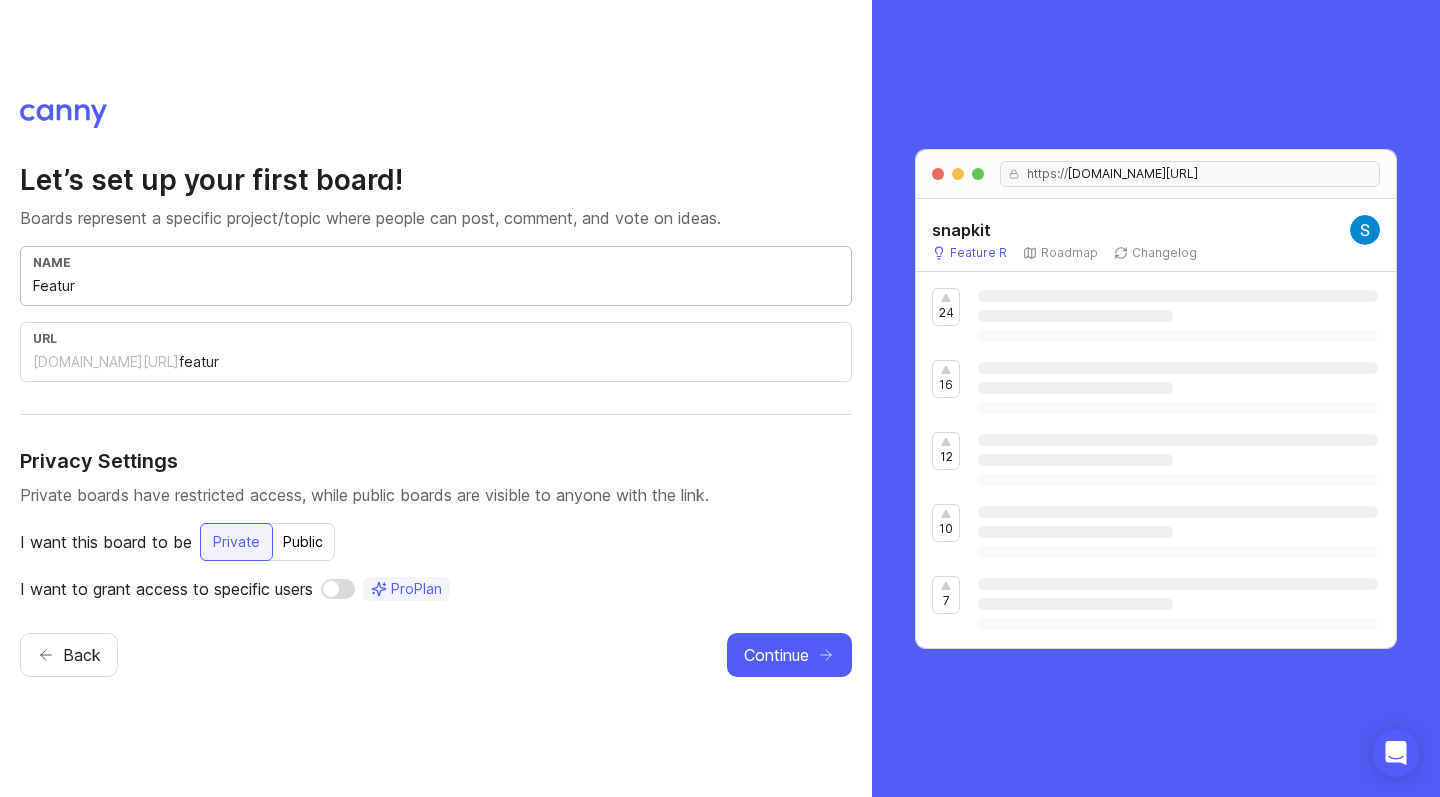 type on "Featu" 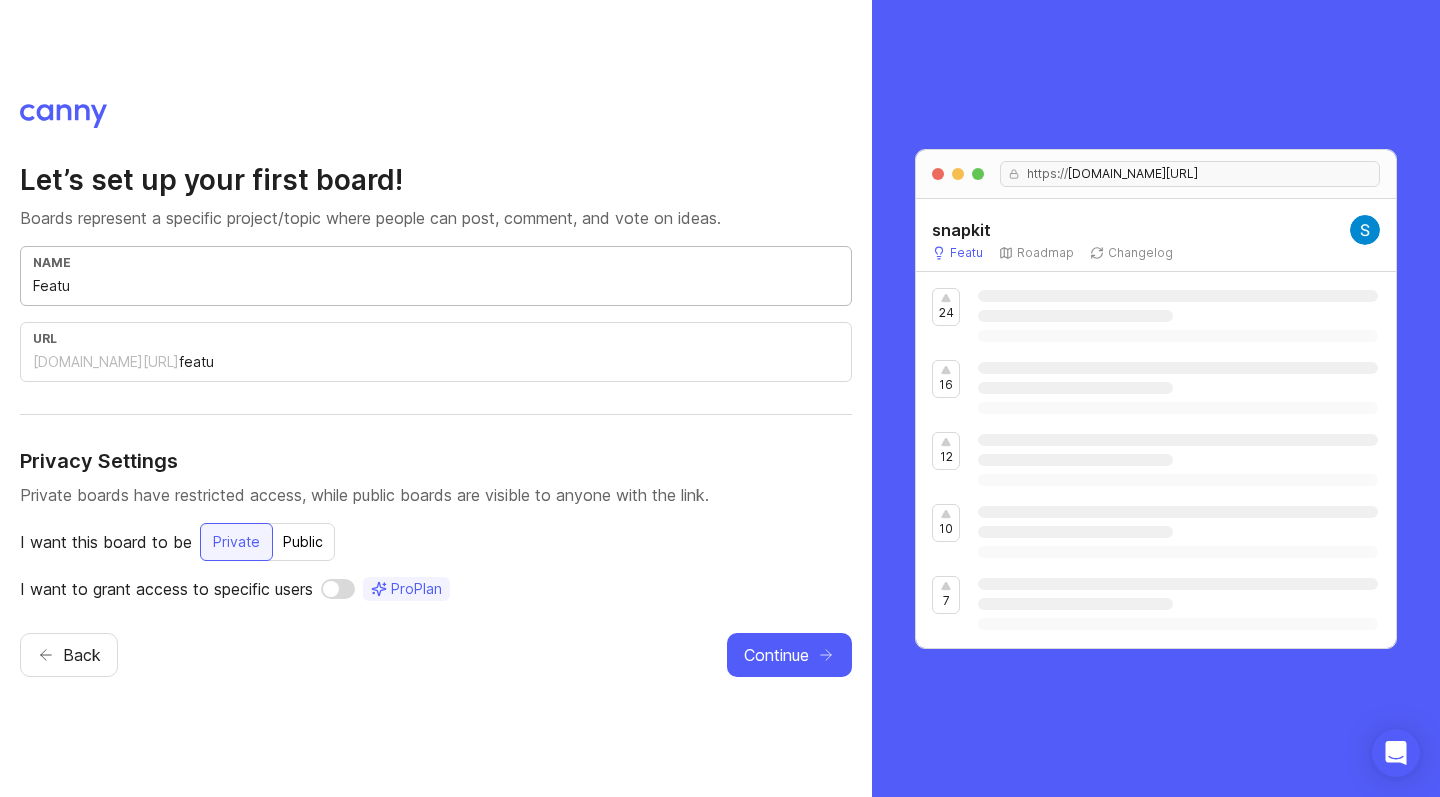 type on "Feat" 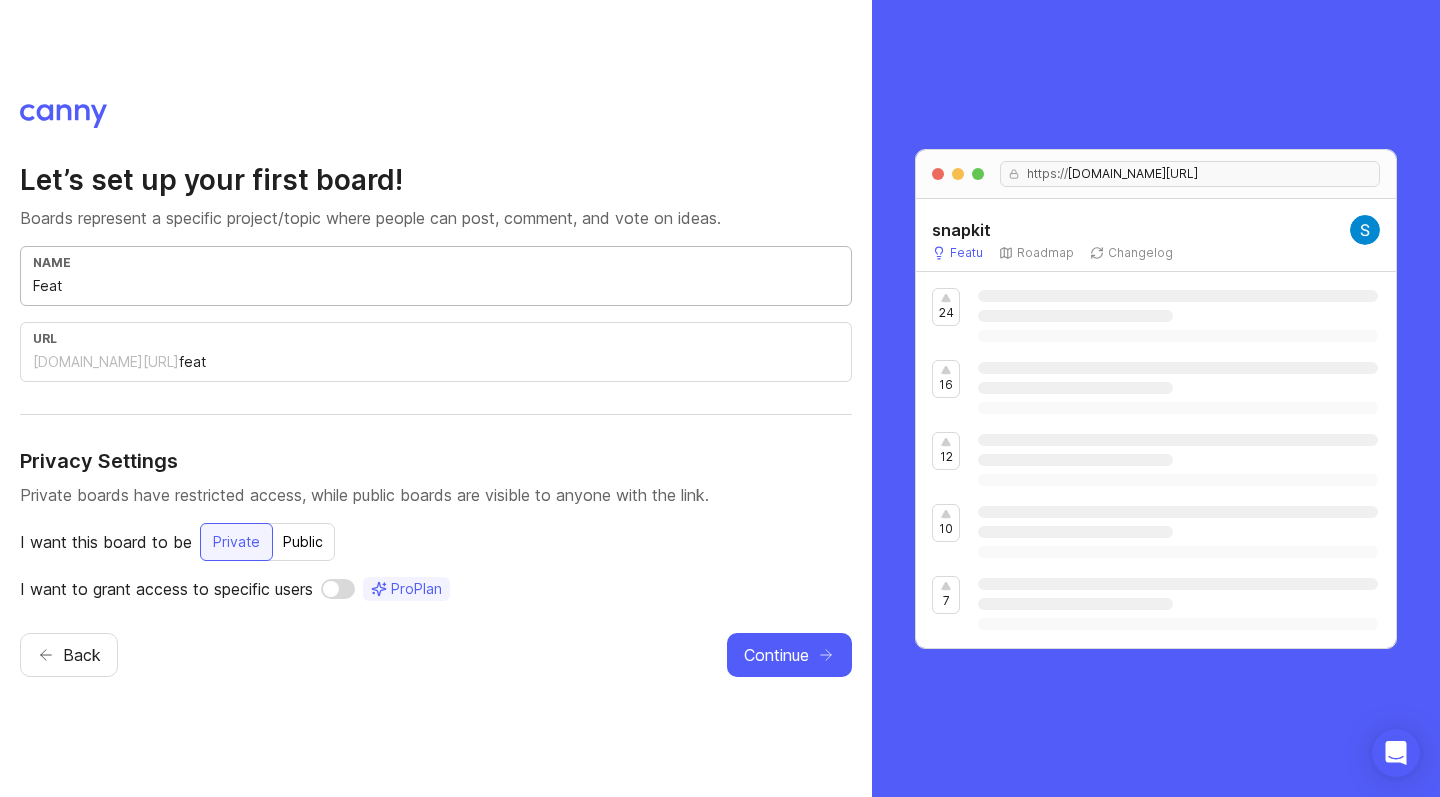 type on "Fea" 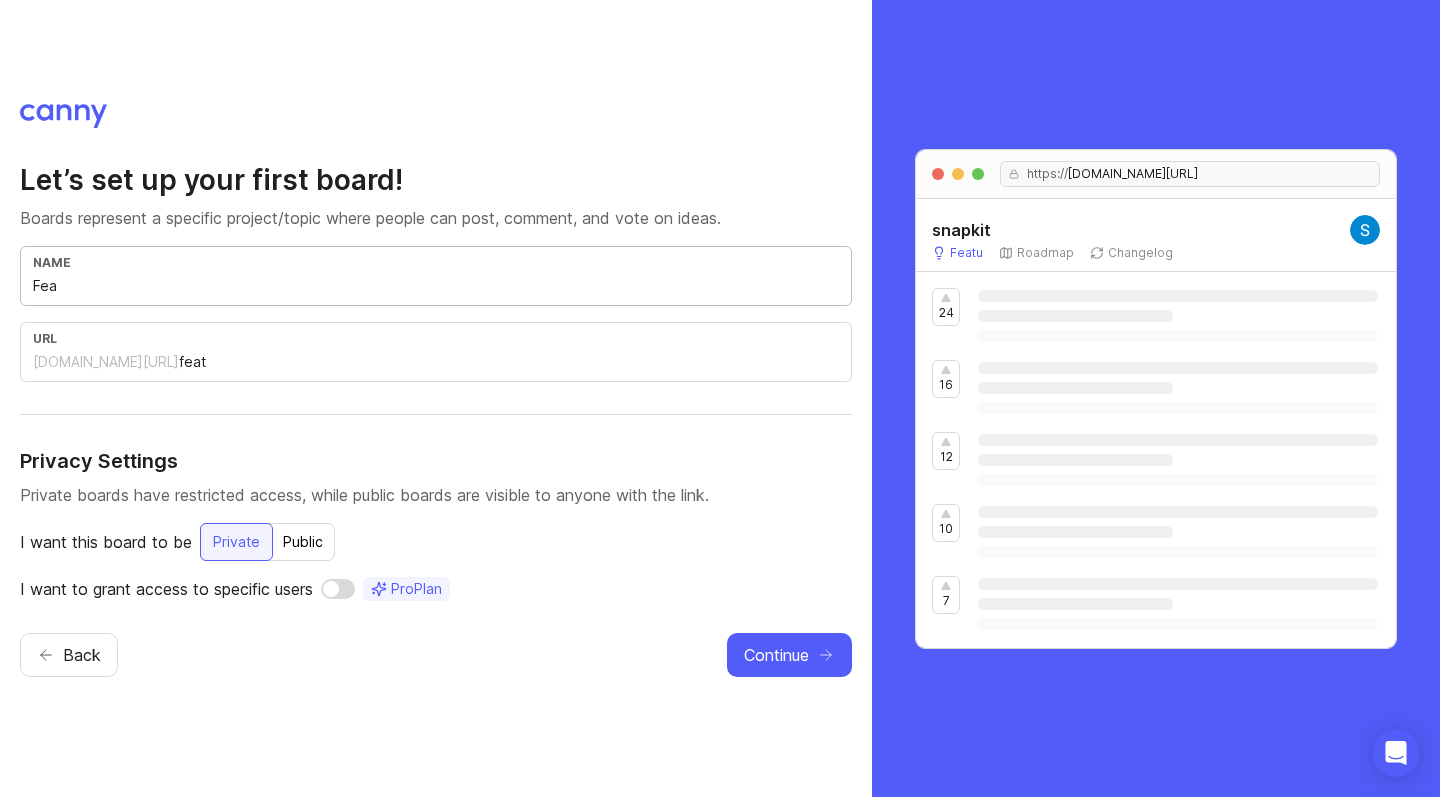 type on "fea" 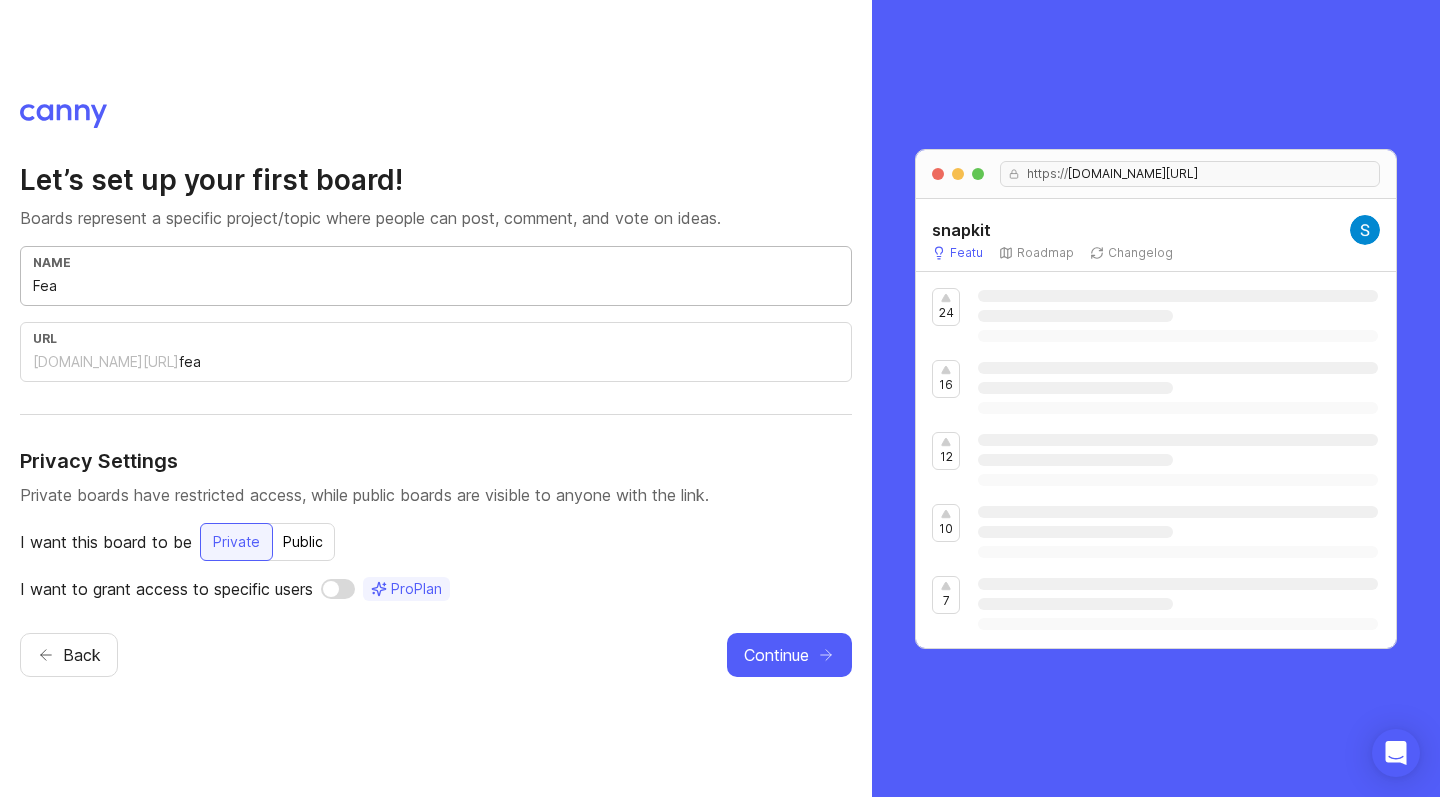 type on "Fe" 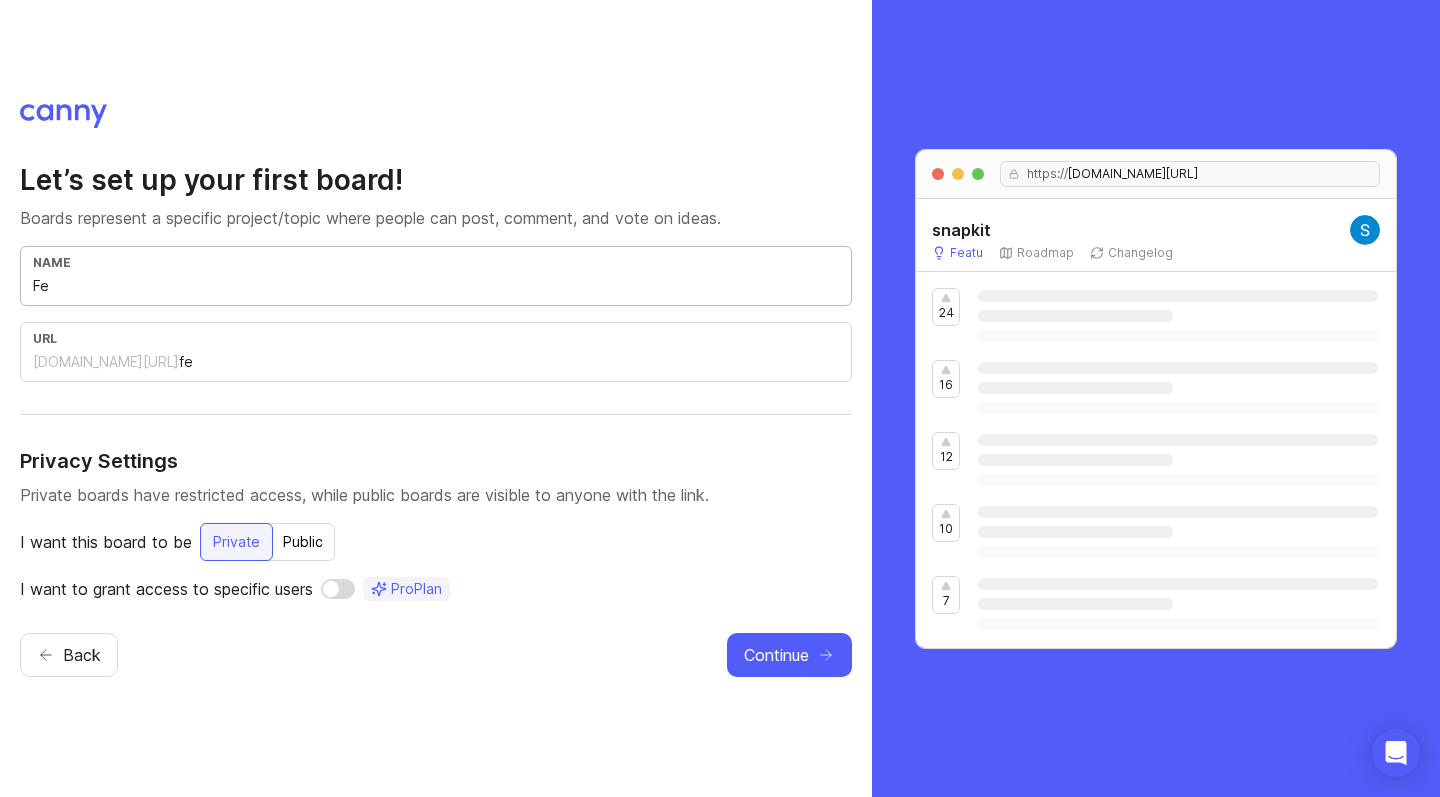 type on "F" 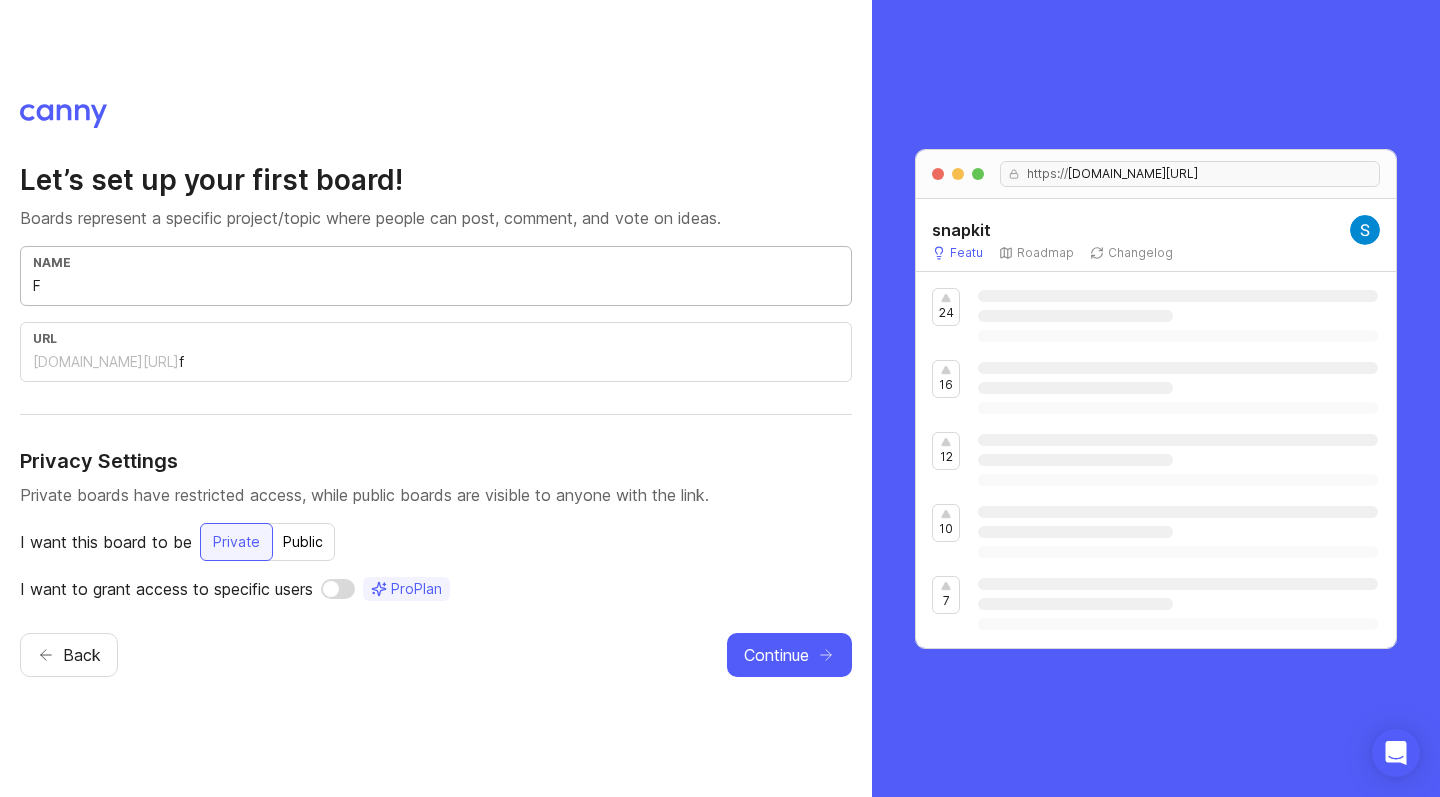 type on "dsf" 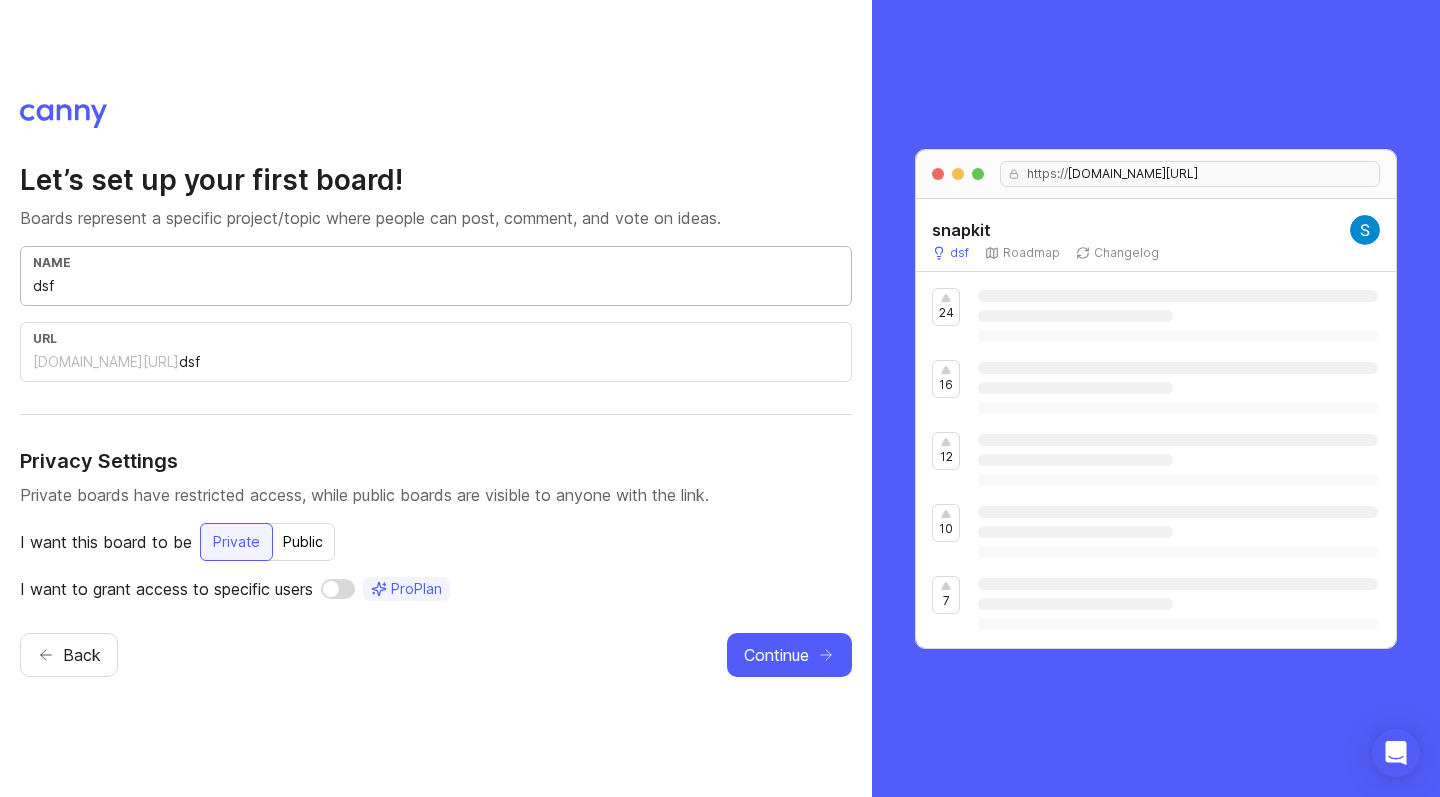 type on "ds" 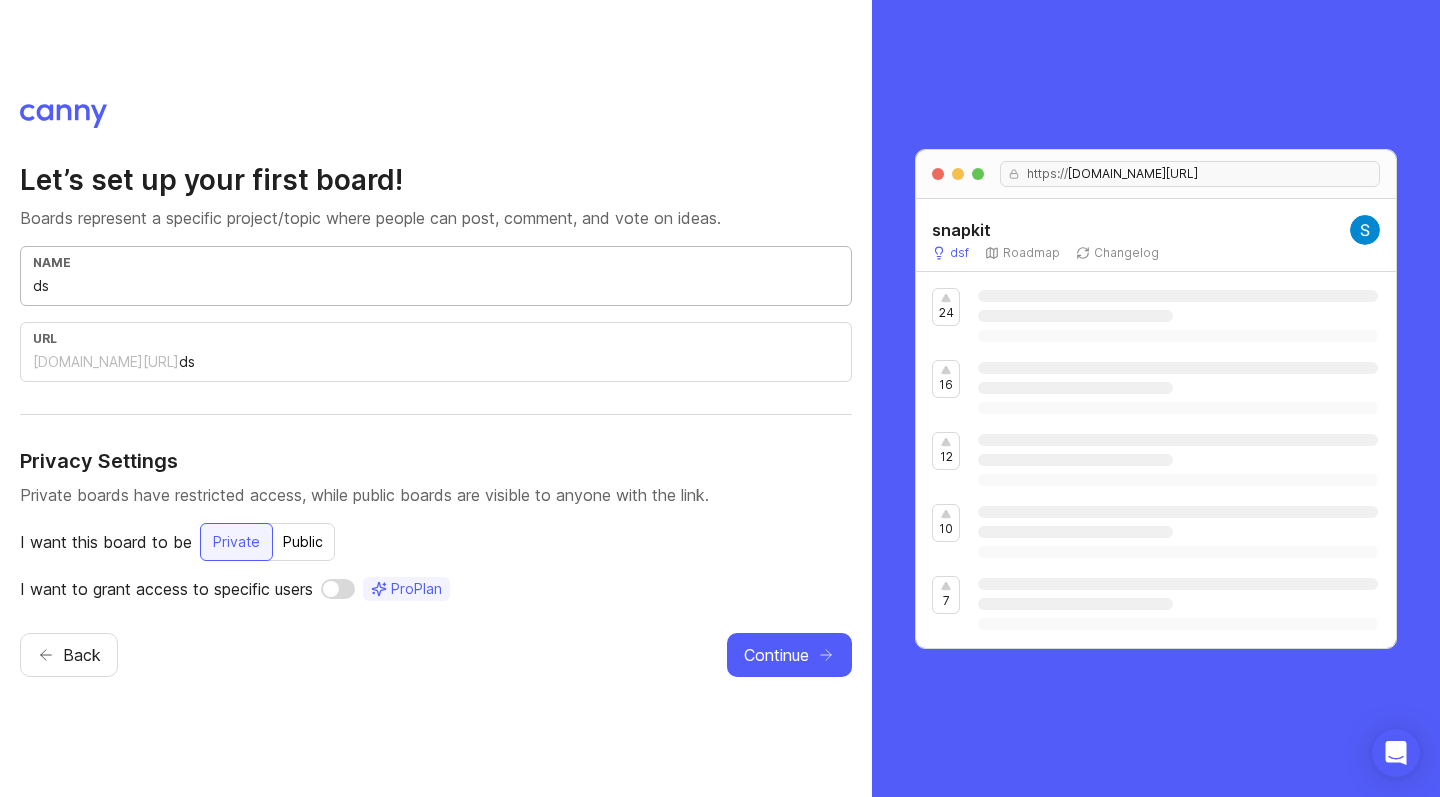 type on "d" 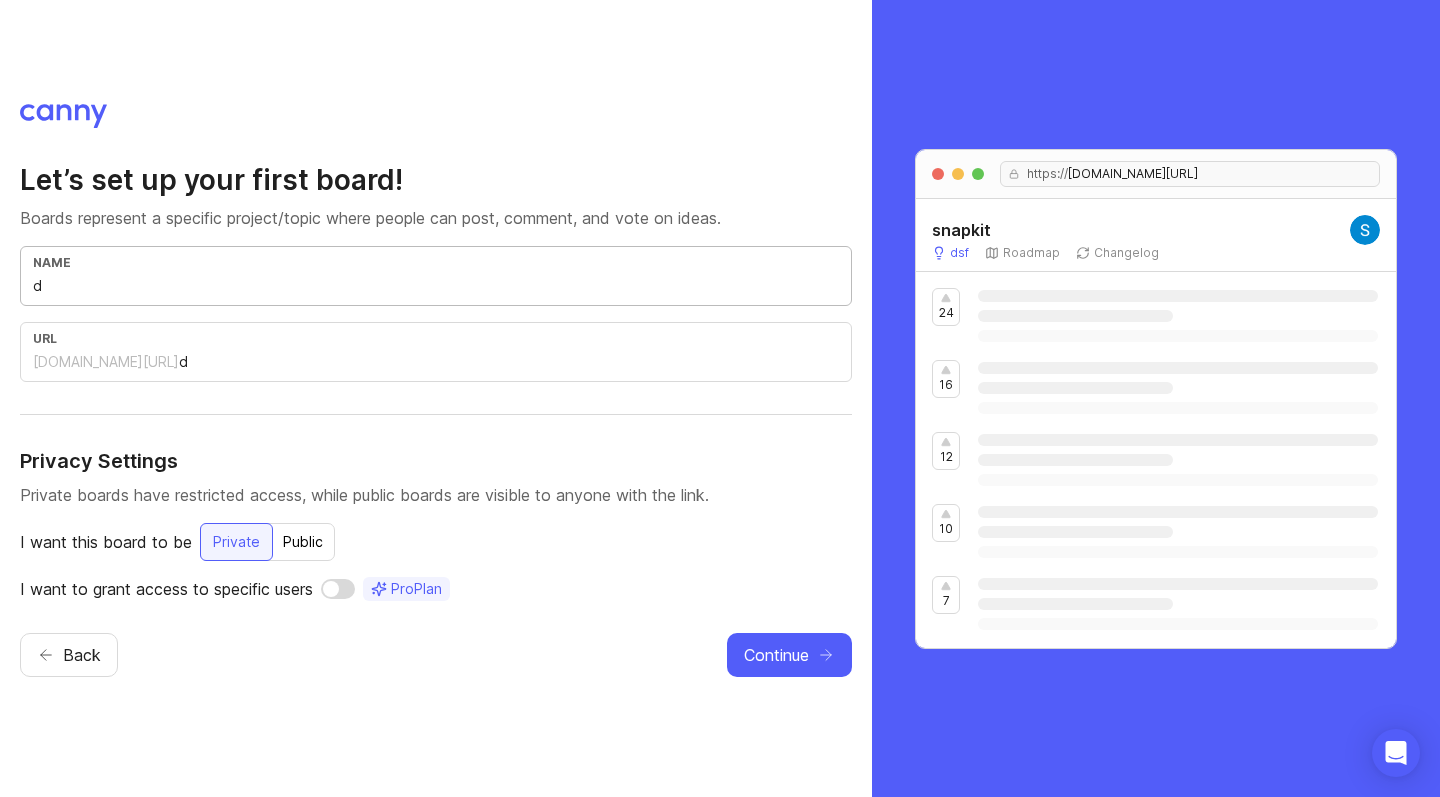 type on "Feature Requests" 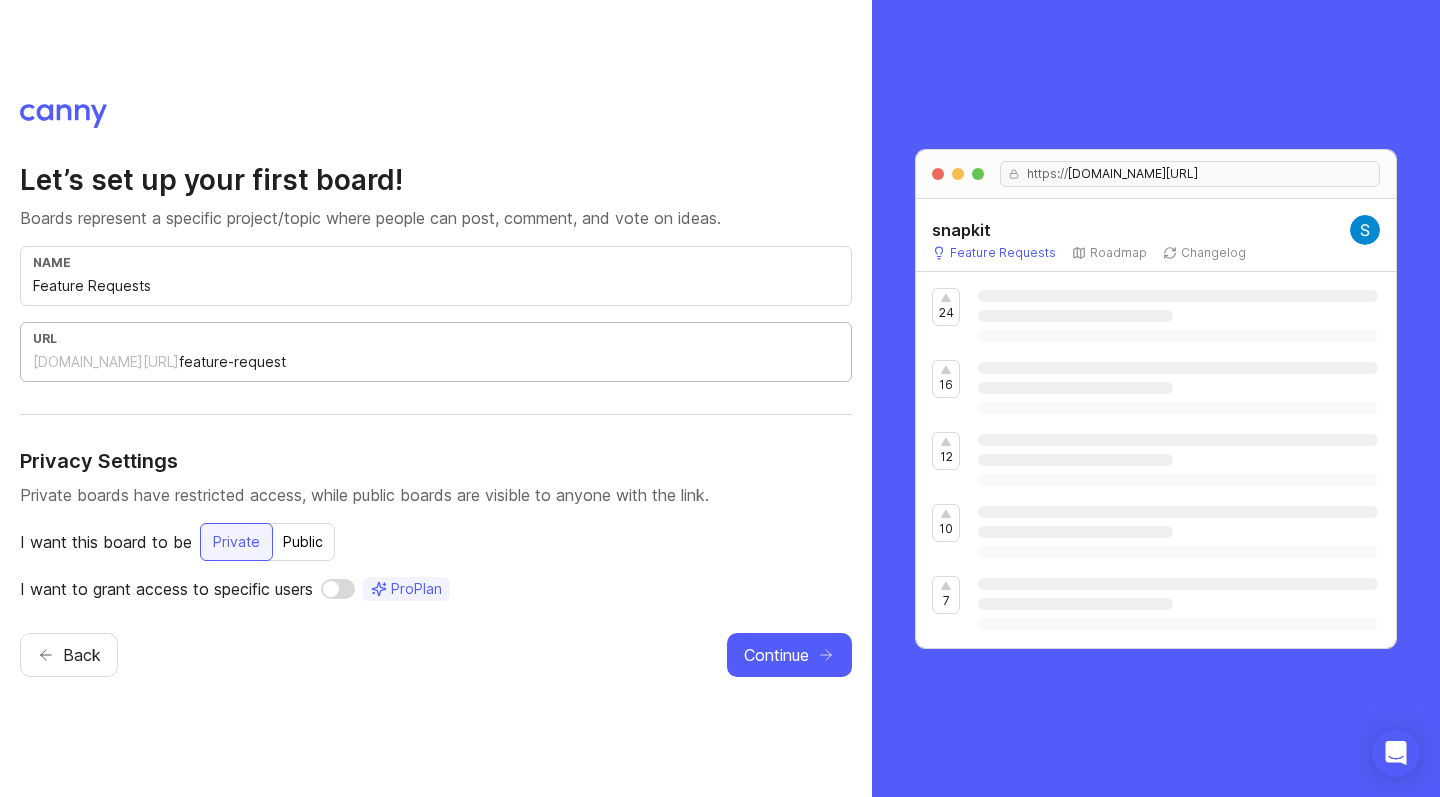type on "feature-request" 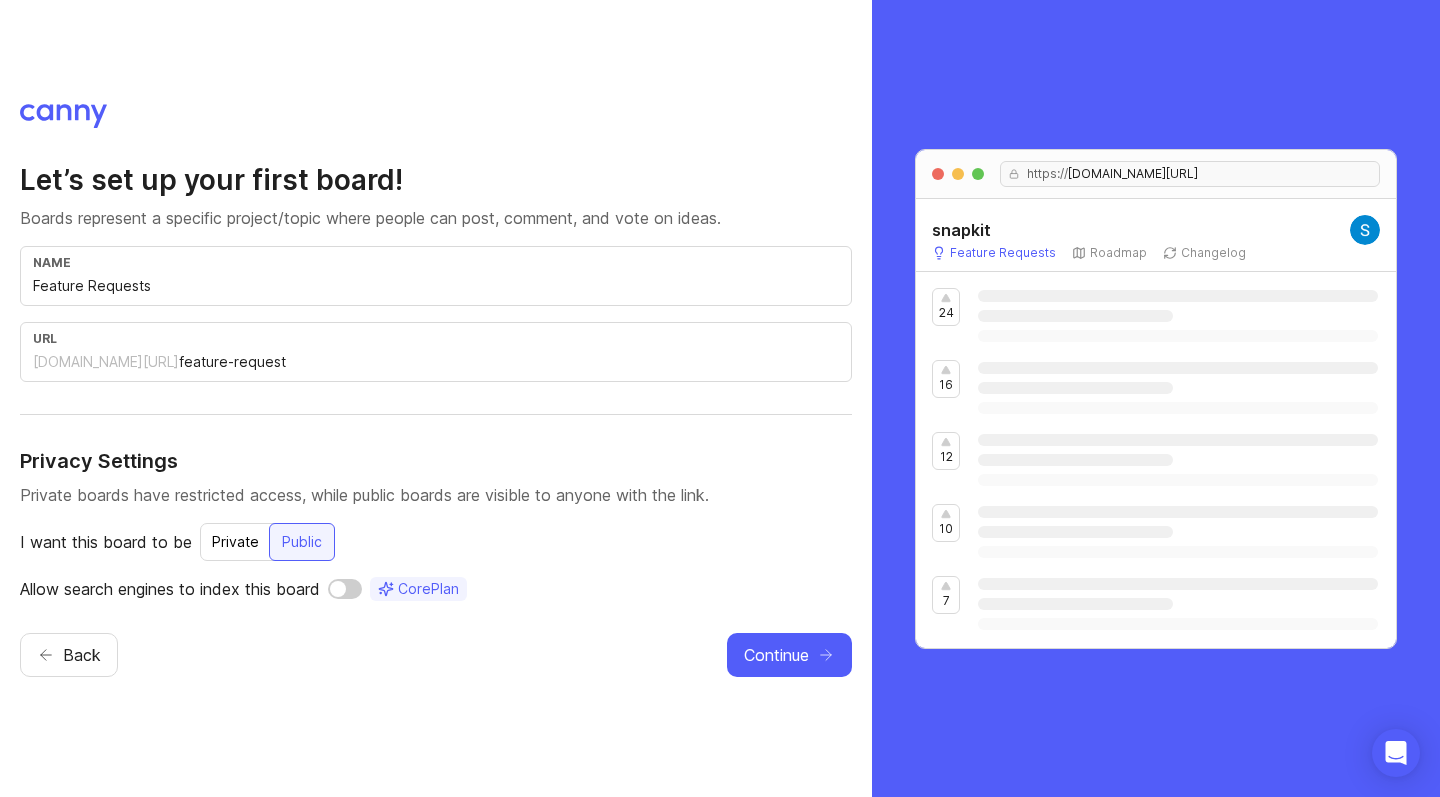 click at bounding box center [345, 589] 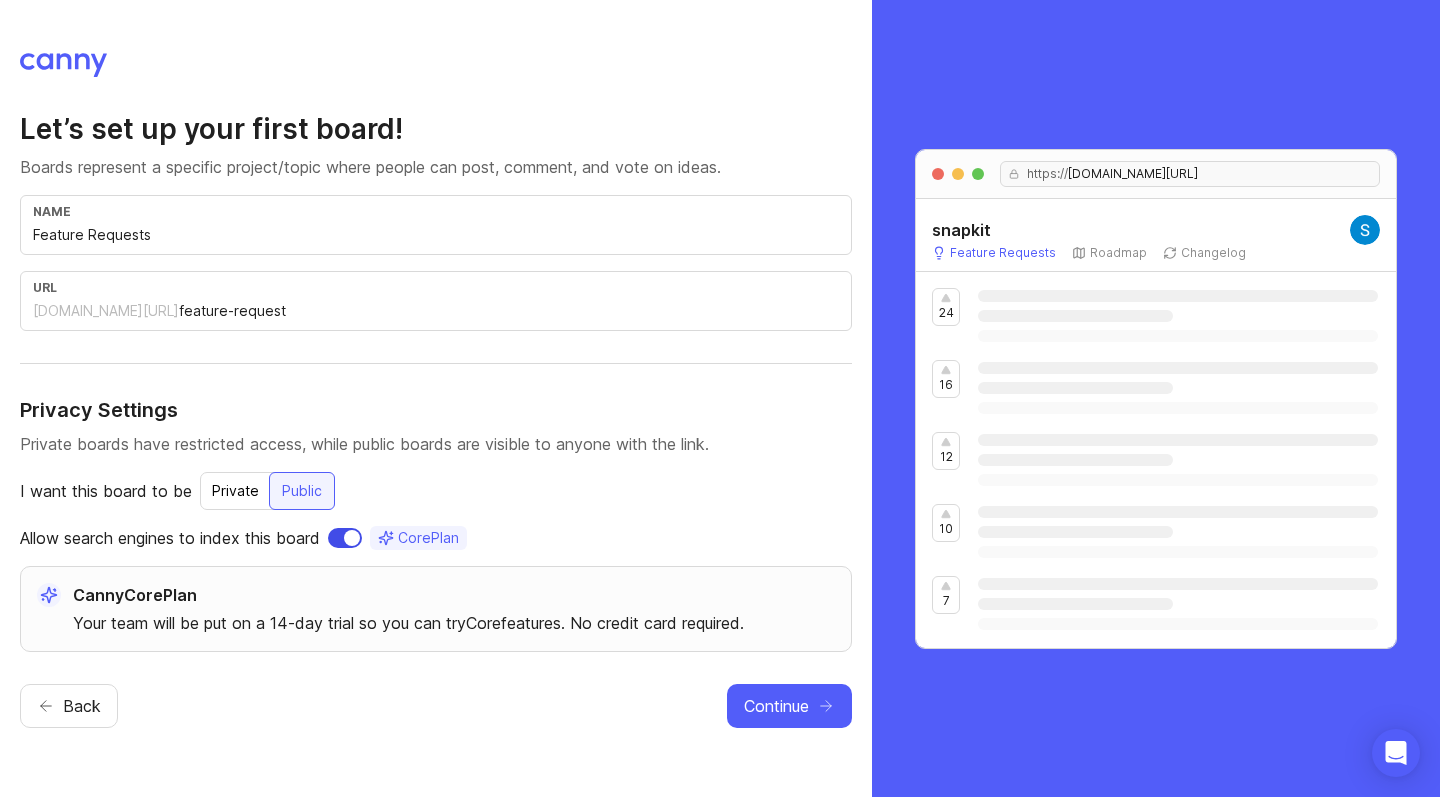 click at bounding box center [345, 538] 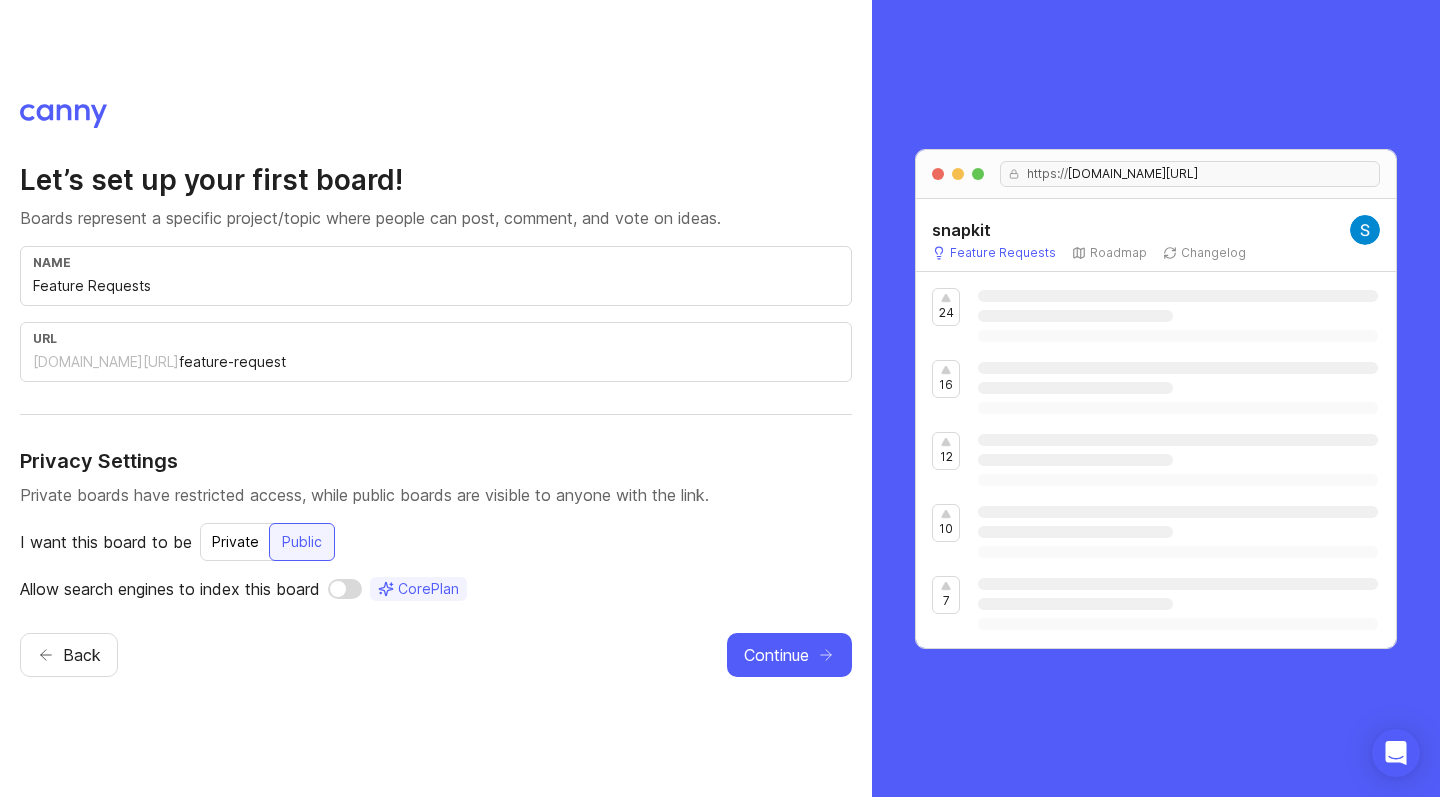 click on "url snapkit.canny.io/ feature-request" at bounding box center (436, 352) 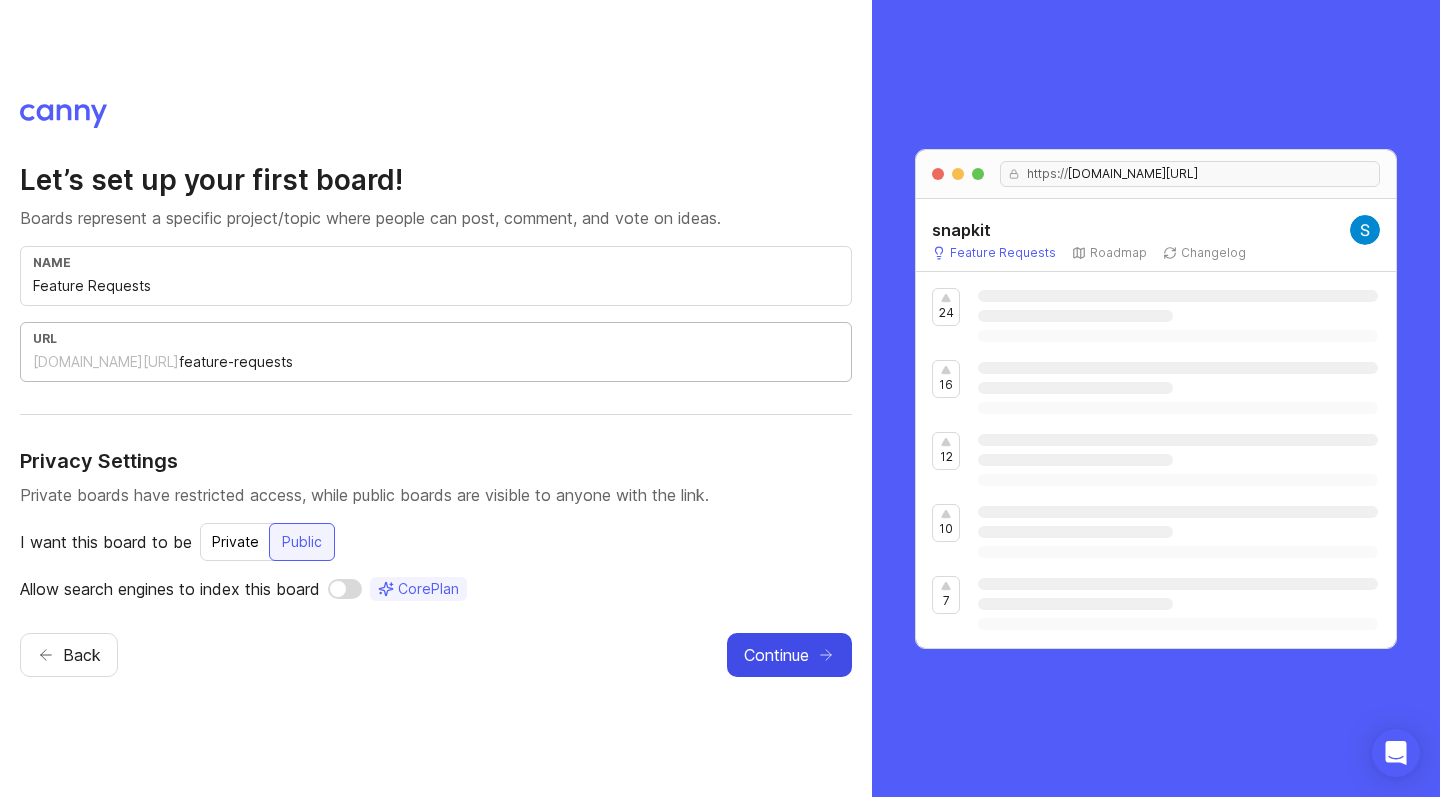 type on "feature-requests" 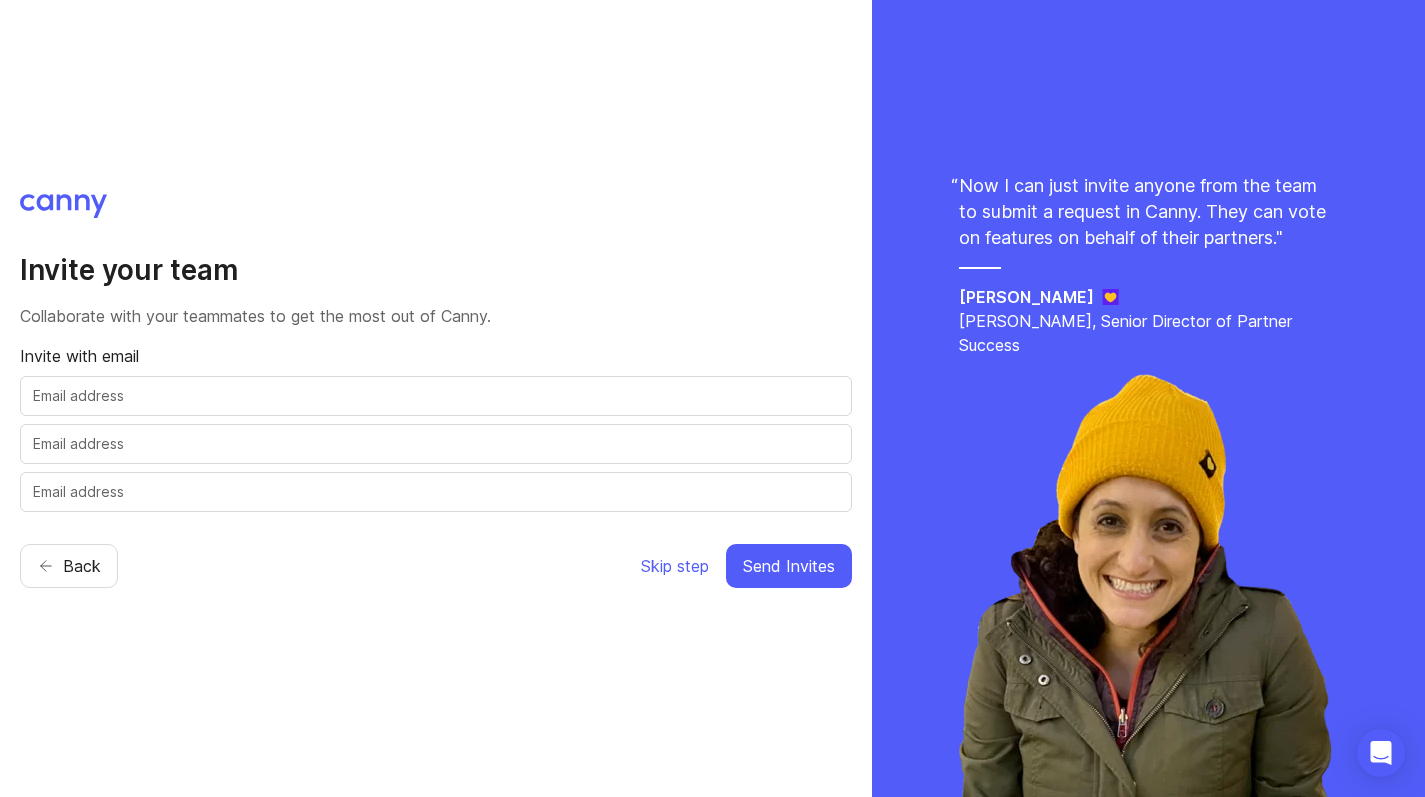 click at bounding box center [436, 396] 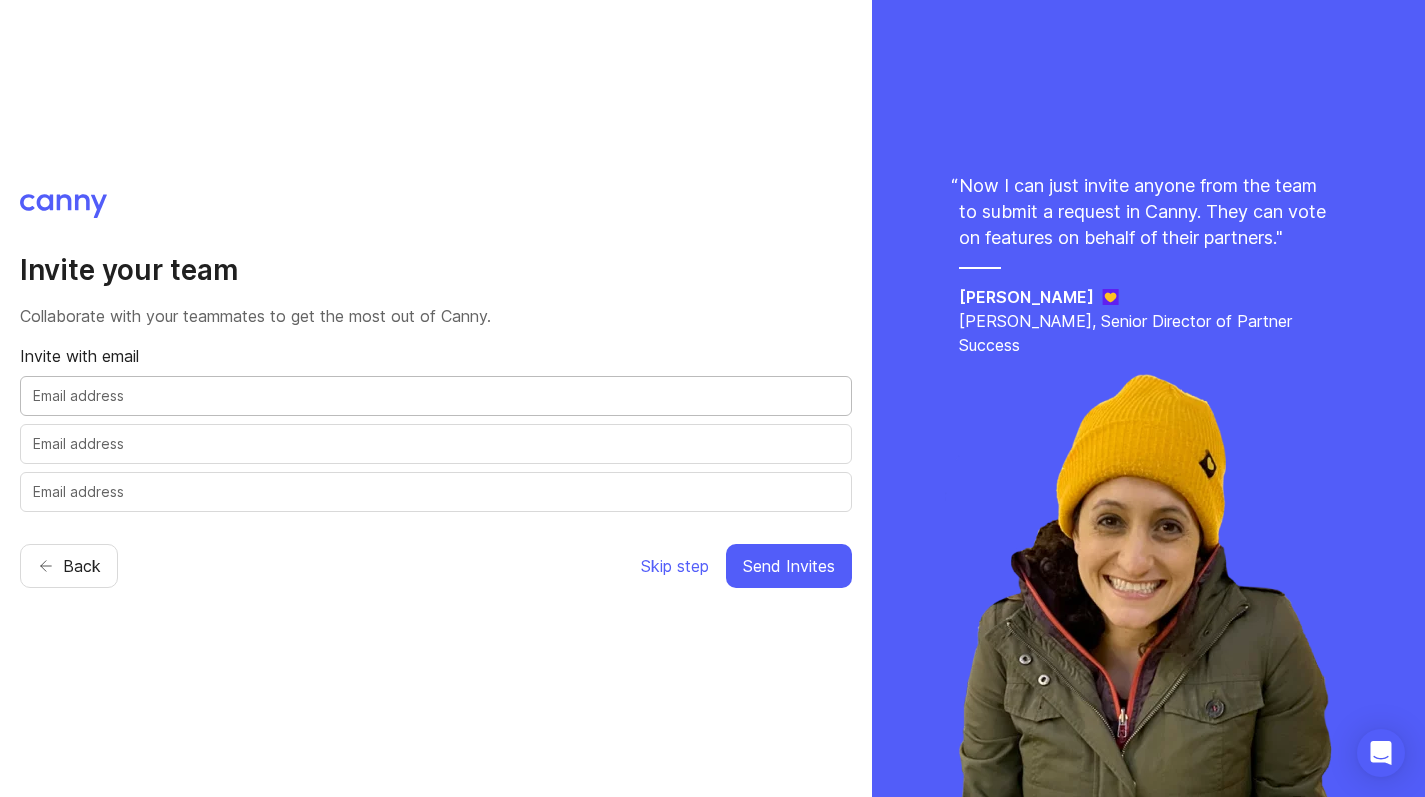 click on "Collaborate with your teammates to get the most out of Canny." at bounding box center (436, 316) 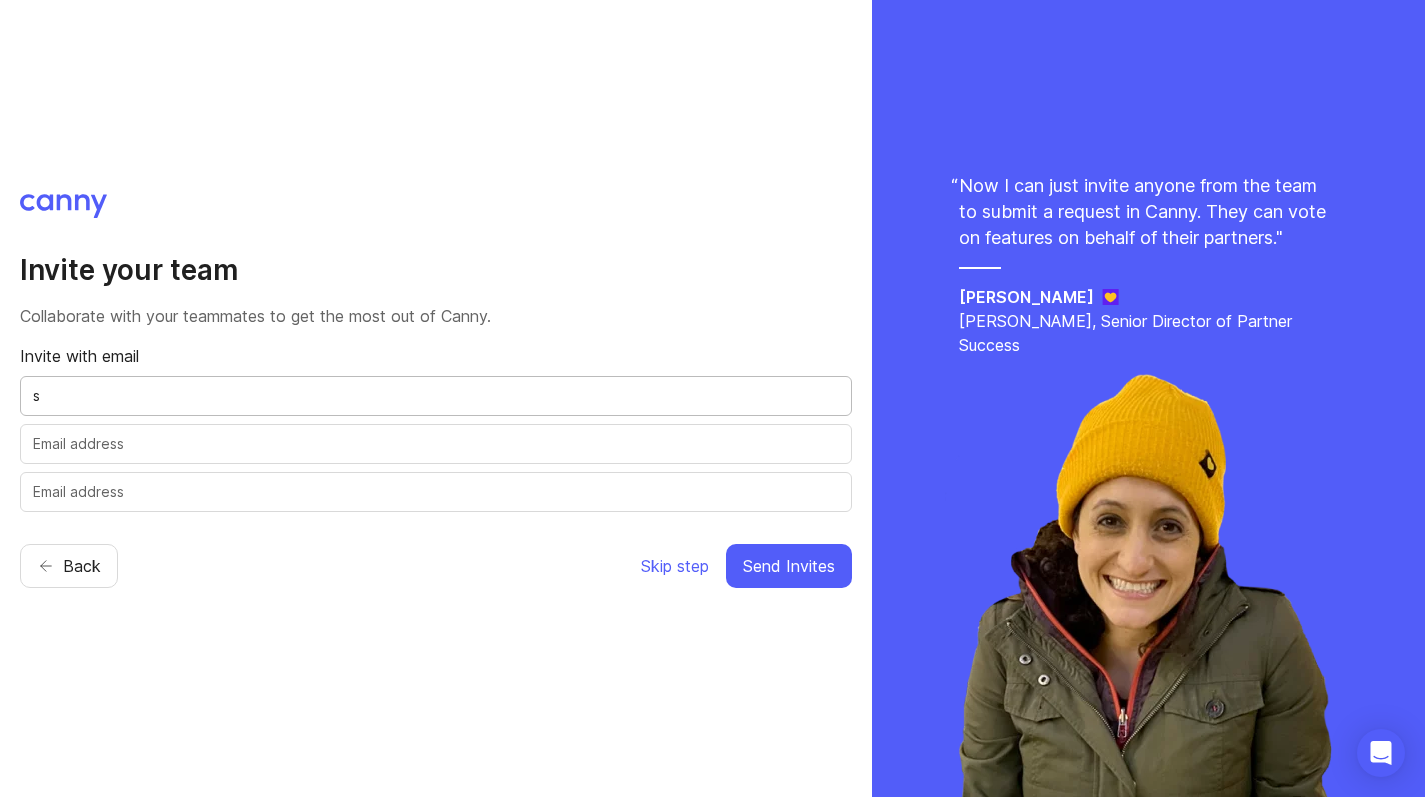 type 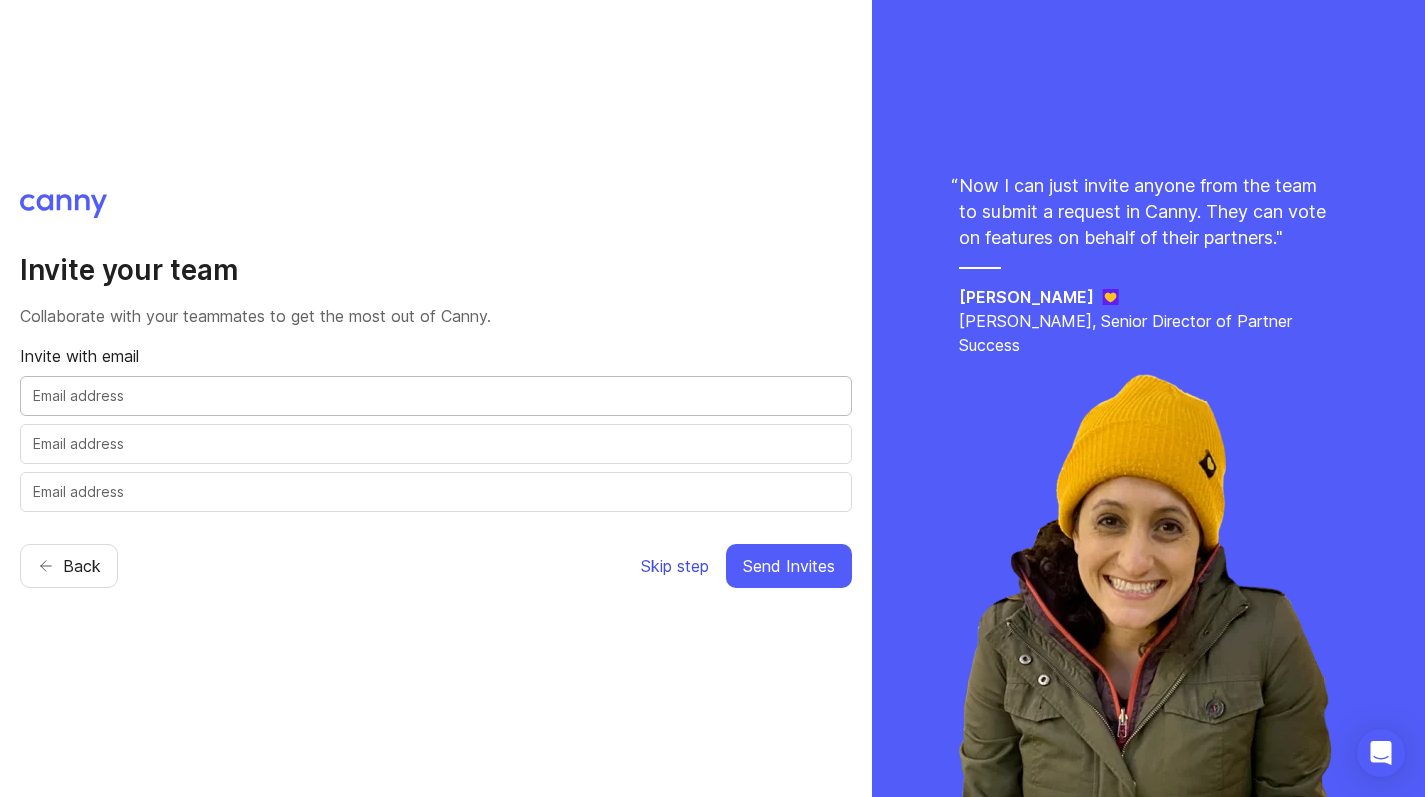 click on "Skip step" at bounding box center [675, 566] 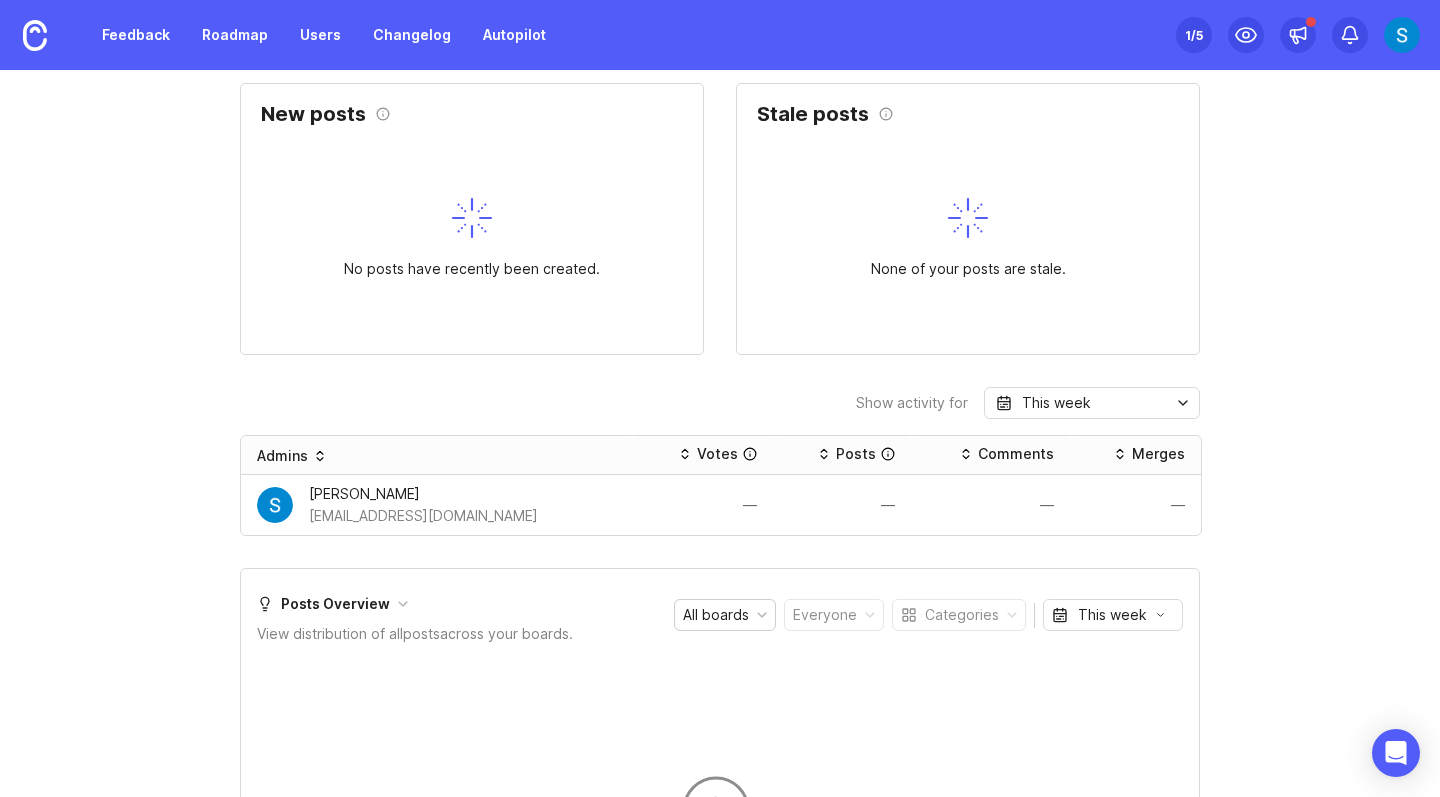 scroll, scrollTop: 0, scrollLeft: 0, axis: both 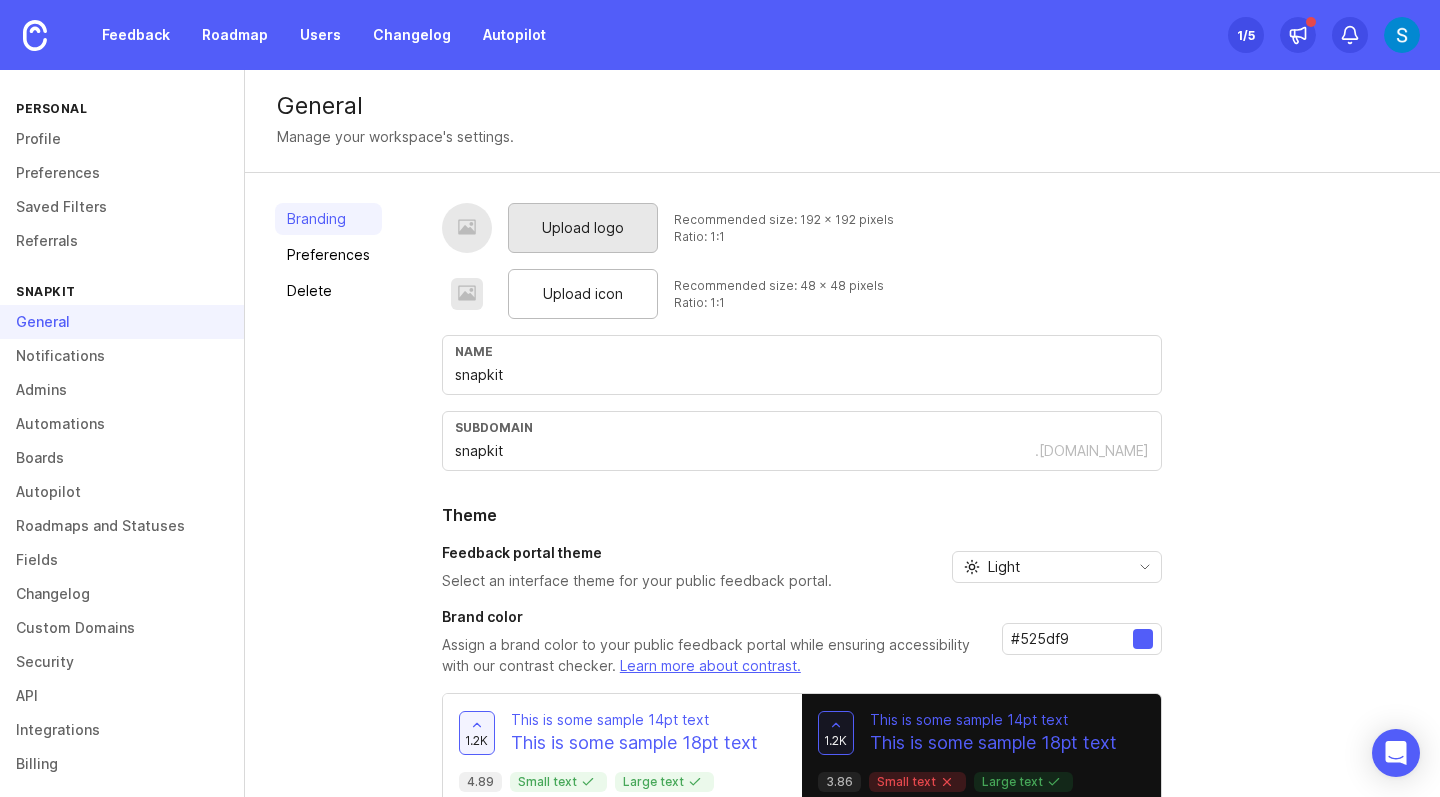 click on "Upload logo" at bounding box center (583, 228) 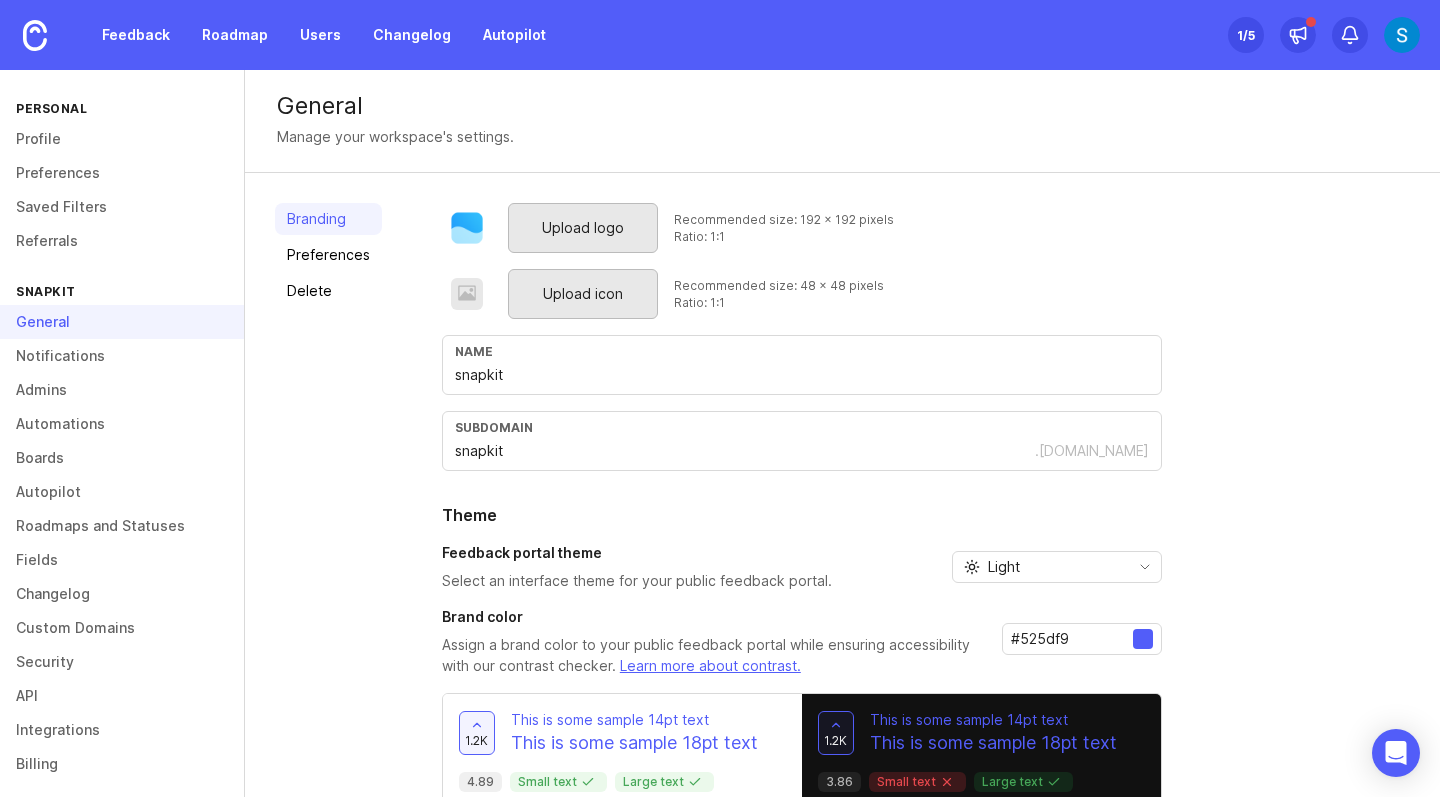 click on "Upload icon" at bounding box center (583, 294) 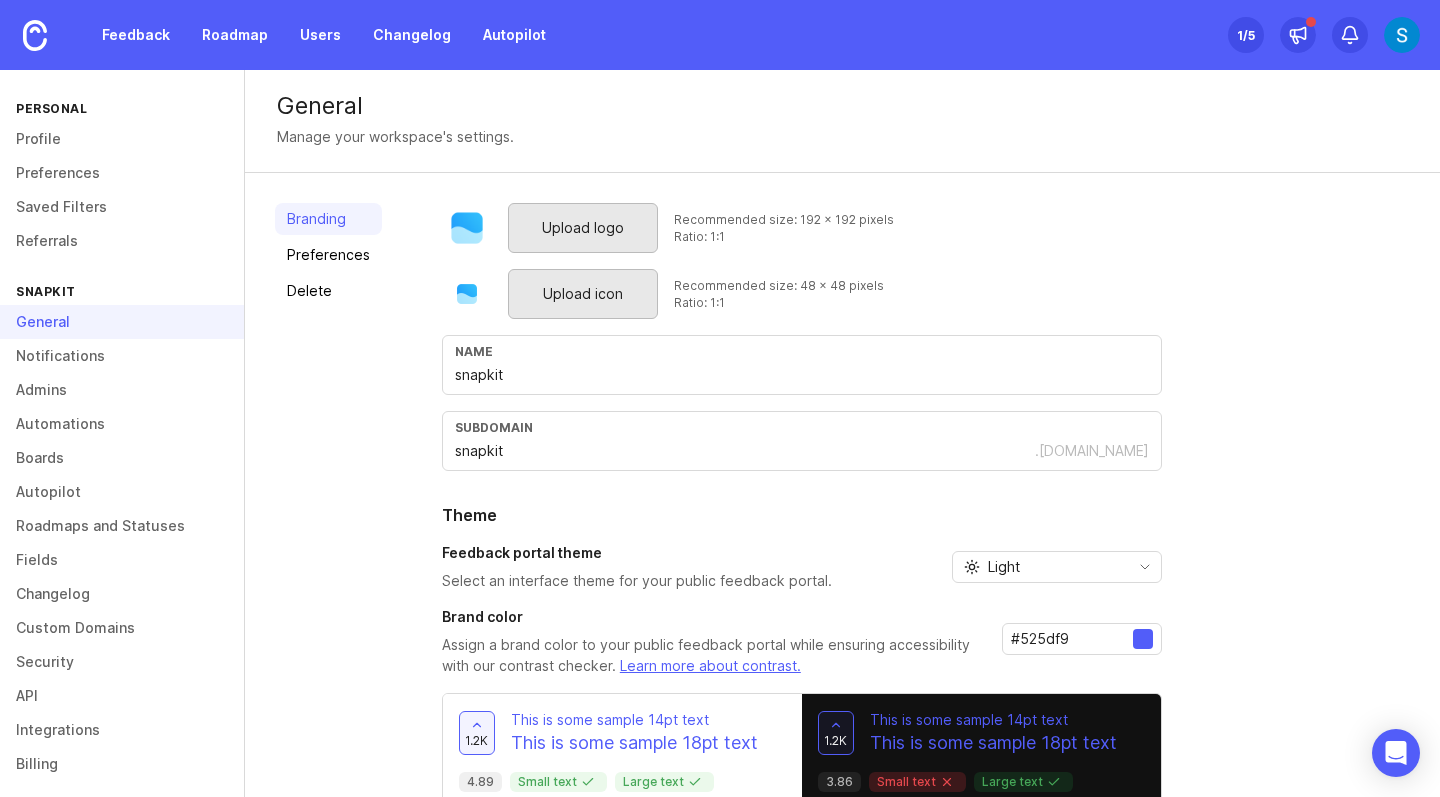 click on "Name snapkit" at bounding box center [802, 365] 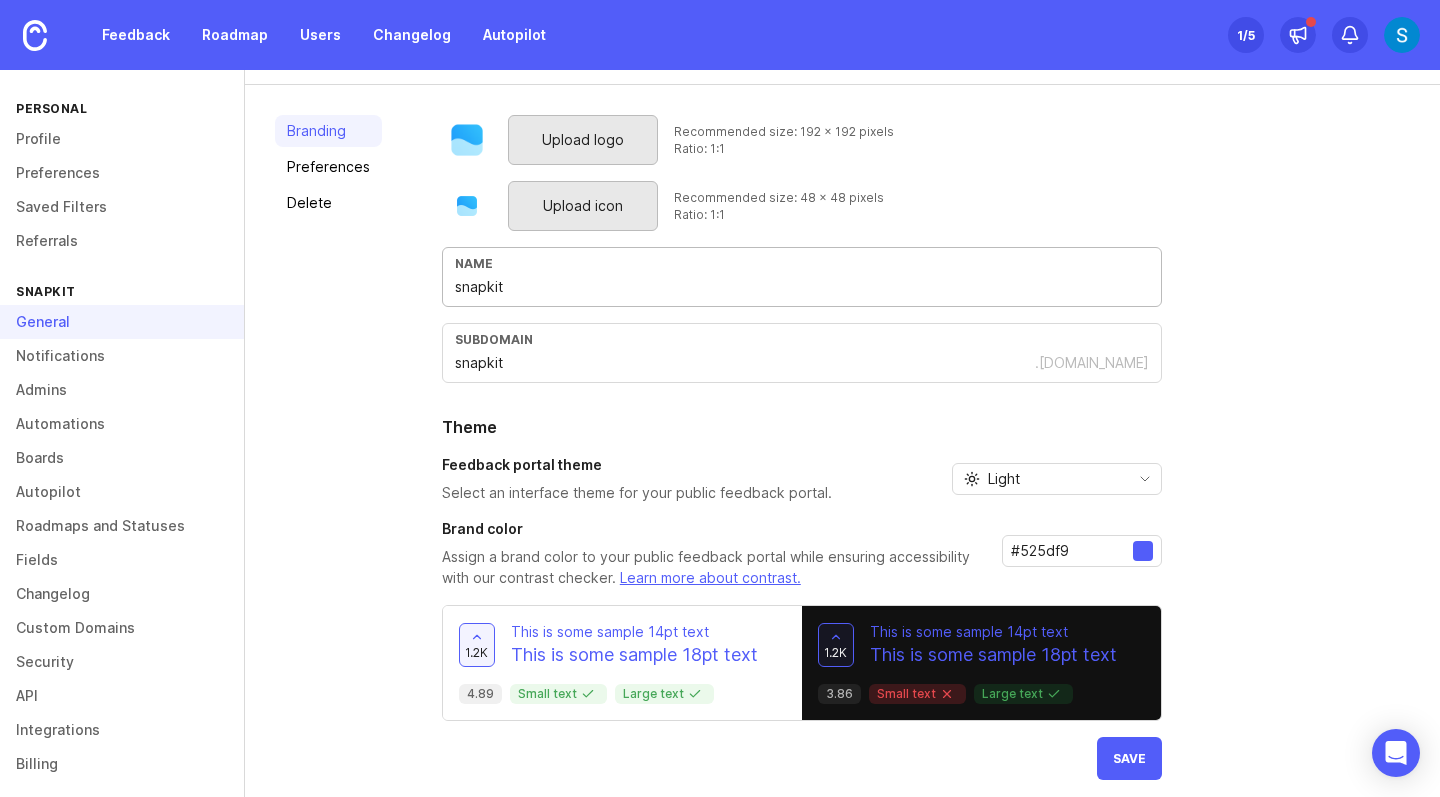 scroll, scrollTop: 100, scrollLeft: 0, axis: vertical 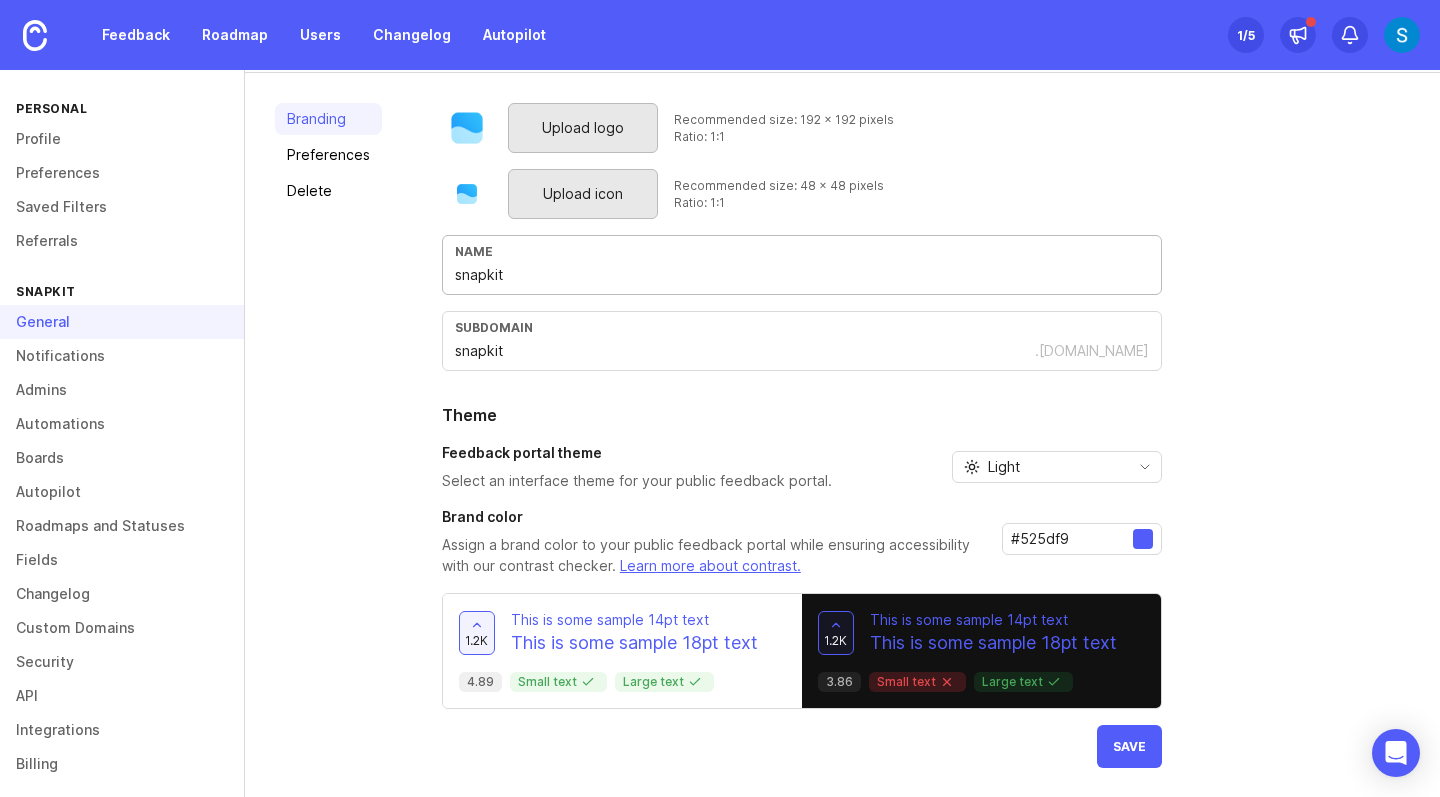 click on "snapkit" at bounding box center [745, 351] 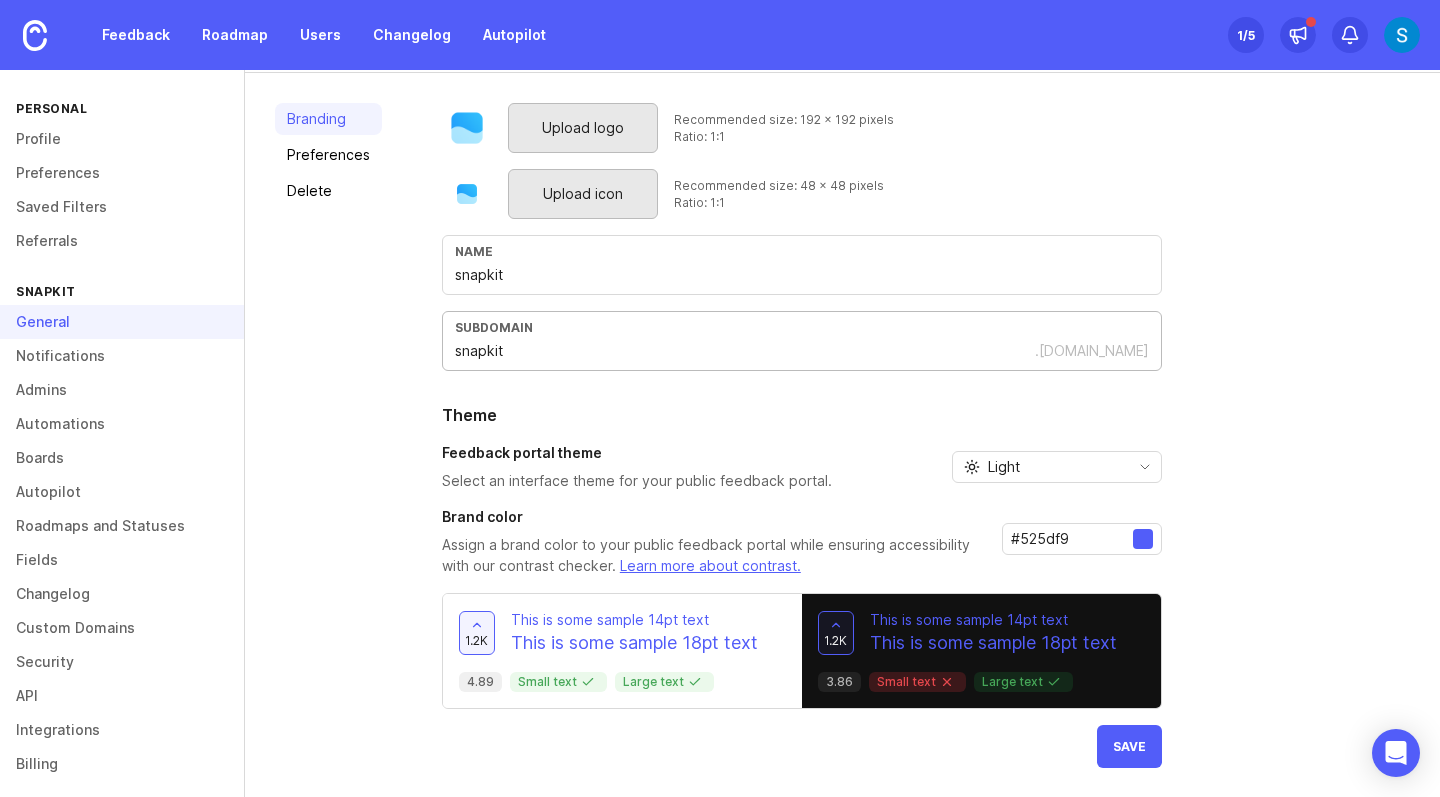 scroll, scrollTop: 57, scrollLeft: 0, axis: vertical 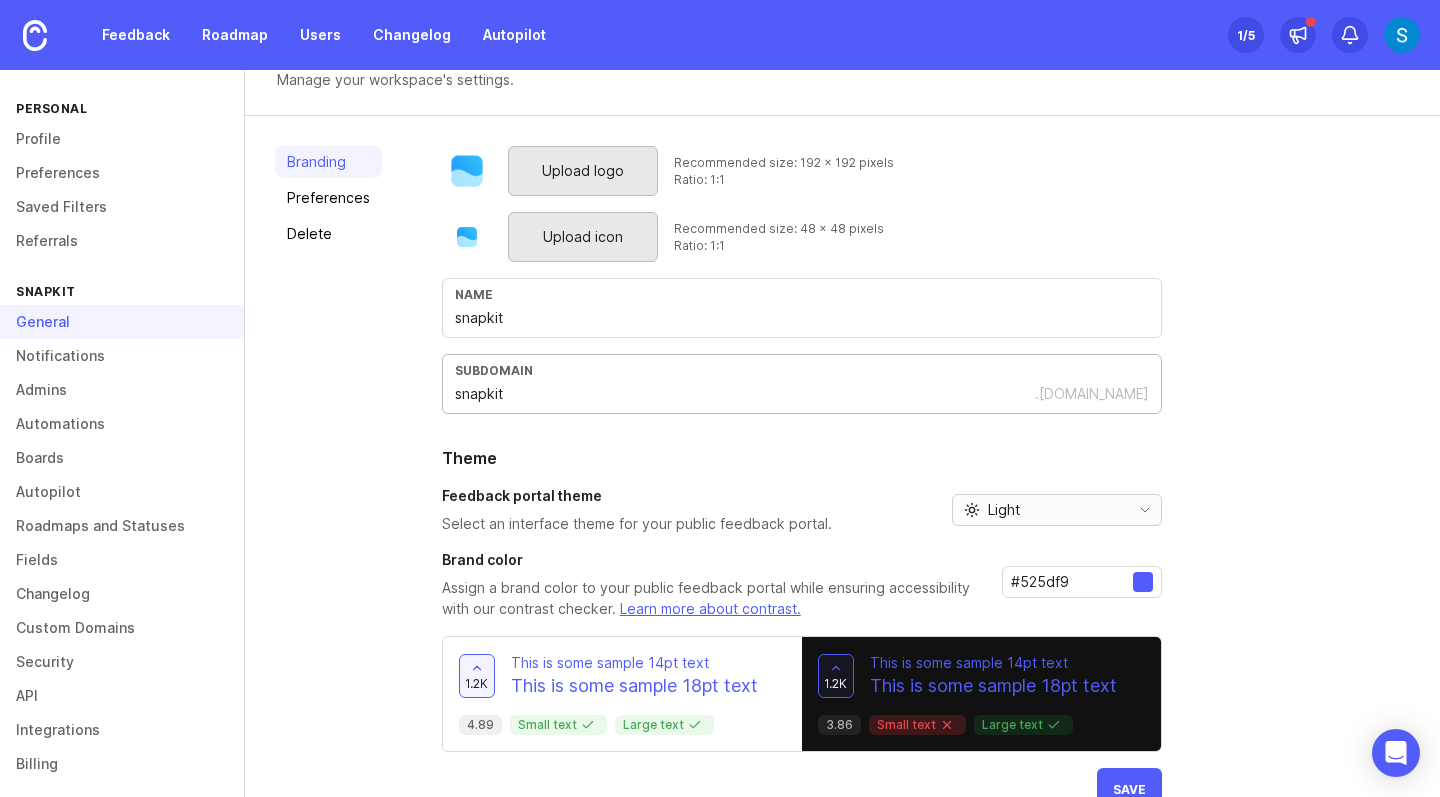 click on "Light" at bounding box center [1004, 510] 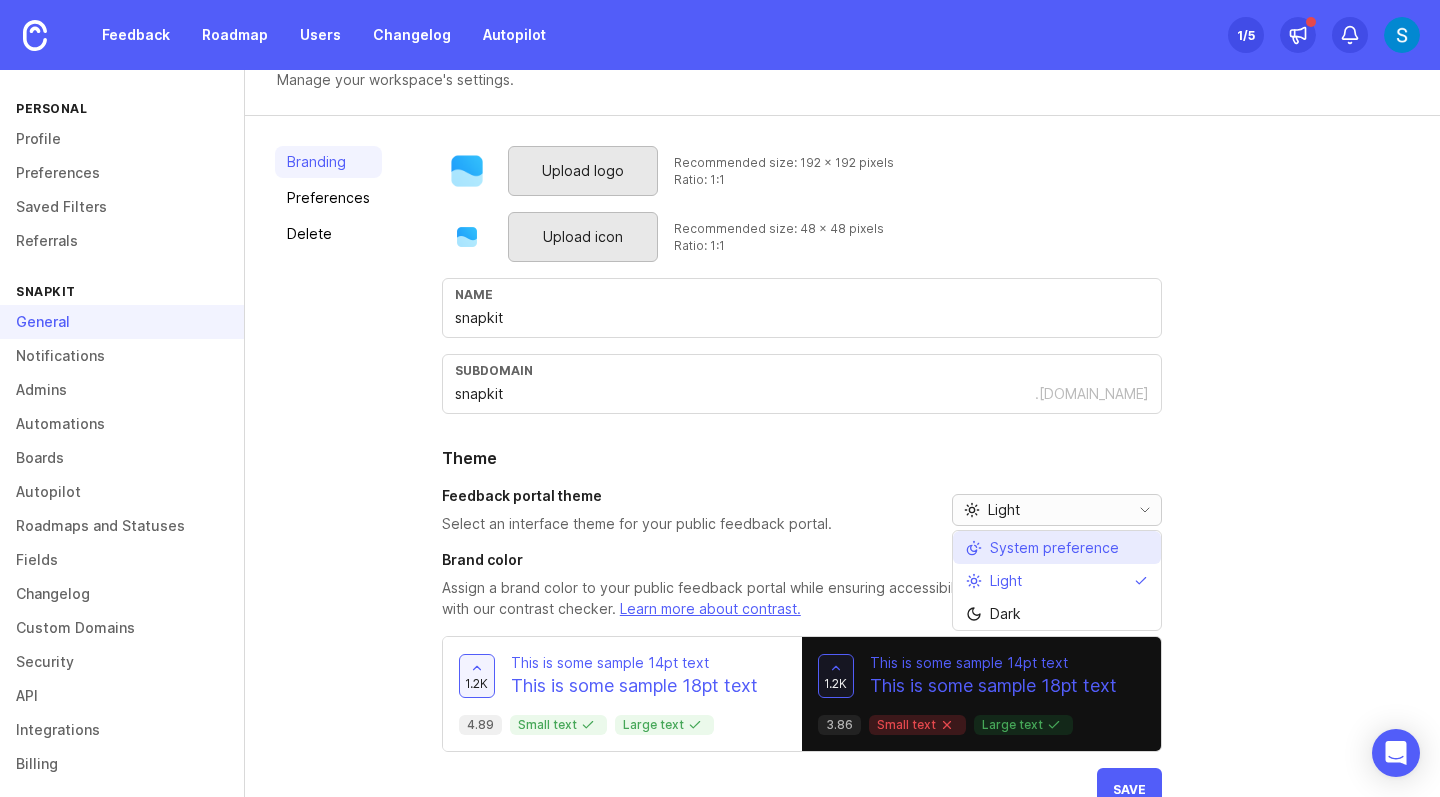 click on "System preference" at bounding box center (1057, 547) 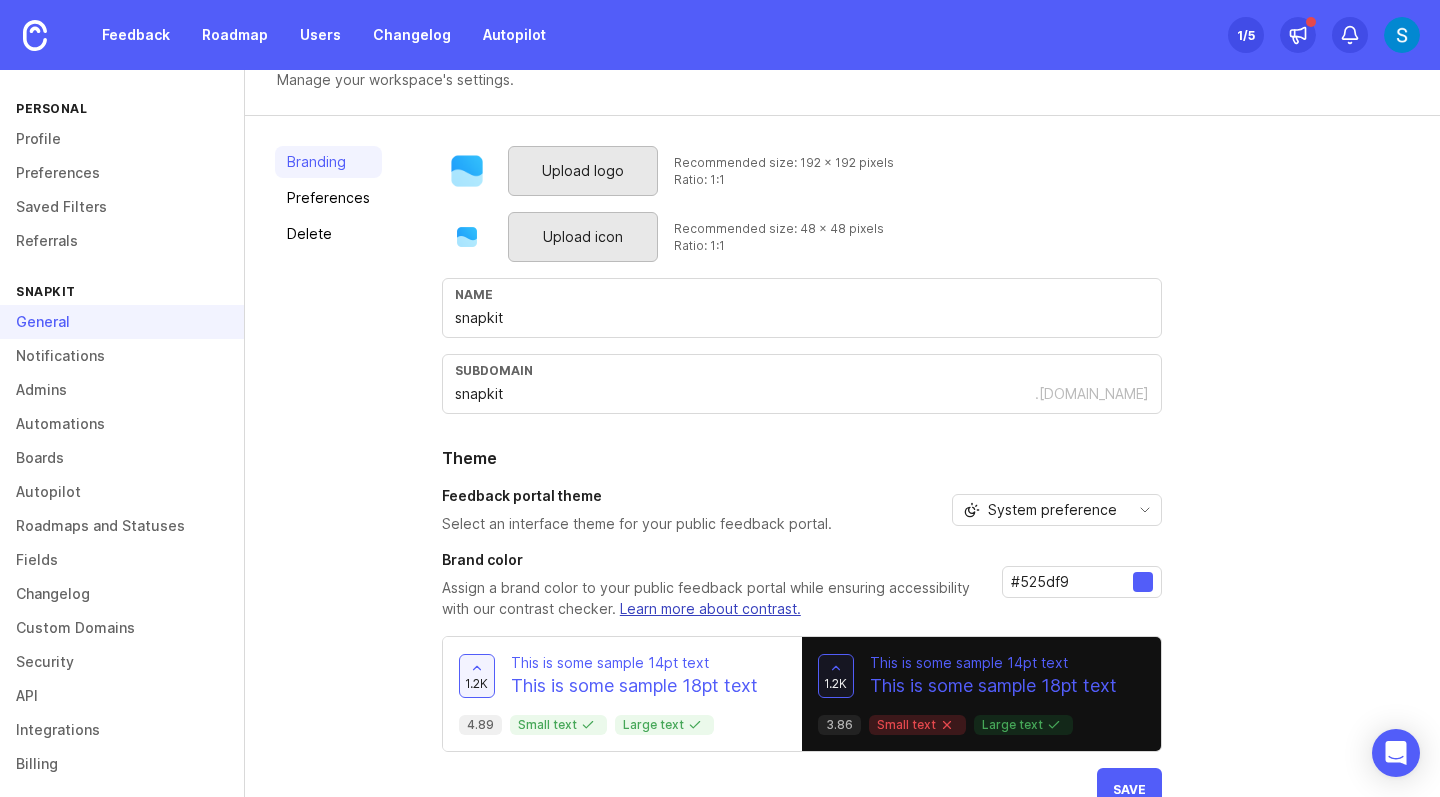 scroll, scrollTop: 100, scrollLeft: 0, axis: vertical 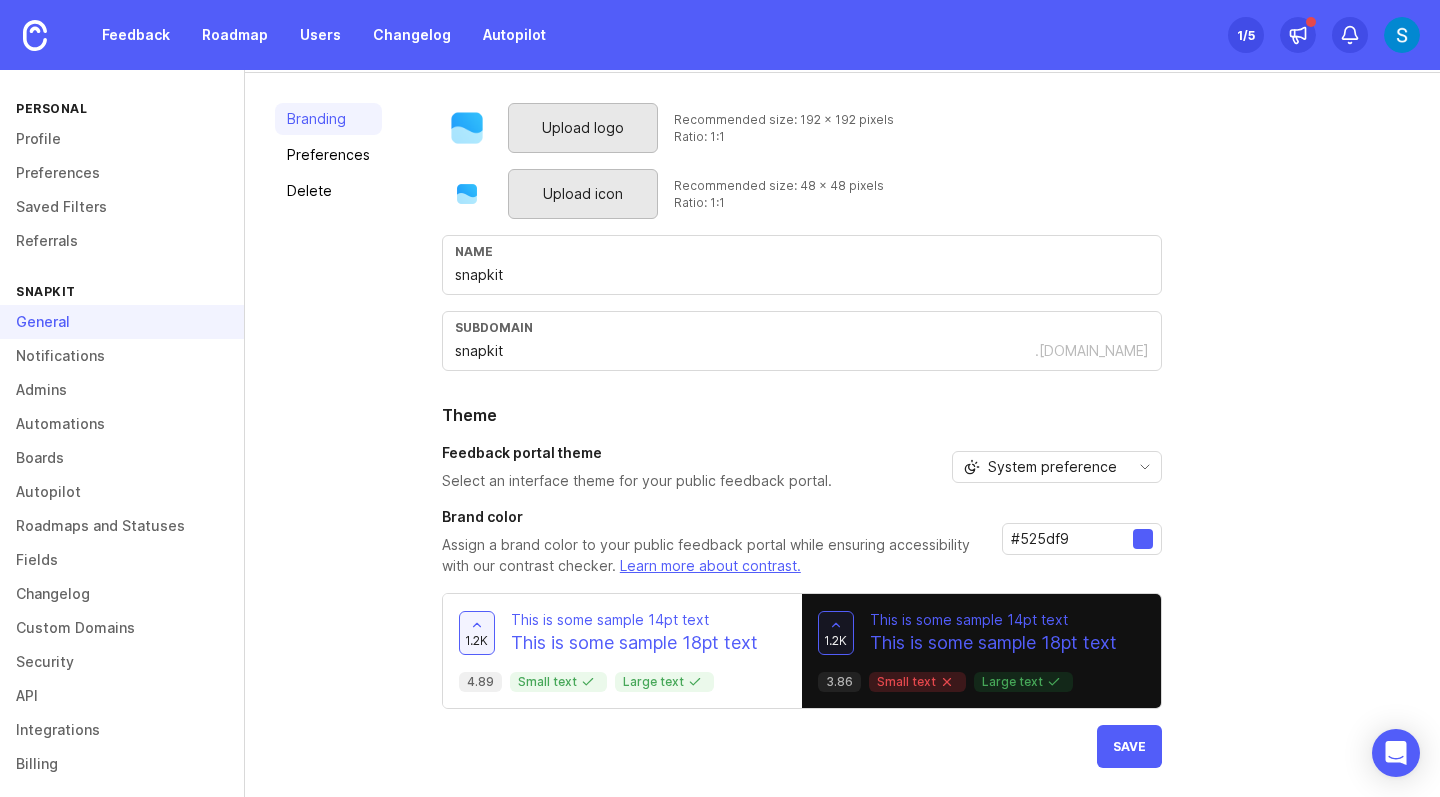 click on "#525df9" at bounding box center (1072, 539) 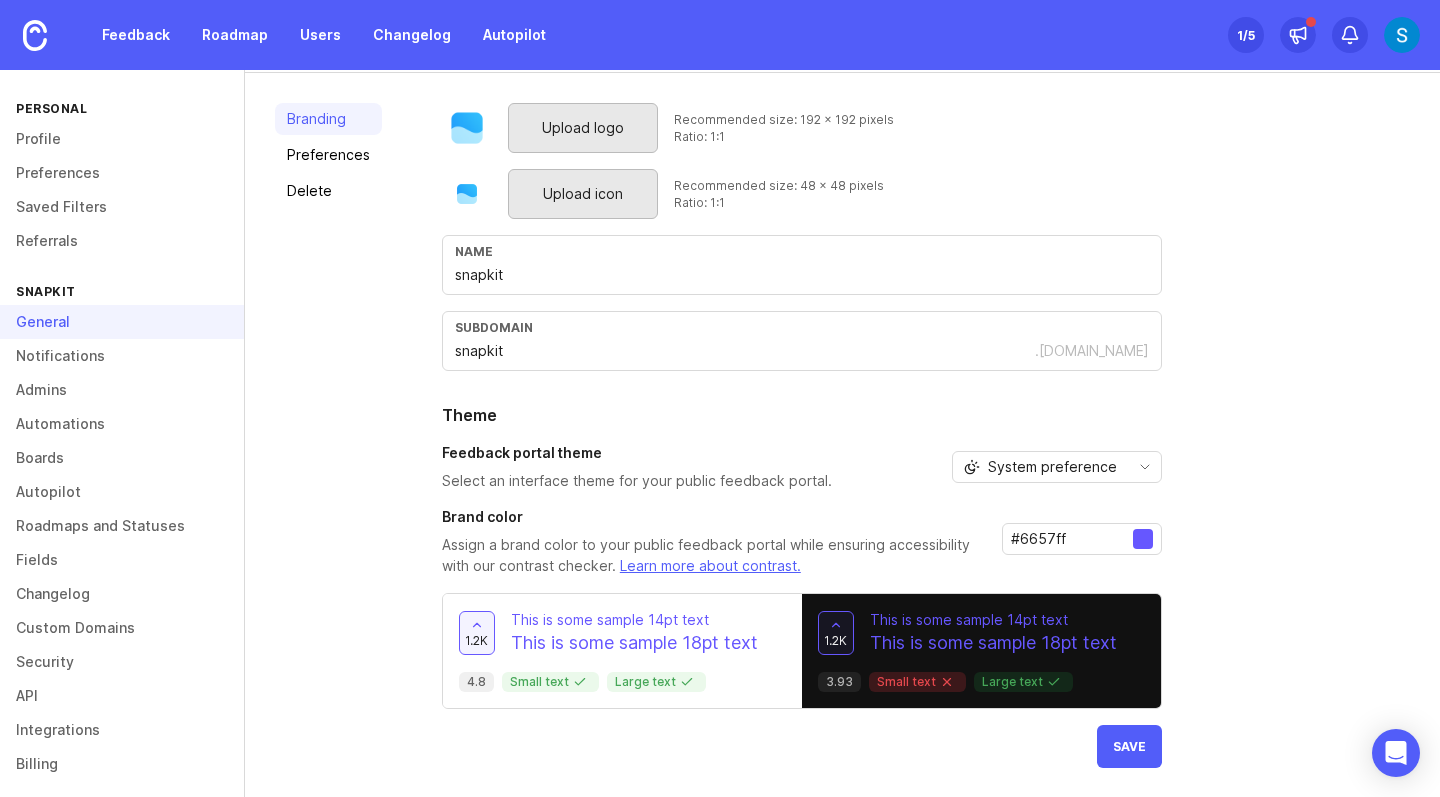 click on "Upload logo Recommended size: 192 x 192 pixels Ratio: 1:1 Upload icon Recommended size: 48 x 48 pixels Ratio: 1:1 Name snapkit subdomain snapkit .canny.io Theme Feedback portal theme Select an interface theme for your public feedback portal. System preference System preference Light Dark Brand color Assign a brand color to your public feedback portal while ensuring accessibility with our contrast checker.   Learn more about contrast. #6657ff 1.2k This is some sample 14pt text This is some sample 18pt text 4.8 Small text  Large text  1.2k This is some sample 14pt text This is some sample 18pt text 3.93 Small text  Large text  Save" at bounding box center [926, 435] 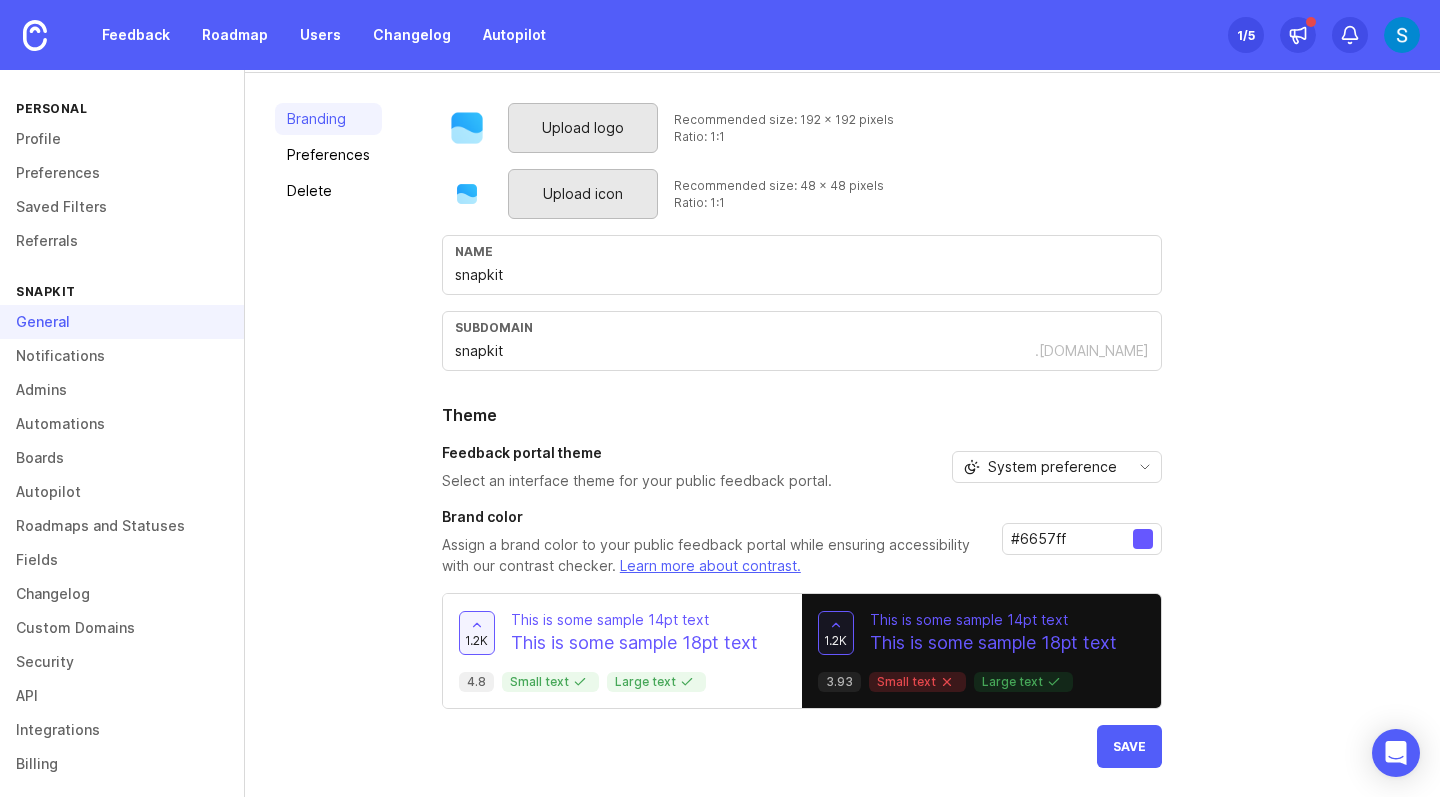 click on "#6657ff" at bounding box center [1072, 539] 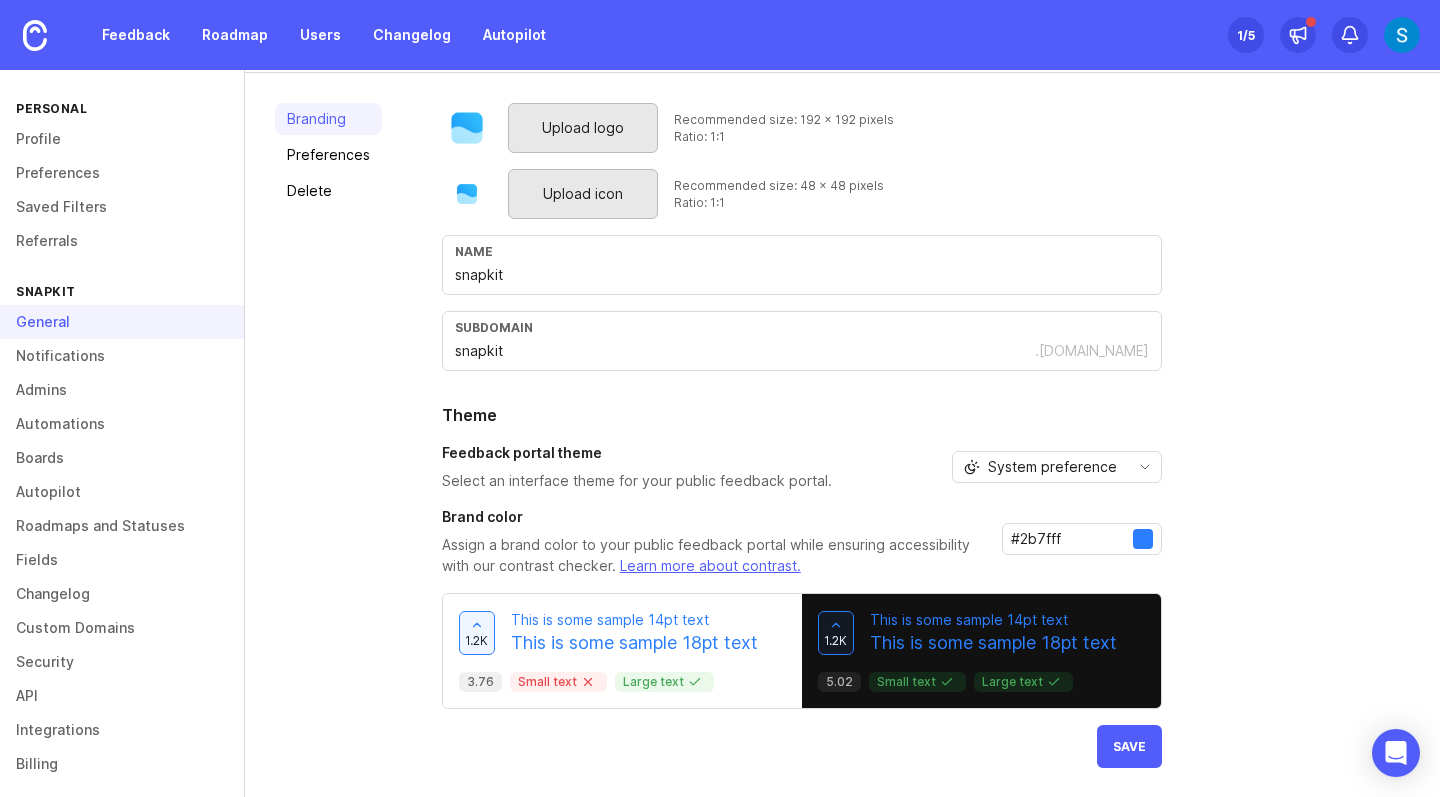 type on "#2b7fff" 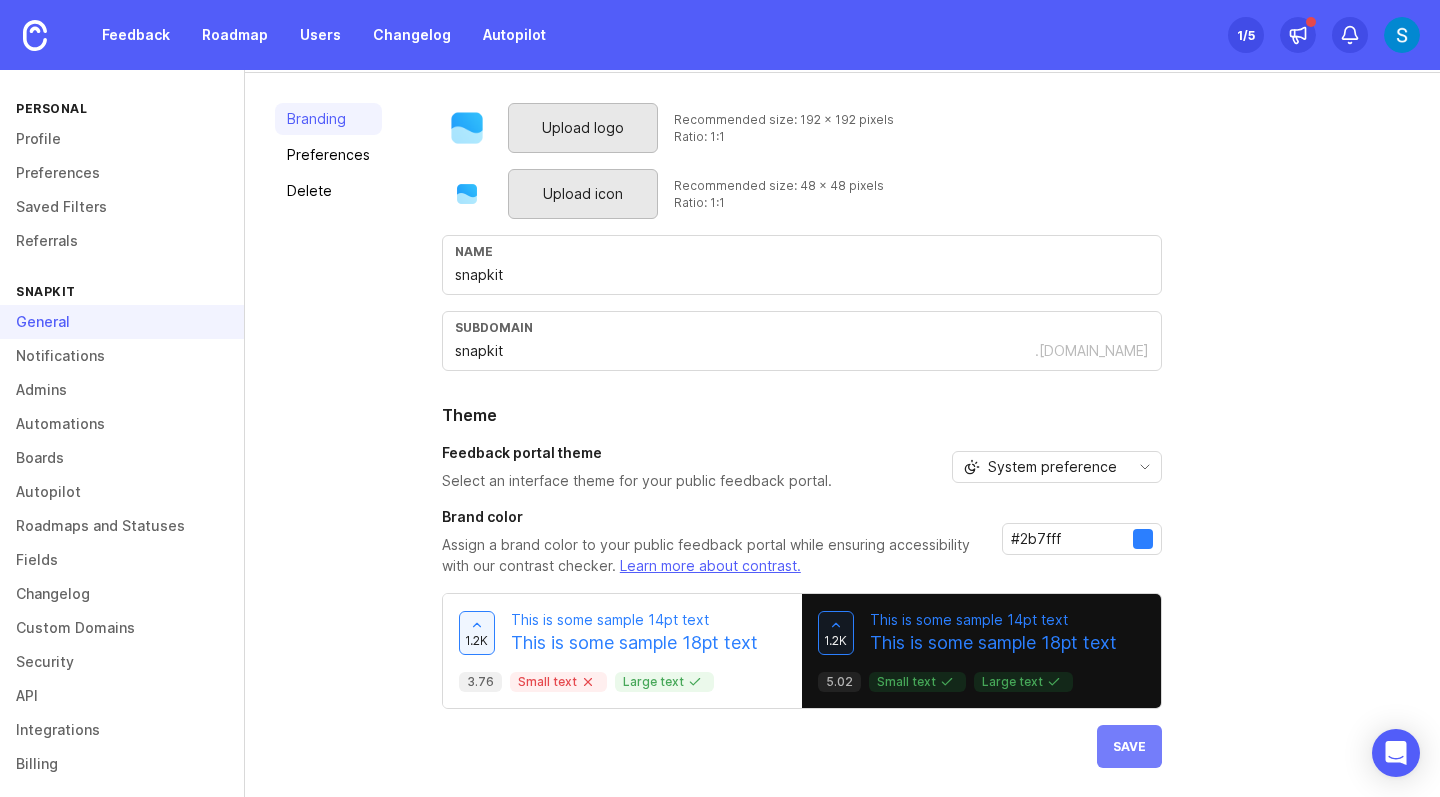 click on "Save" at bounding box center [1129, 746] 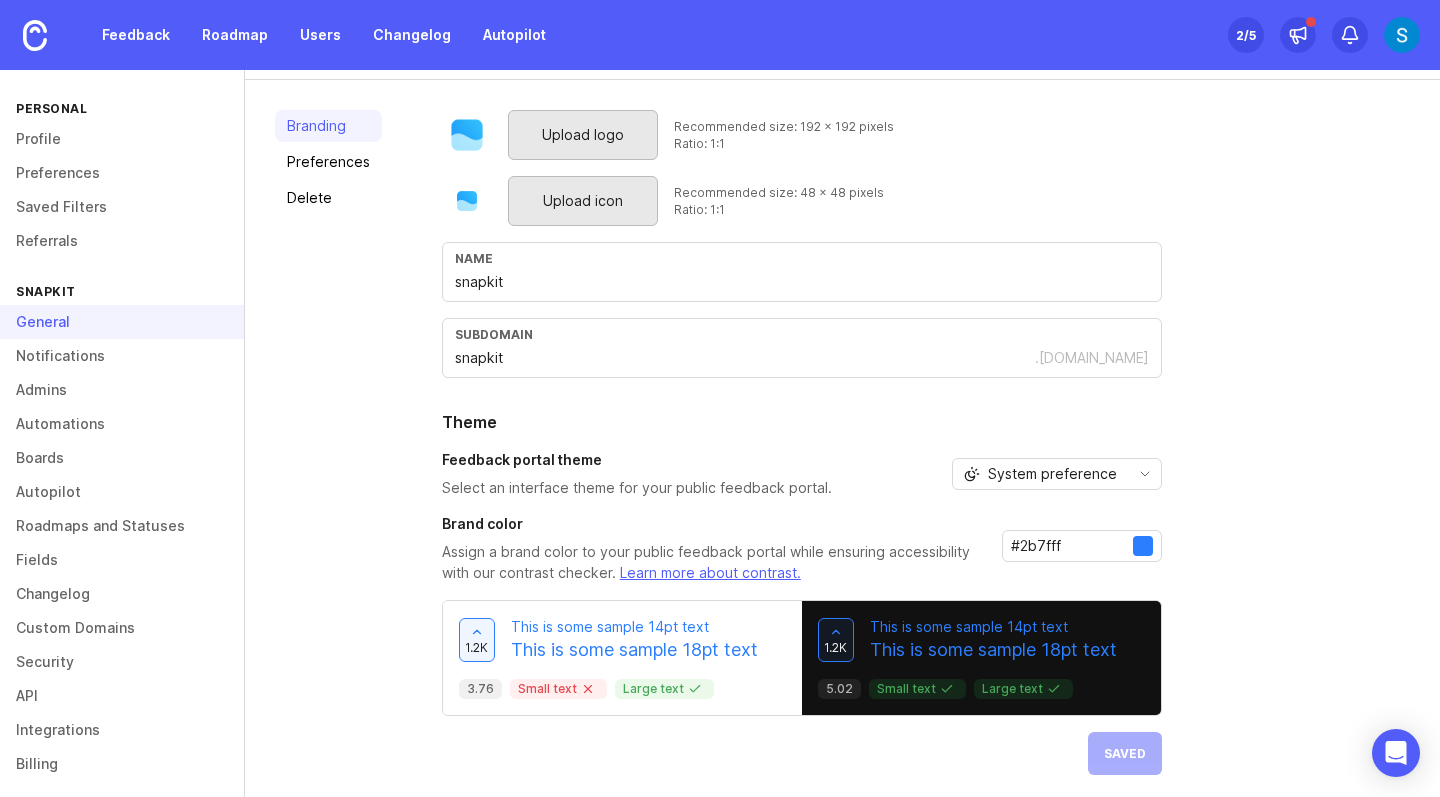 scroll, scrollTop: 85, scrollLeft: 0, axis: vertical 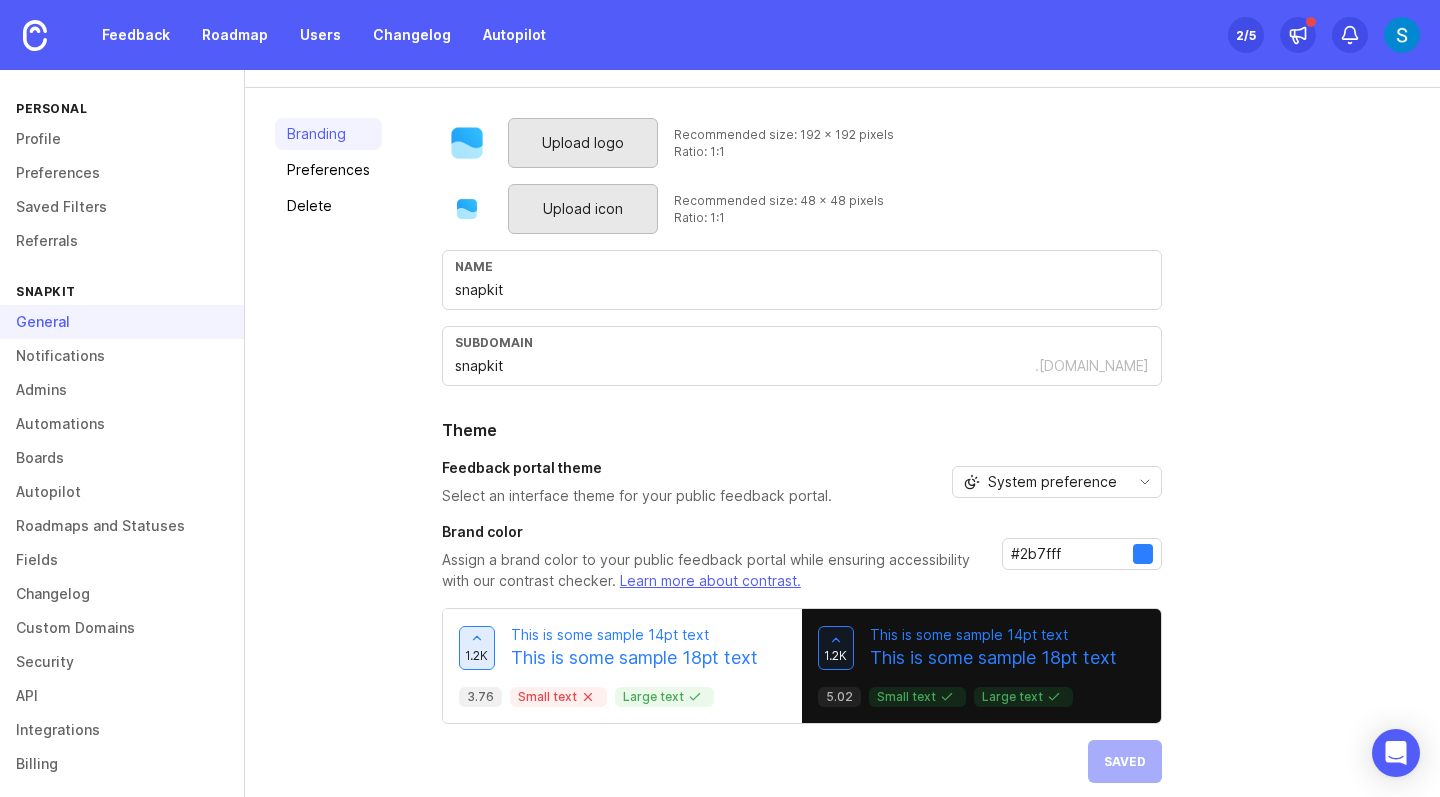 click at bounding box center [477, 648] 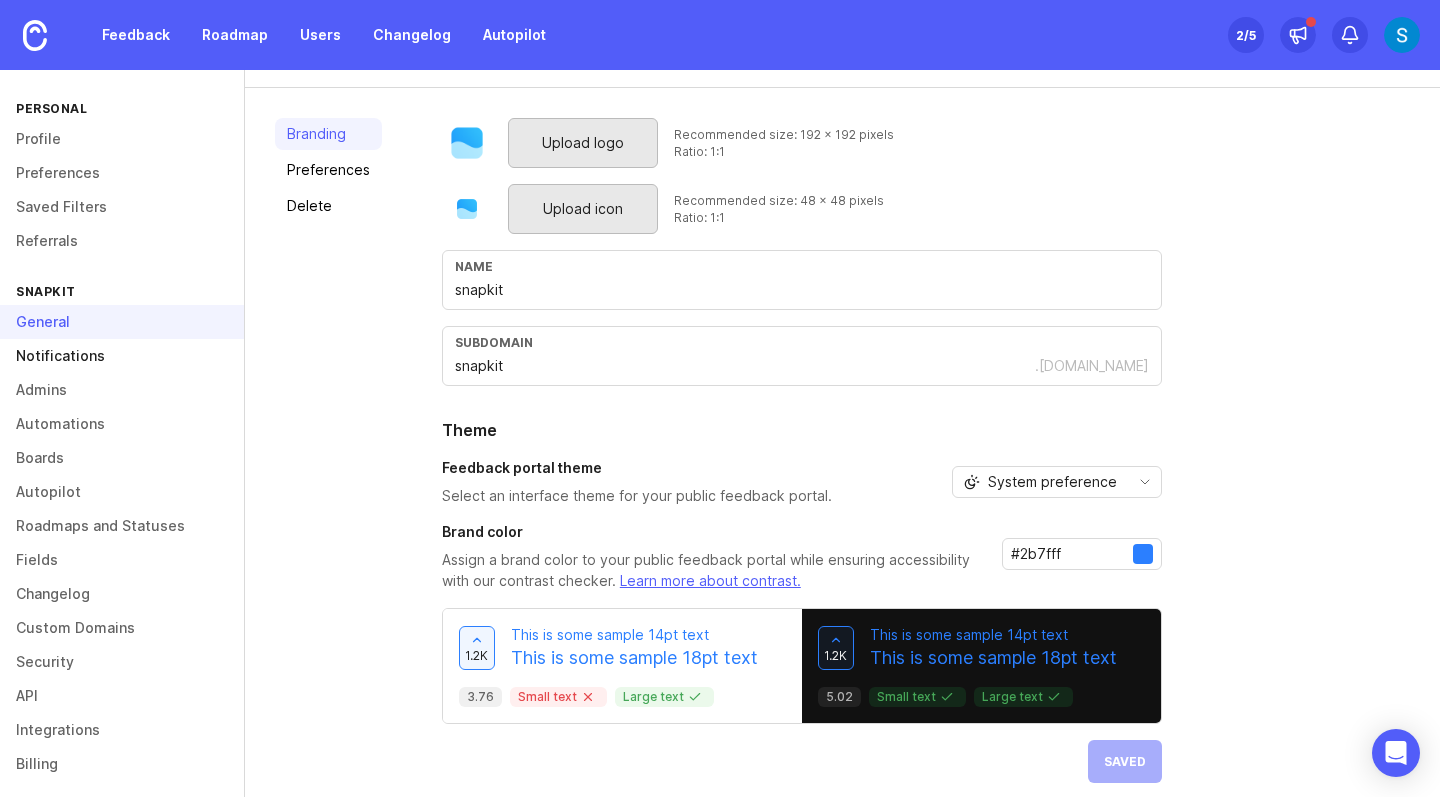 click on "Notifications" at bounding box center (122, 356) 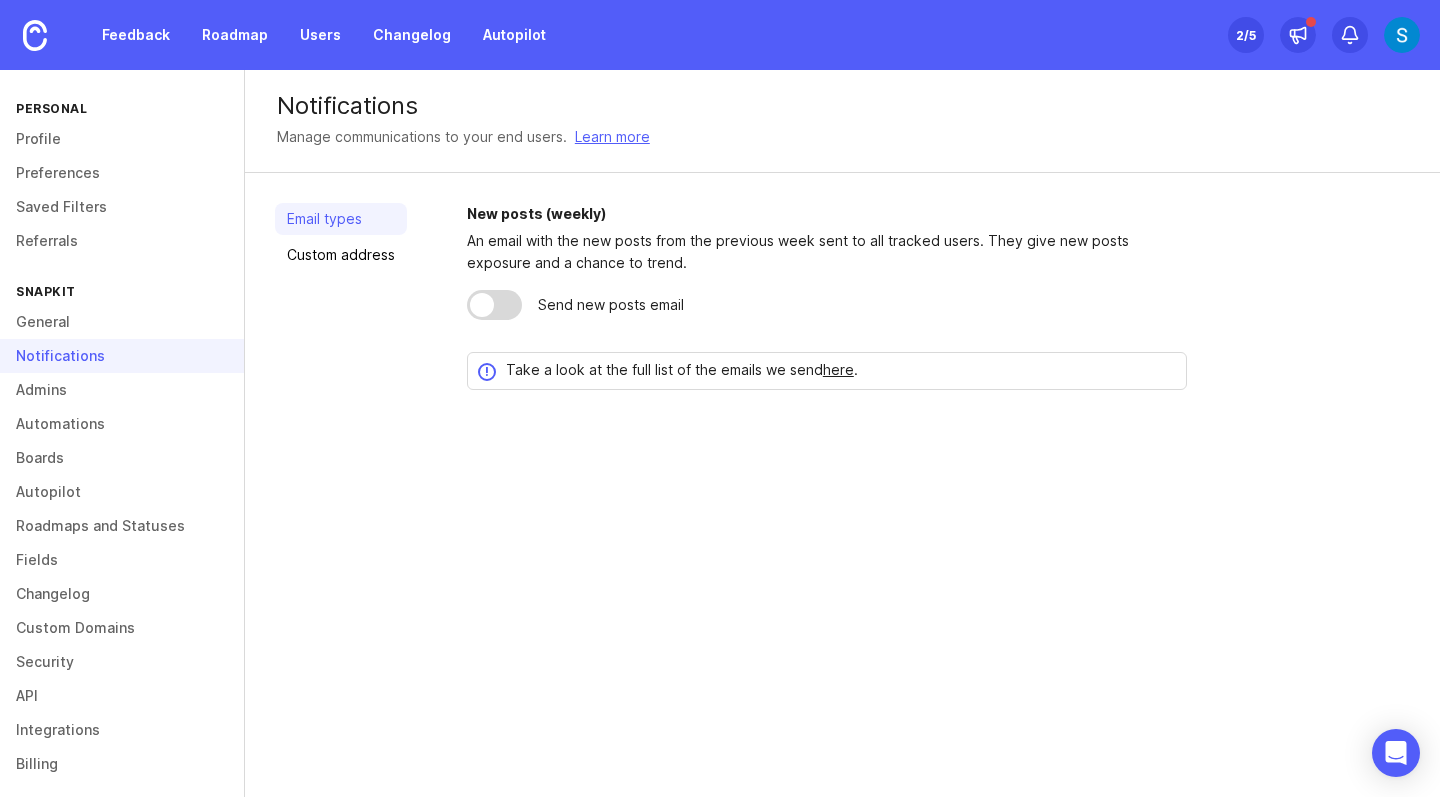 scroll, scrollTop: 0, scrollLeft: 0, axis: both 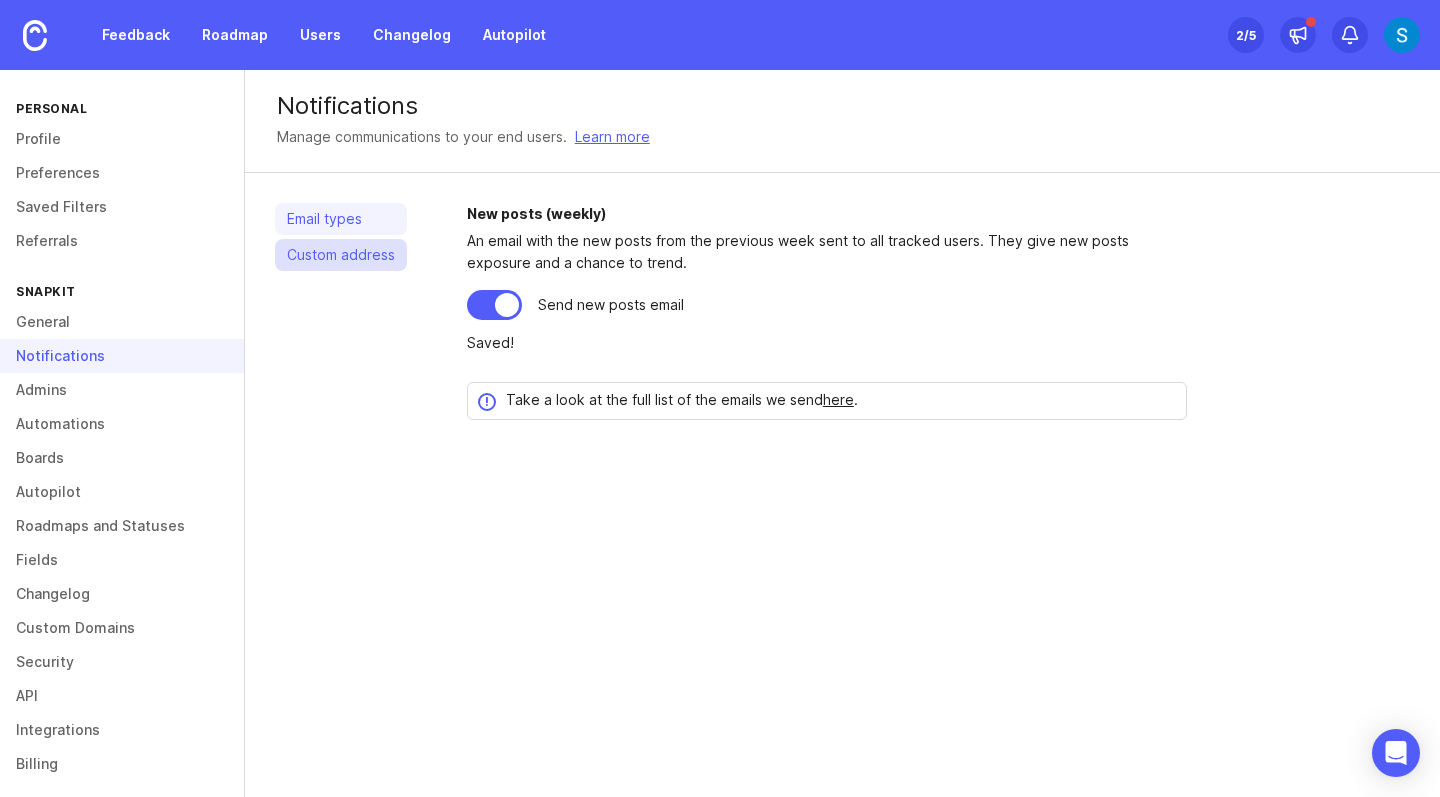 click on "Custom address" at bounding box center (341, 255) 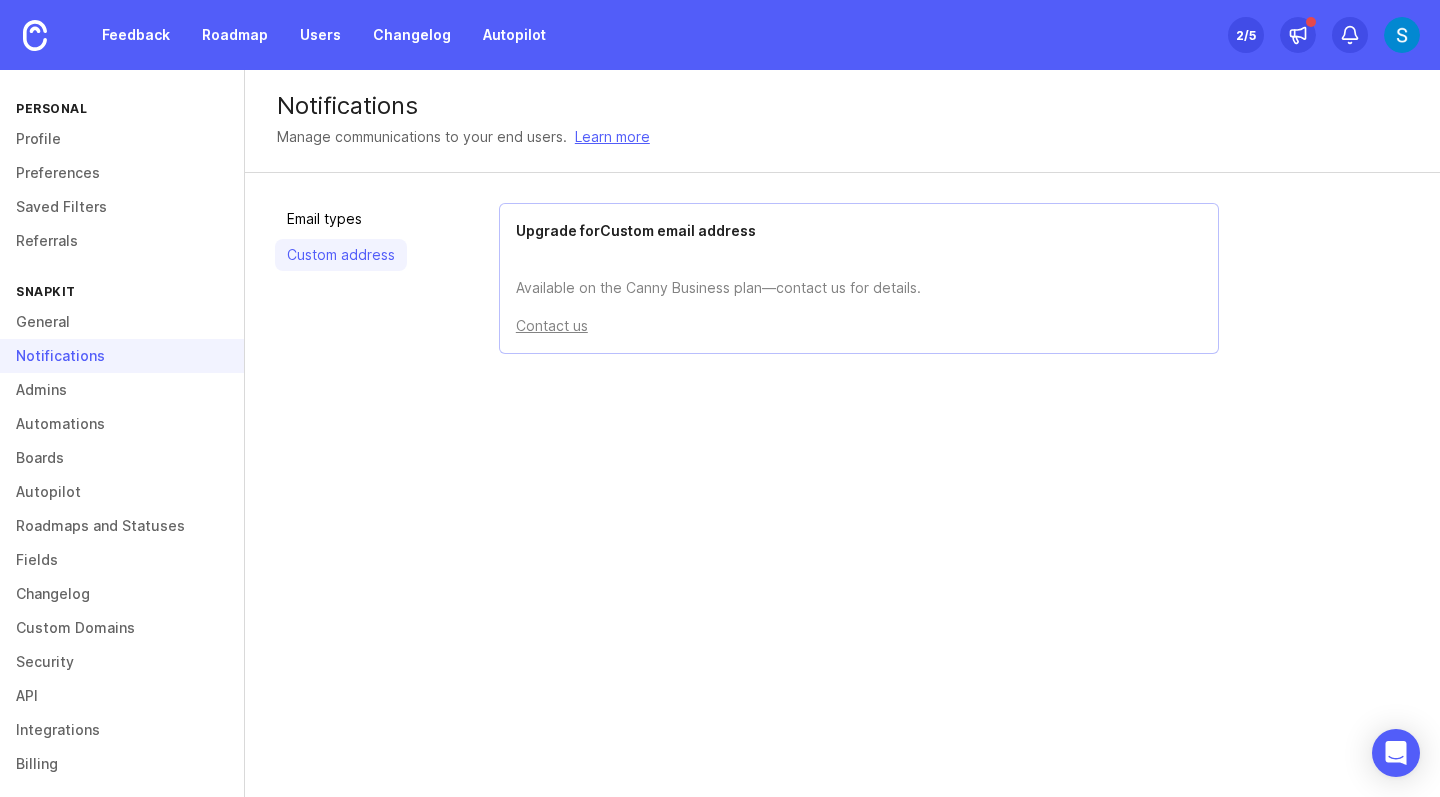 click on "Contact us" at bounding box center [552, 326] 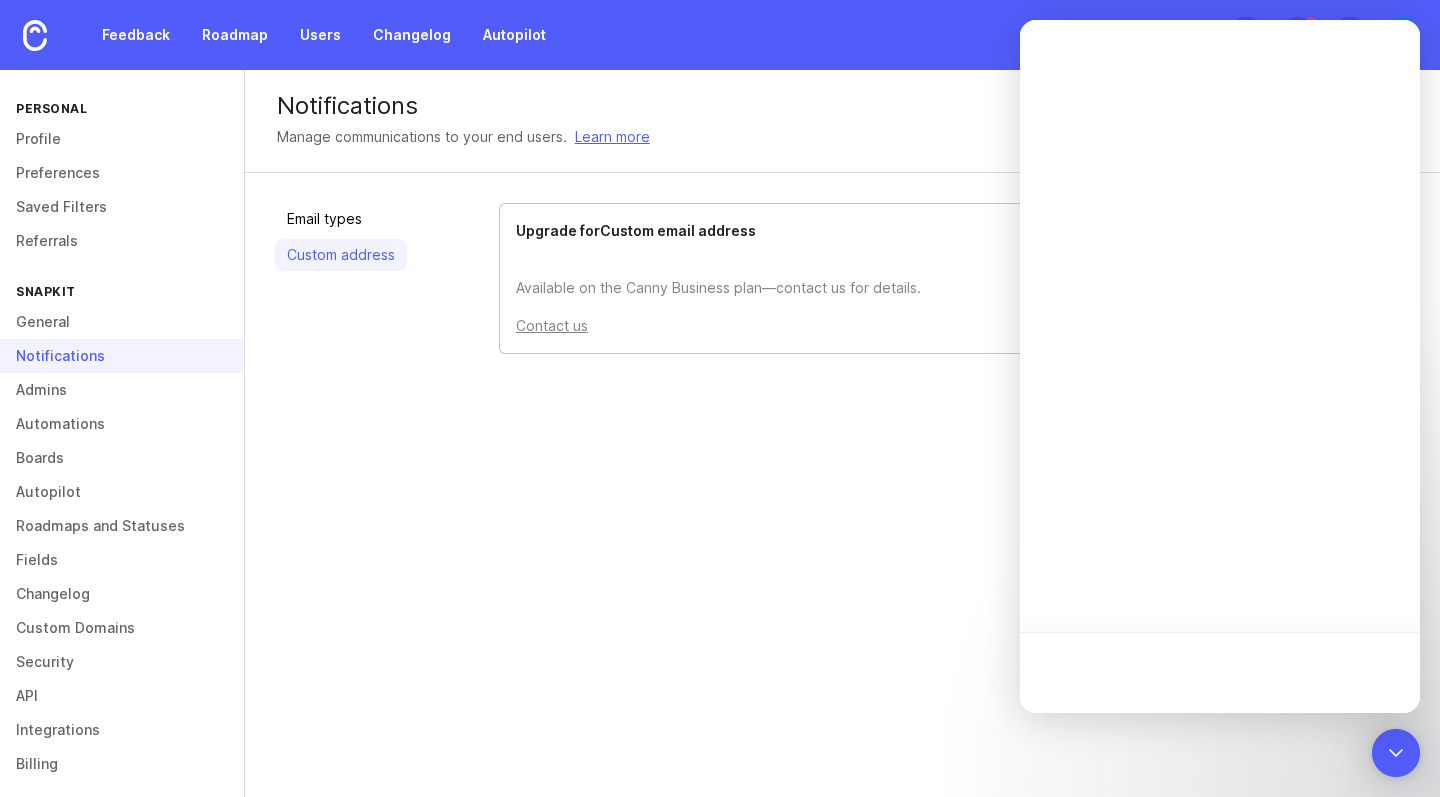 scroll, scrollTop: 0, scrollLeft: 0, axis: both 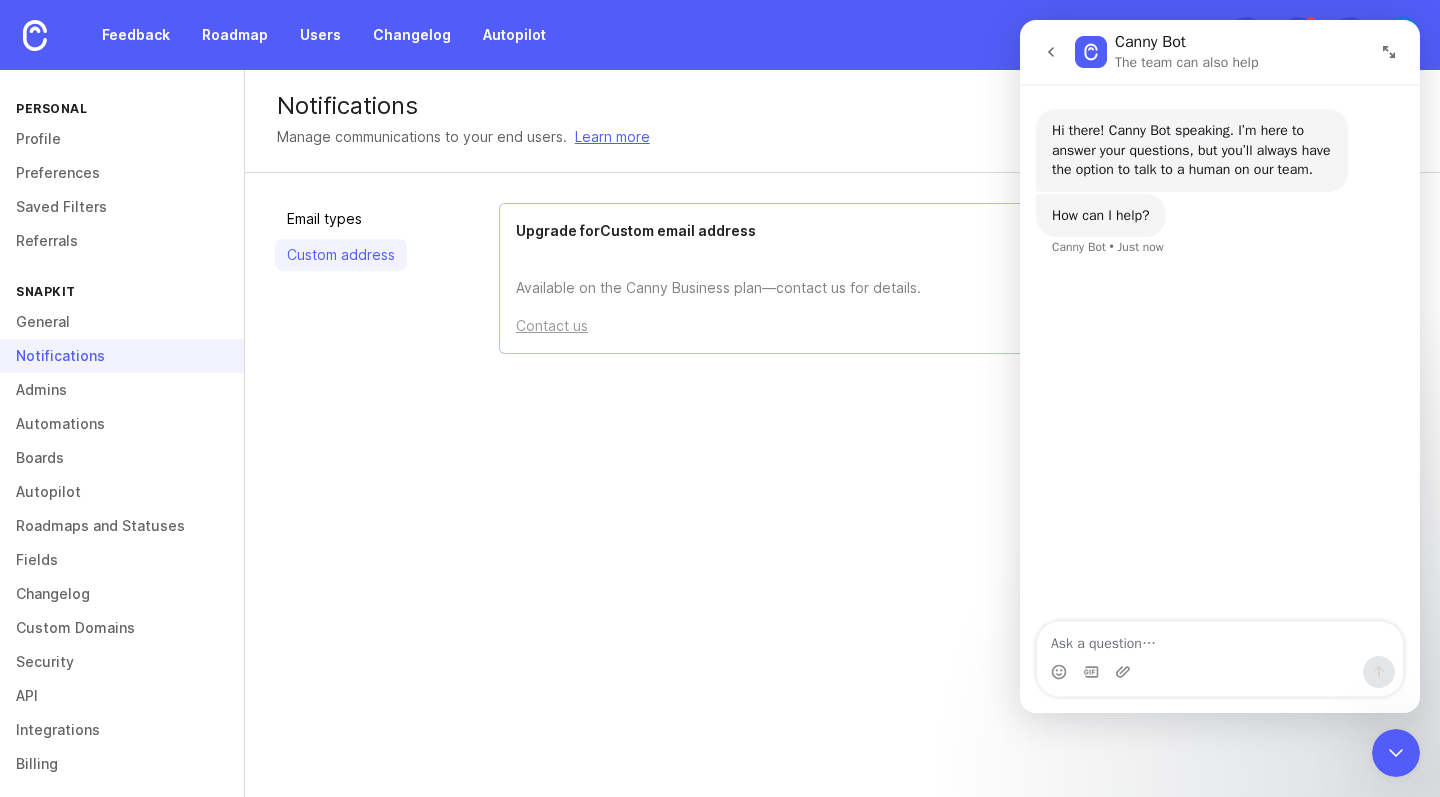 click on "Email types Custom address" at bounding box center [341, 328] 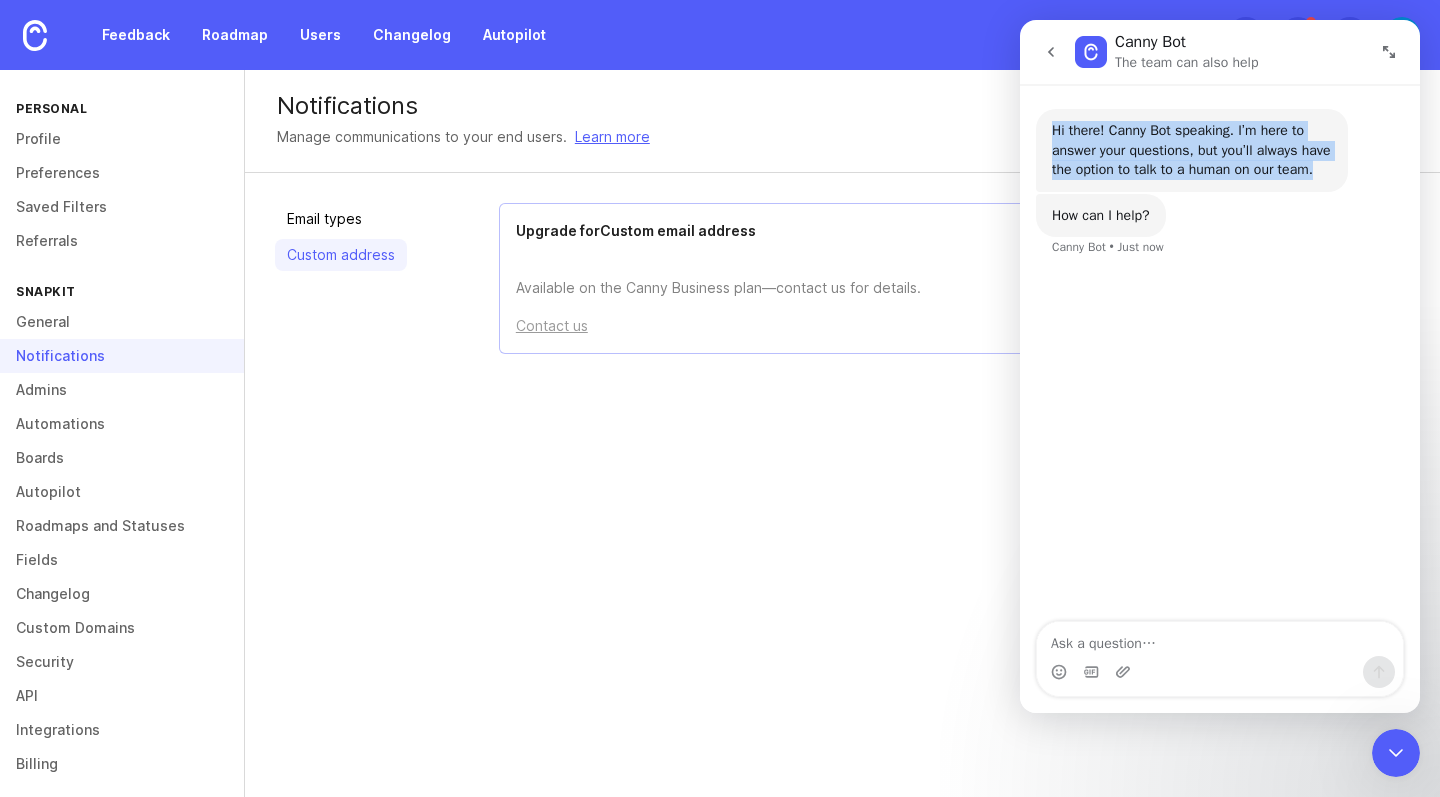 drag, startPoint x: 1046, startPoint y: 129, endPoint x: 1097, endPoint y: 197, distance: 85 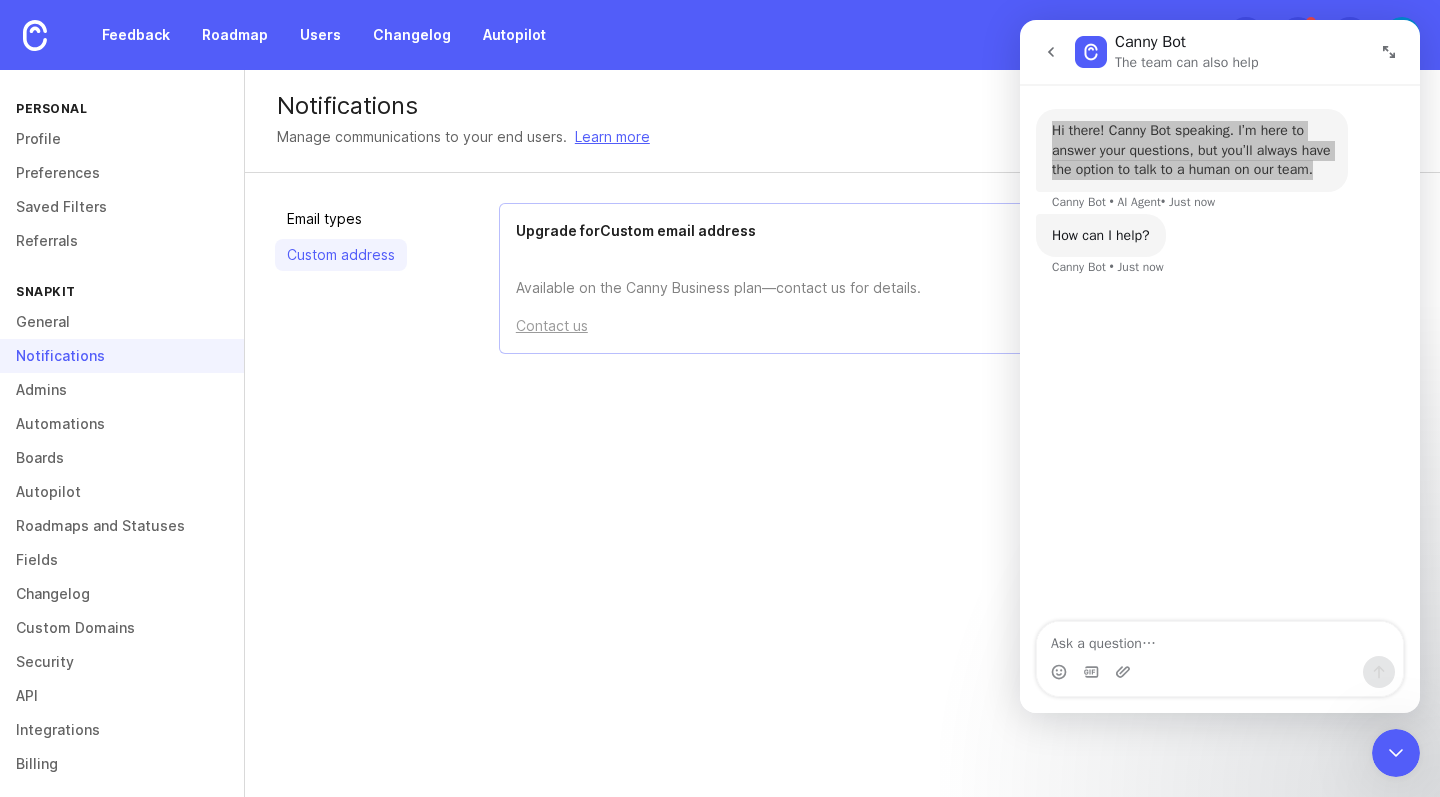 click on "Notifications Manage communications to your end users. Learn more Email types Custom address Upgrade for  Custom email address Available on the Canny Business plan—contact us for details. Contact us" at bounding box center [842, 433] 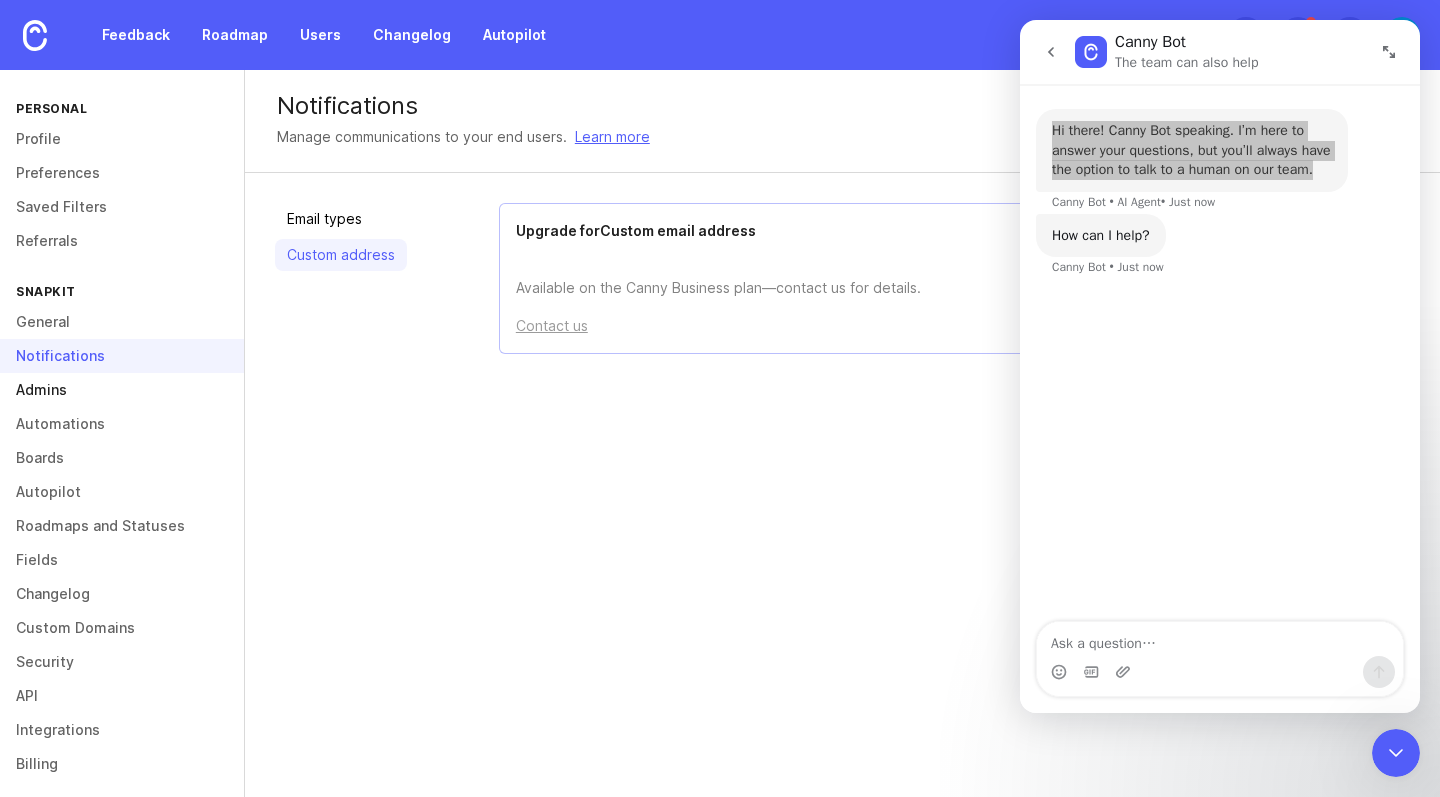click on "Admins" at bounding box center [122, 390] 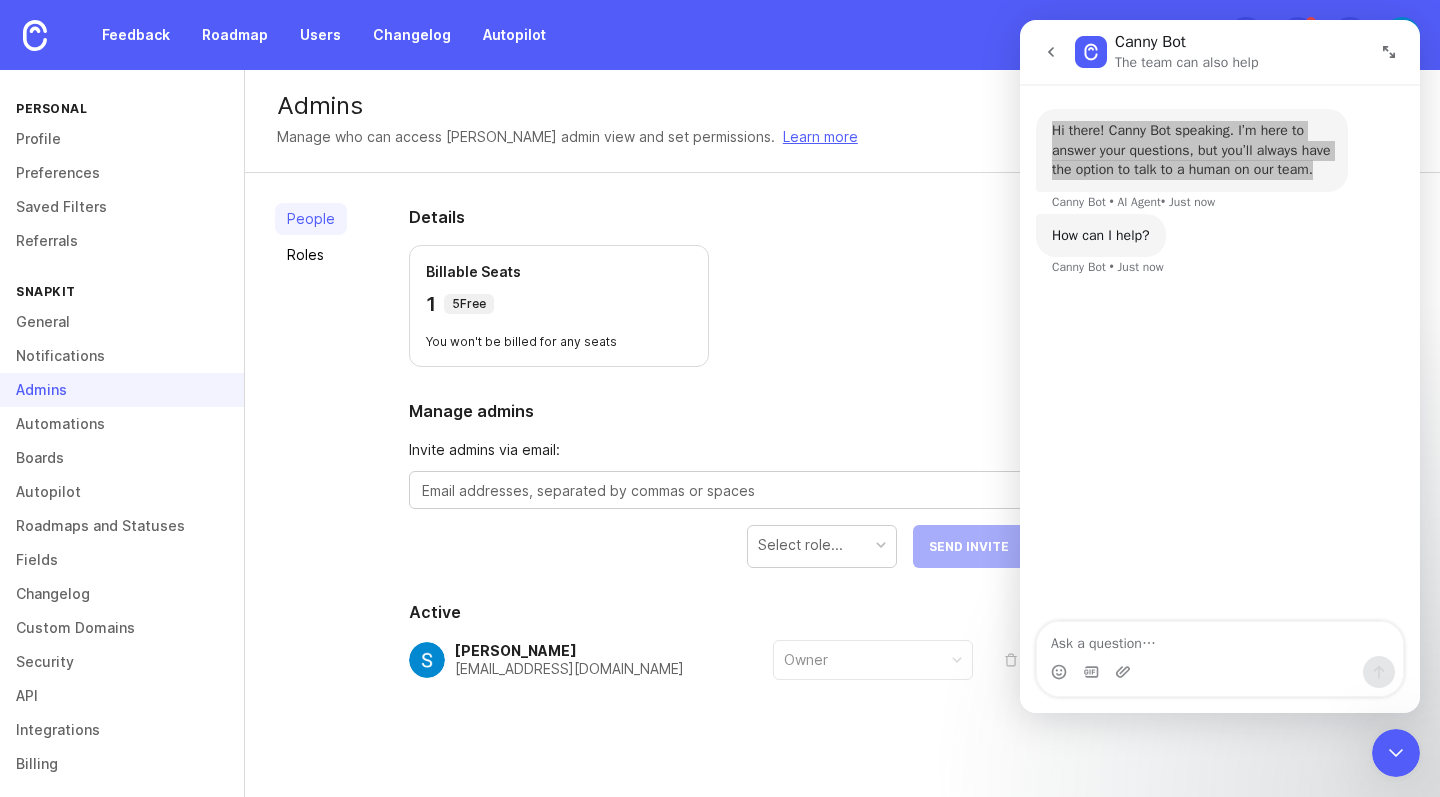 click 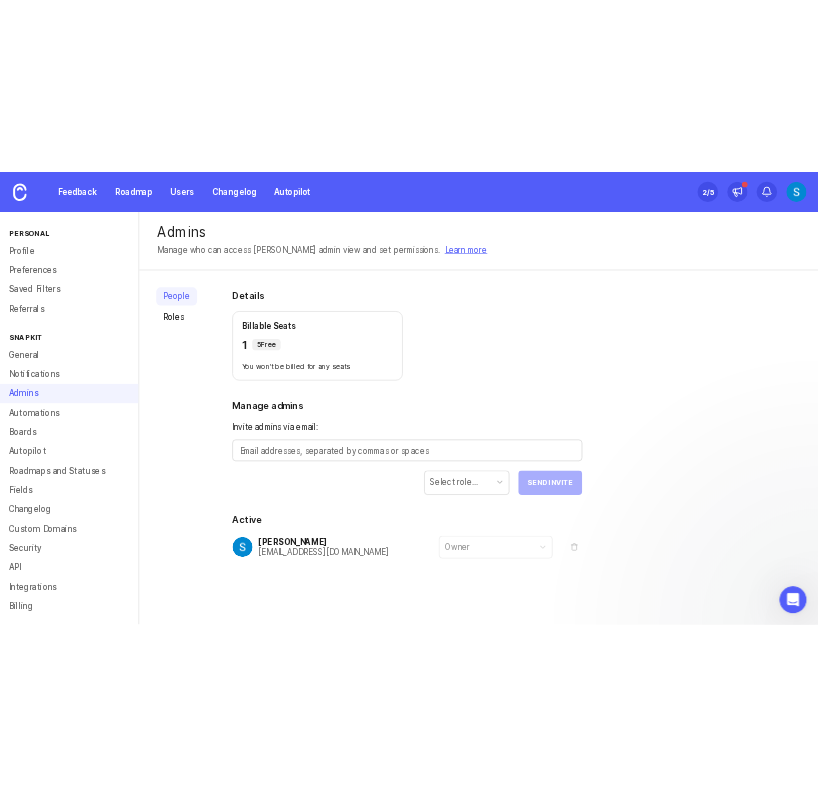 scroll, scrollTop: 0, scrollLeft: 0, axis: both 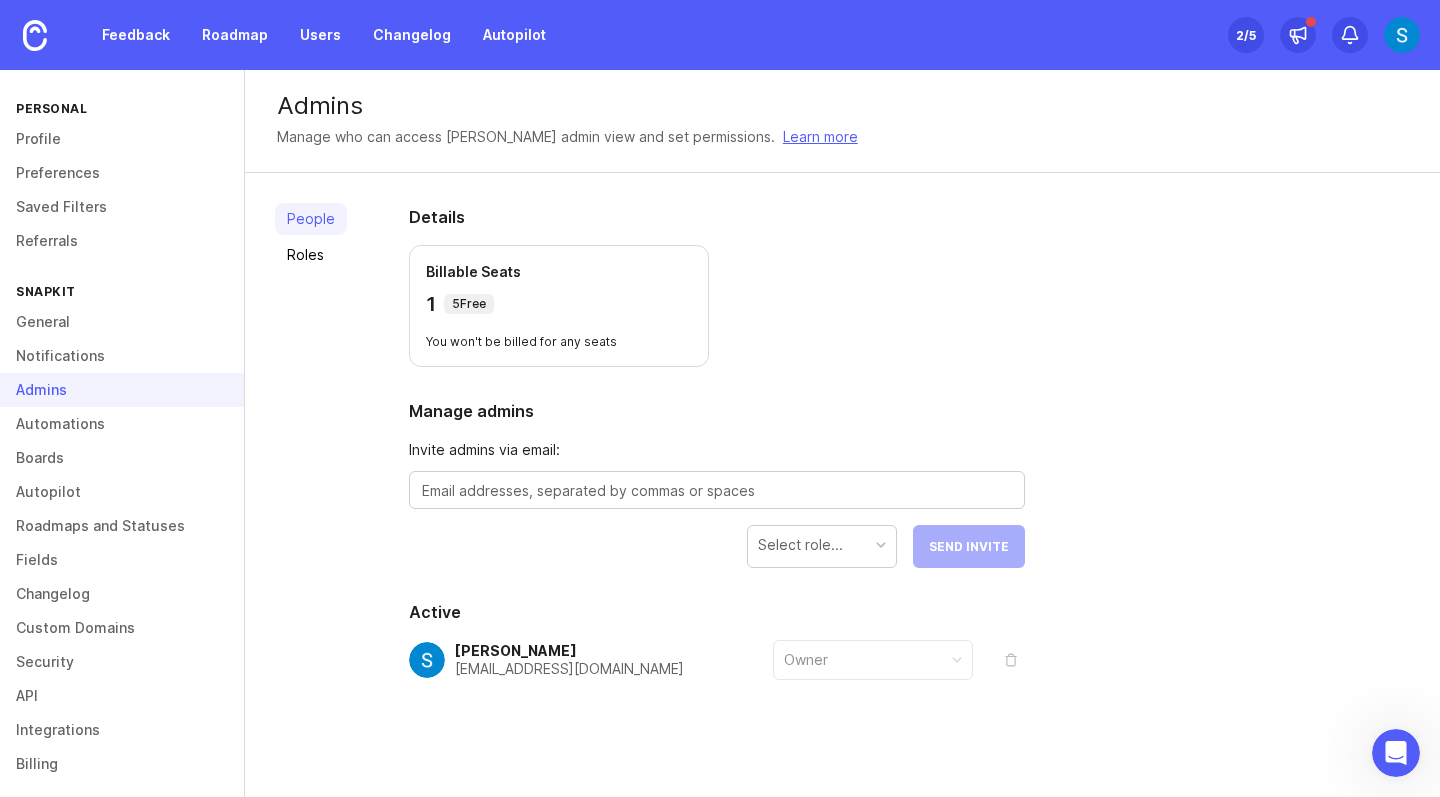 click on "Manage admins" at bounding box center [717, 411] 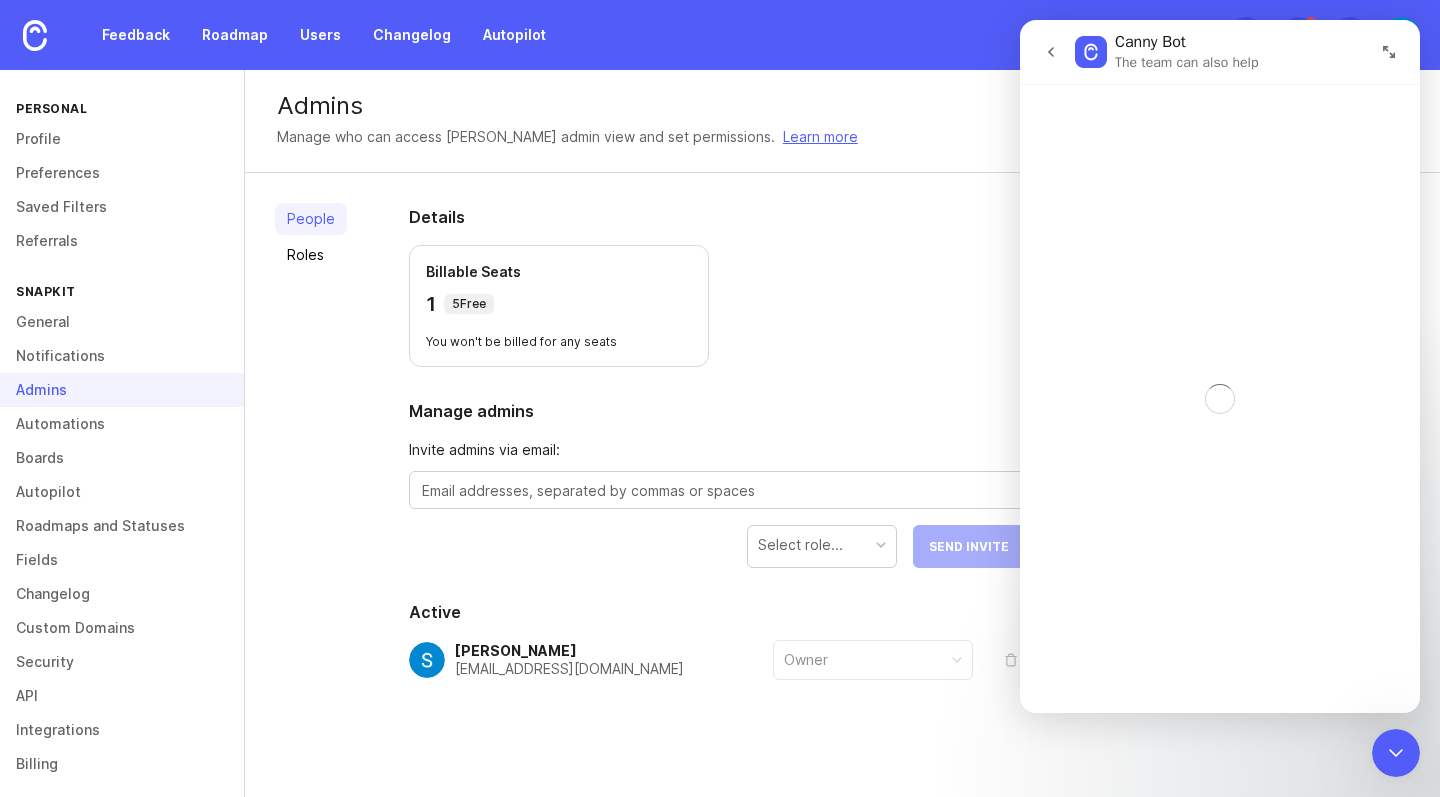 click 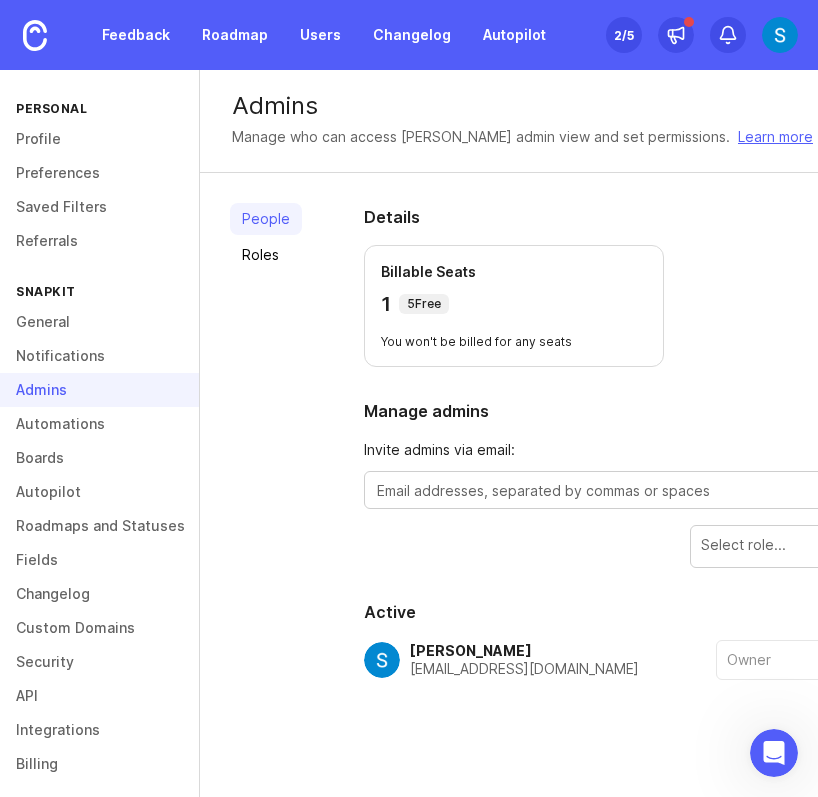scroll, scrollTop: 40, scrollLeft: 0, axis: vertical 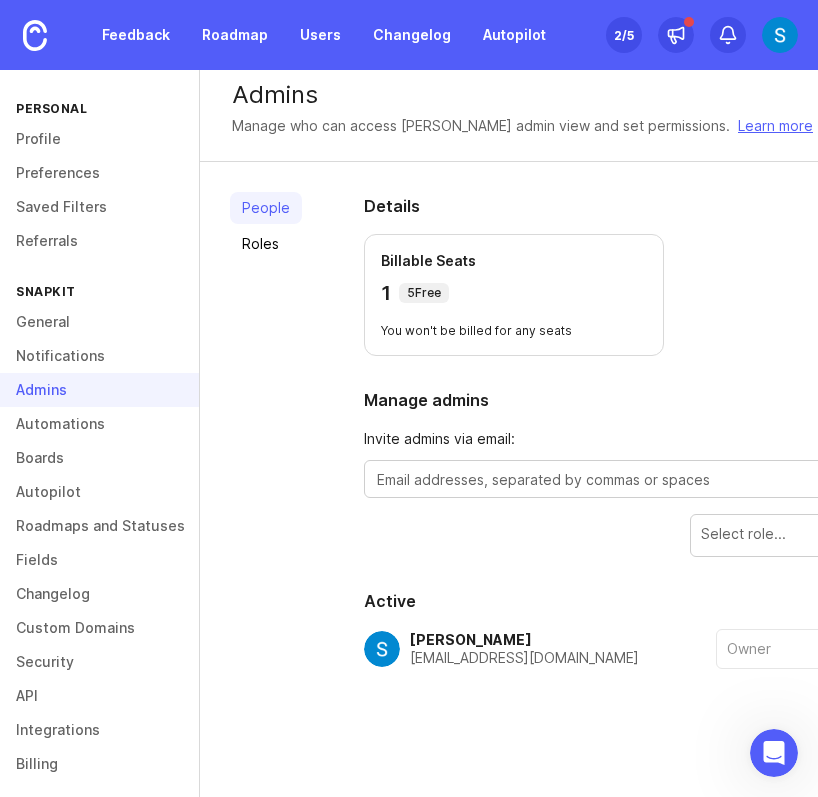 click at bounding box center [774, 753] 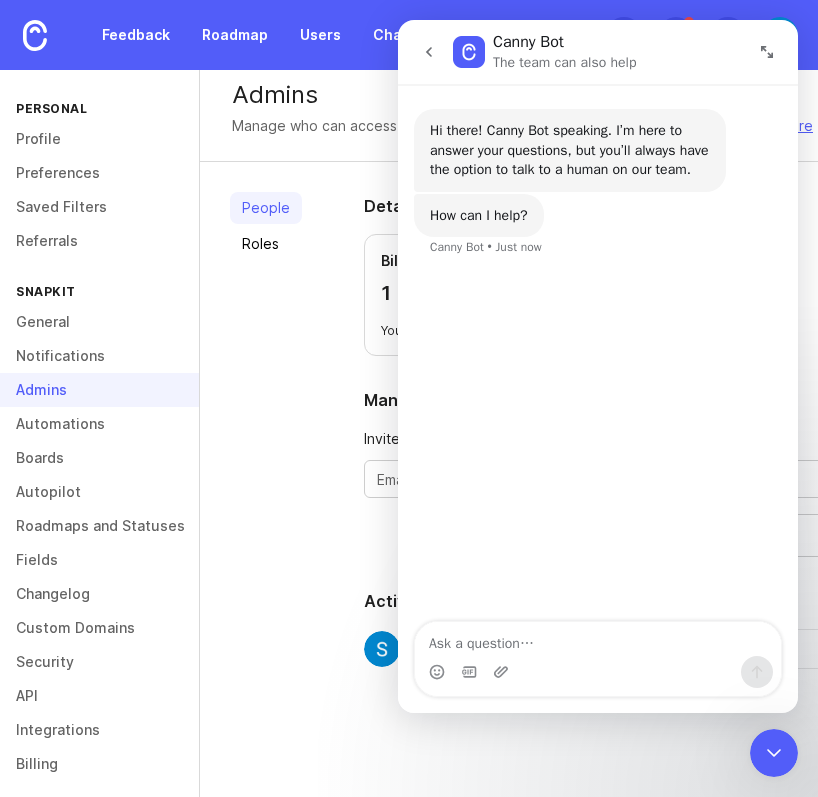 click 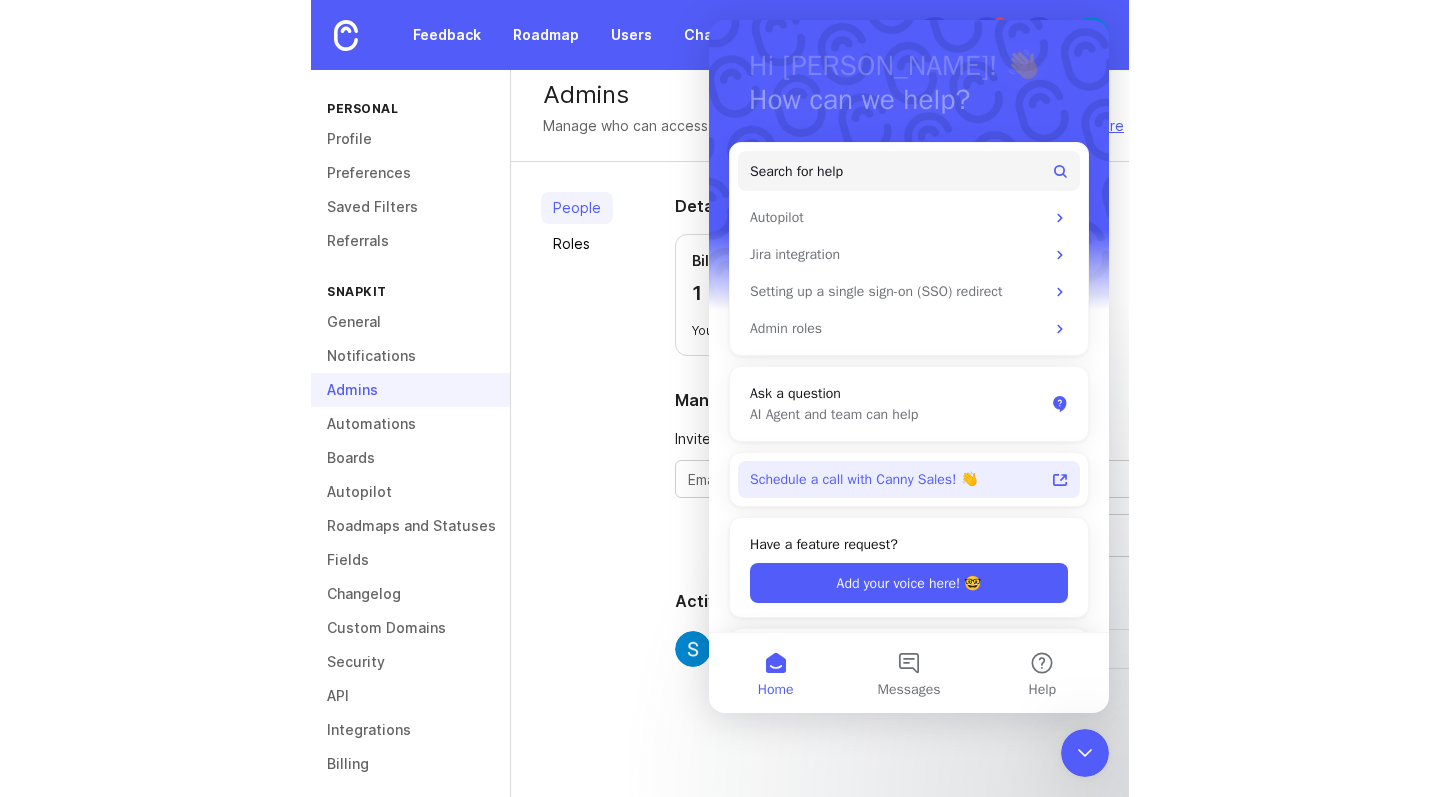 scroll, scrollTop: 0, scrollLeft: 0, axis: both 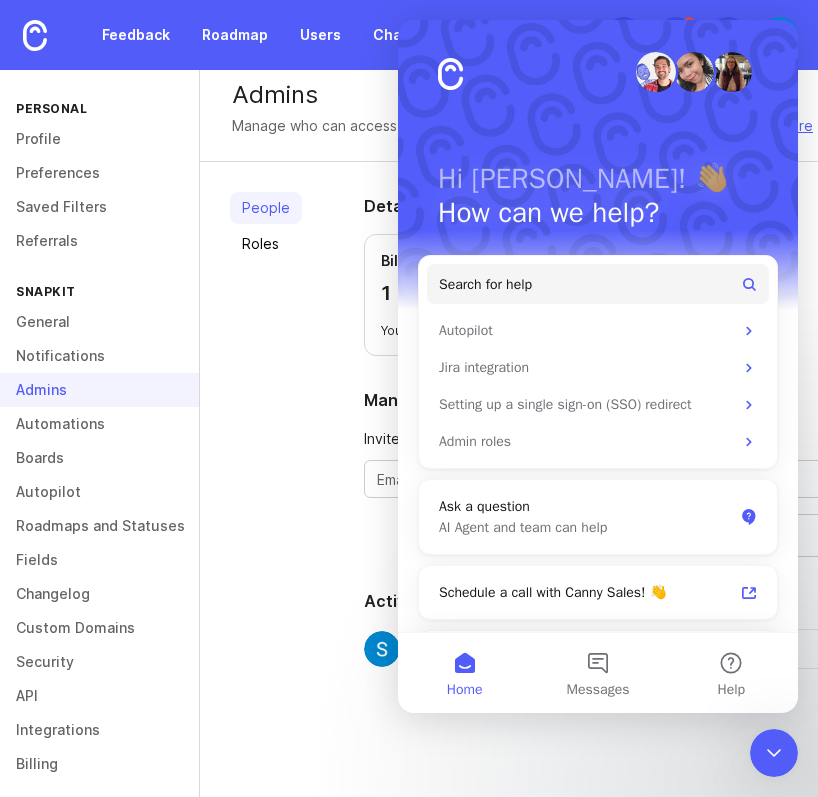 click at bounding box center [450, 74] 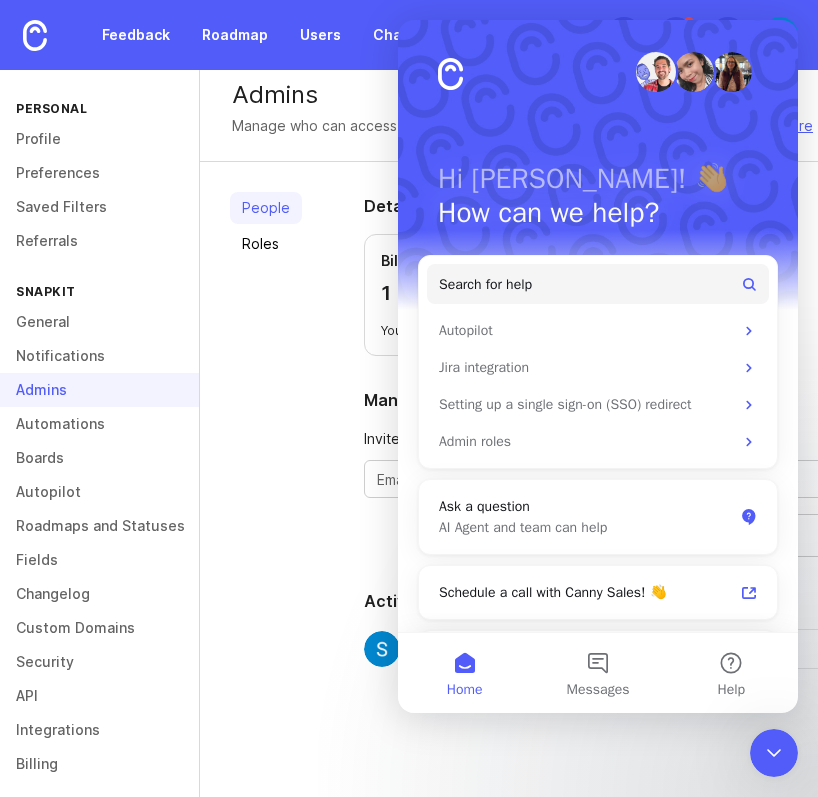 click on "Details" at bounding box center [666, 206] 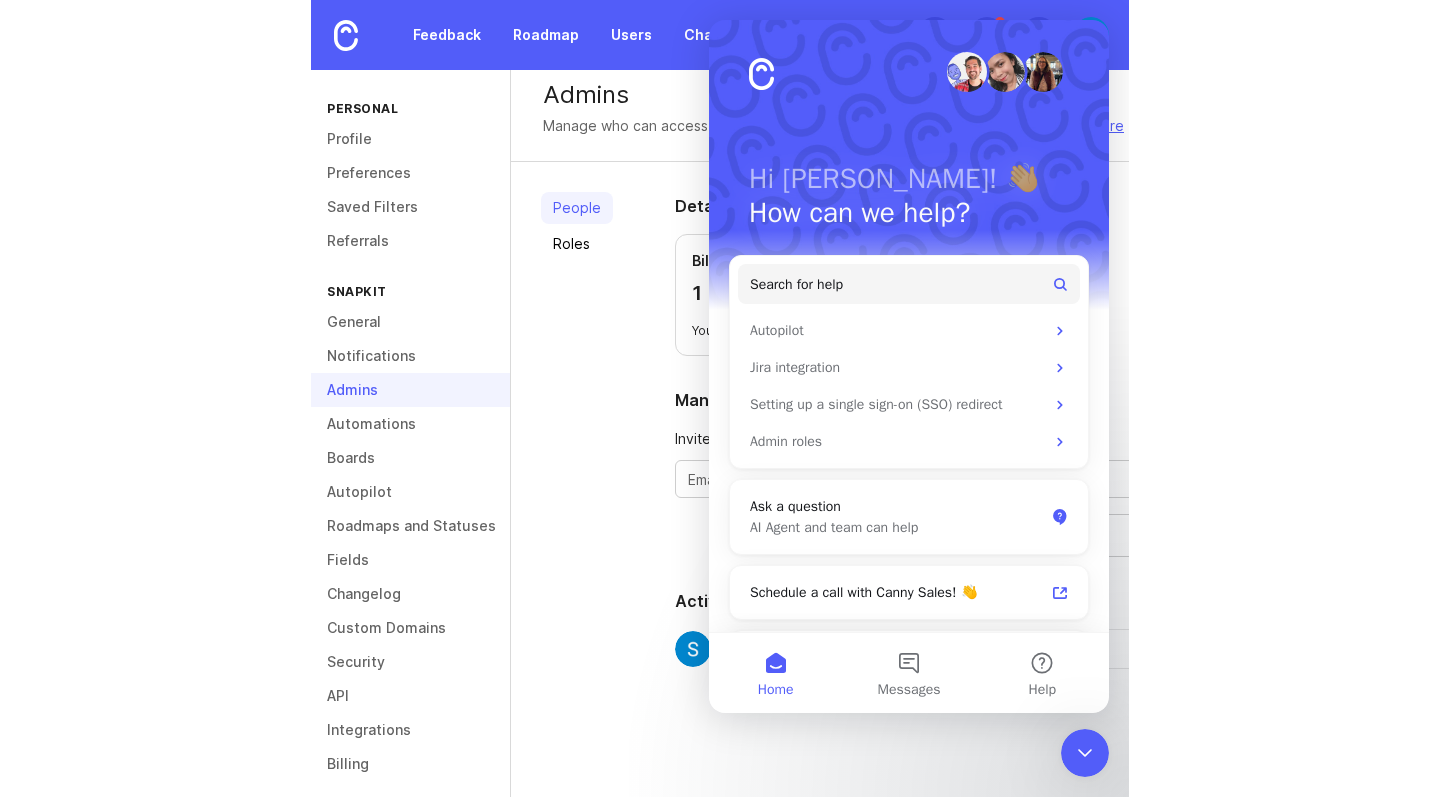 scroll, scrollTop: 10, scrollLeft: 0, axis: vertical 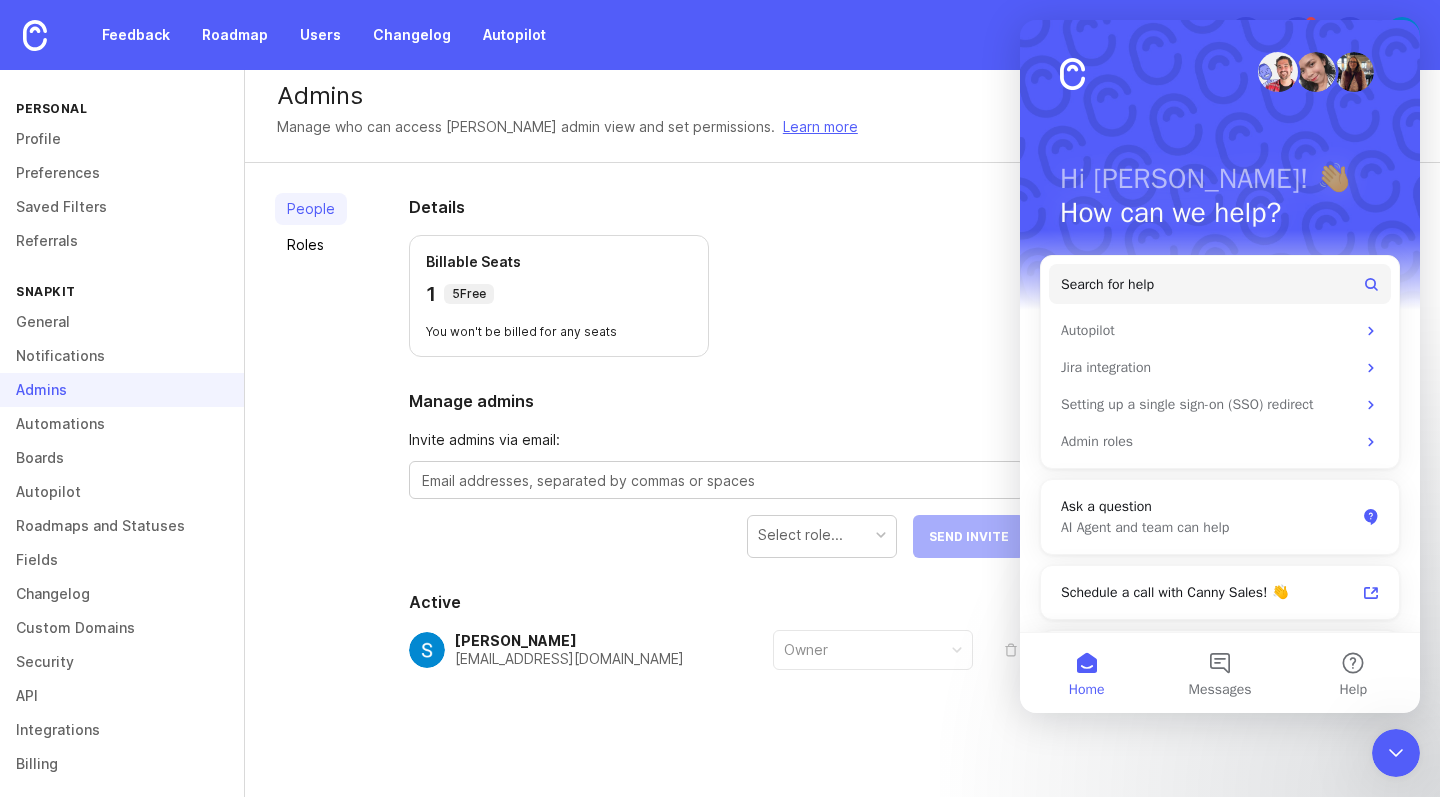 click on "Details" at bounding box center (717, 207) 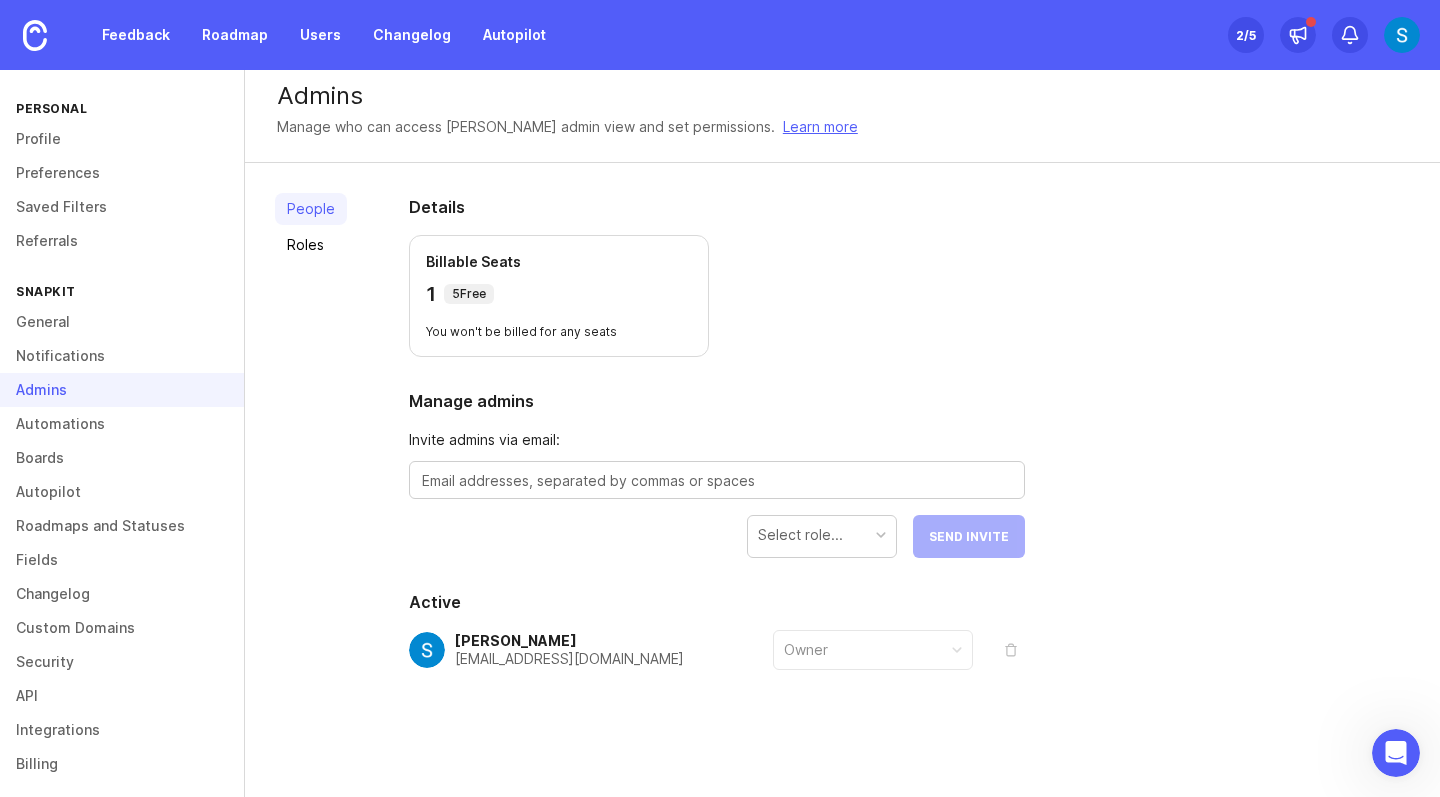 click at bounding box center (717, 480) 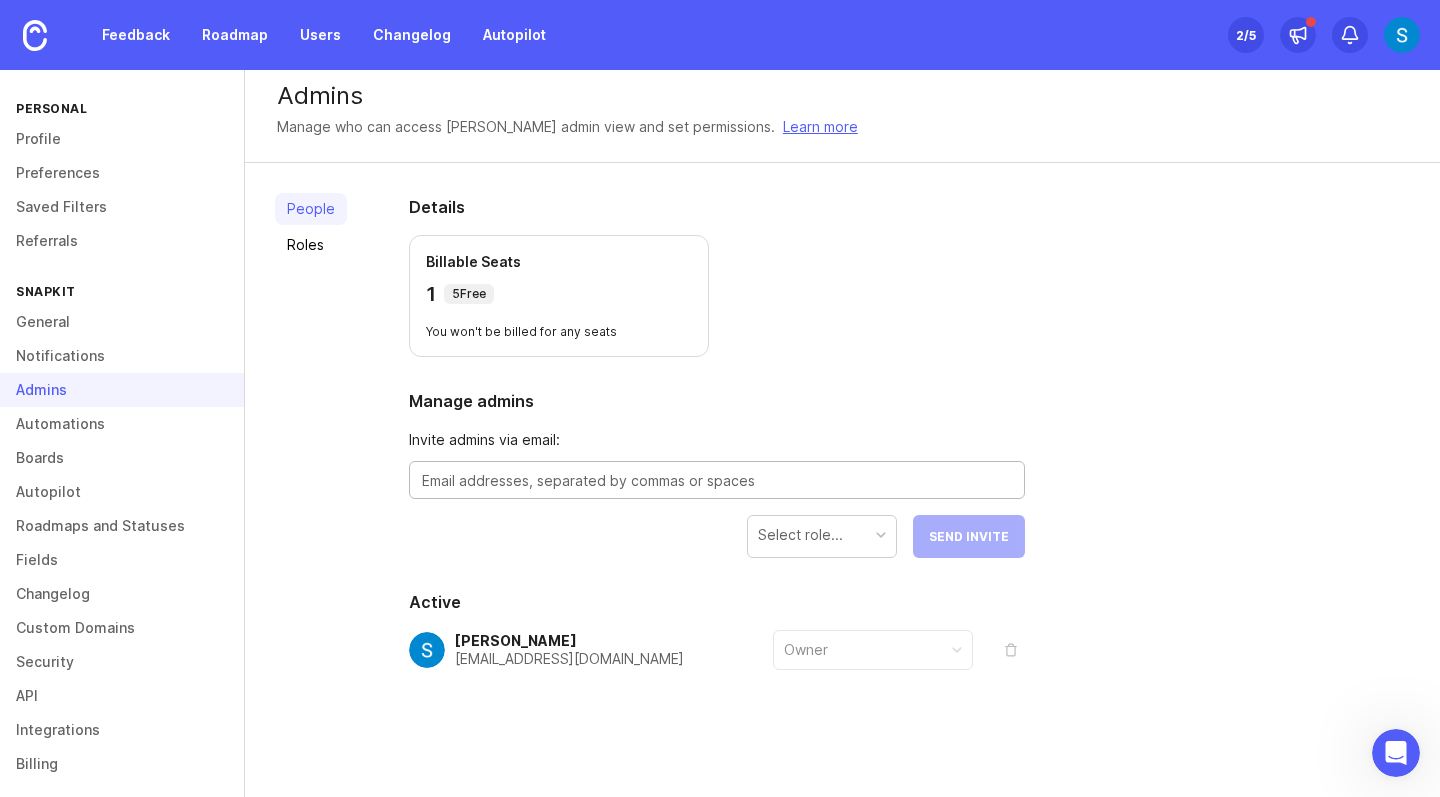 click on "Select role..." at bounding box center (800, 535) 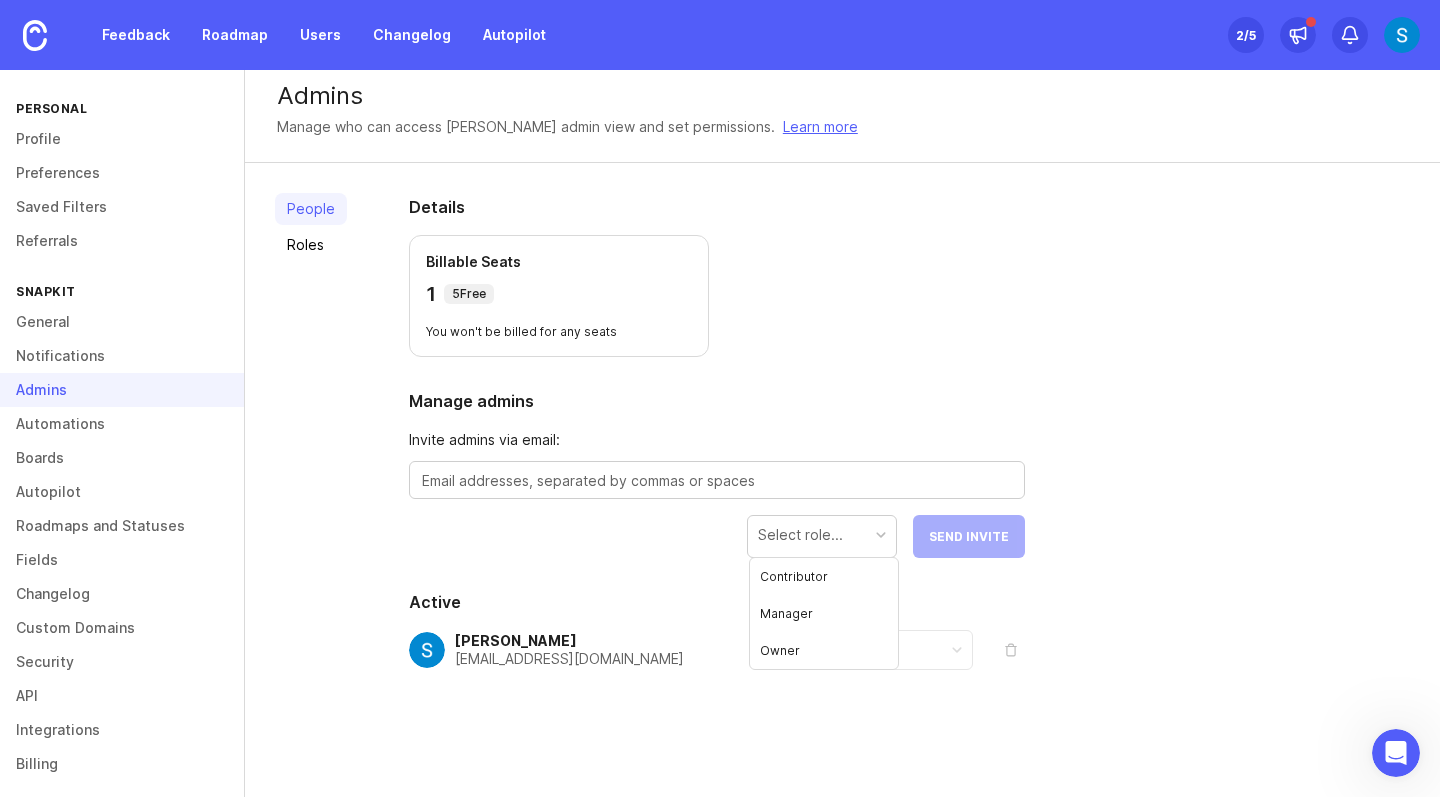 click at bounding box center (717, 481) 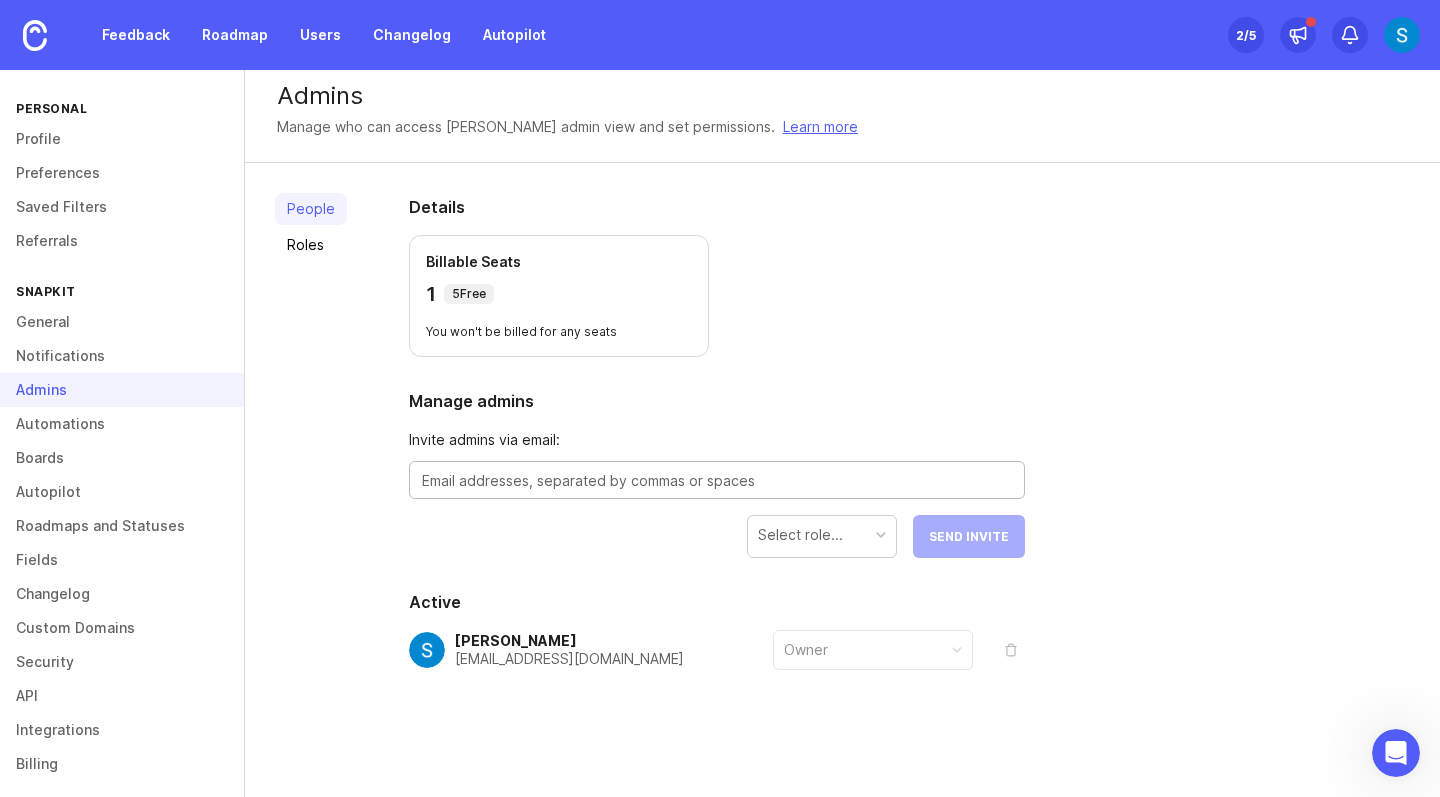 click on "Details Billable Seats 1 5  Free You won't be billed for any seats Manage admins Invite admins via email: Select role... Send Invite   Active Sungdong Cho sungdong.cho@snapkit.studio Owner" at bounding box center (717, 480) 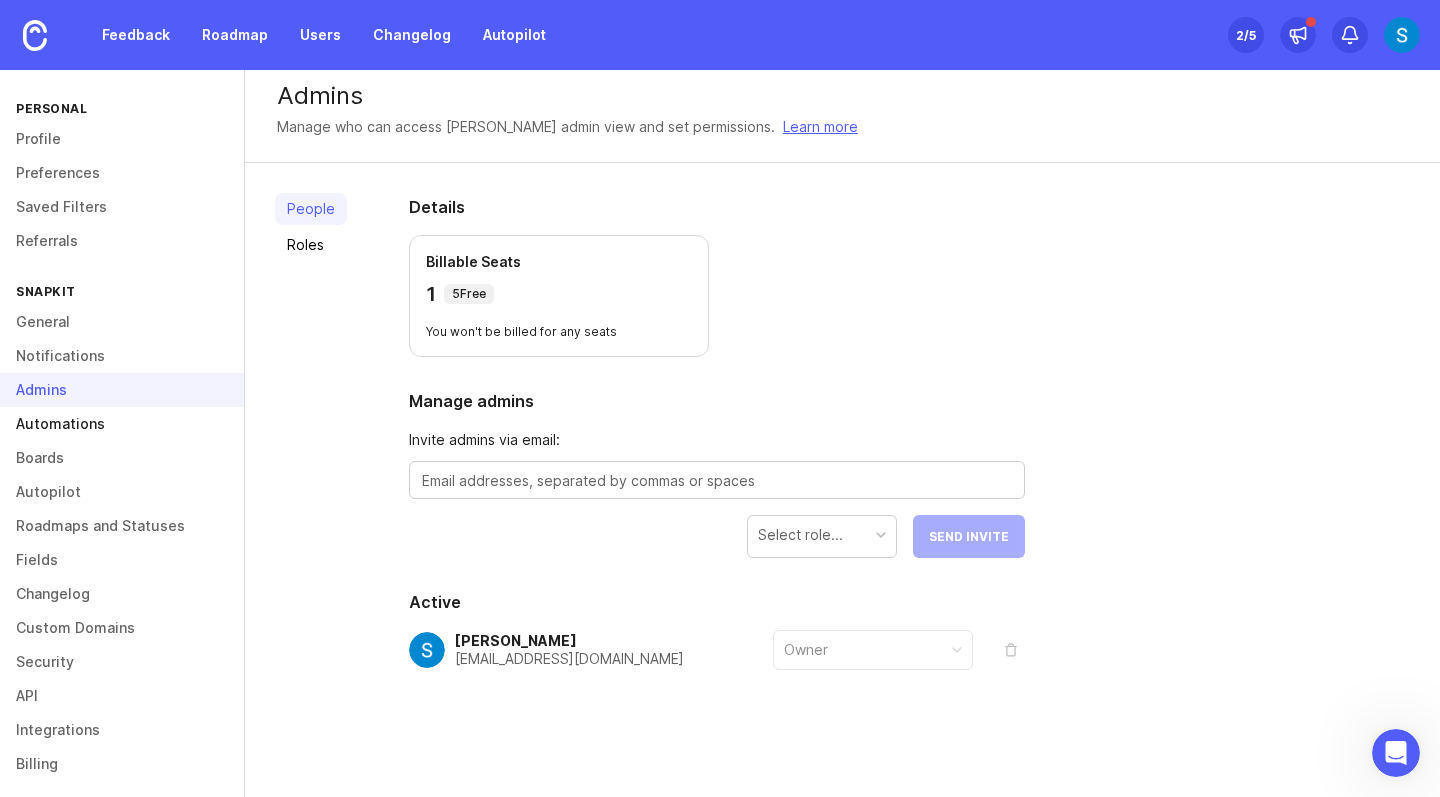 click on "Automations" at bounding box center [122, 424] 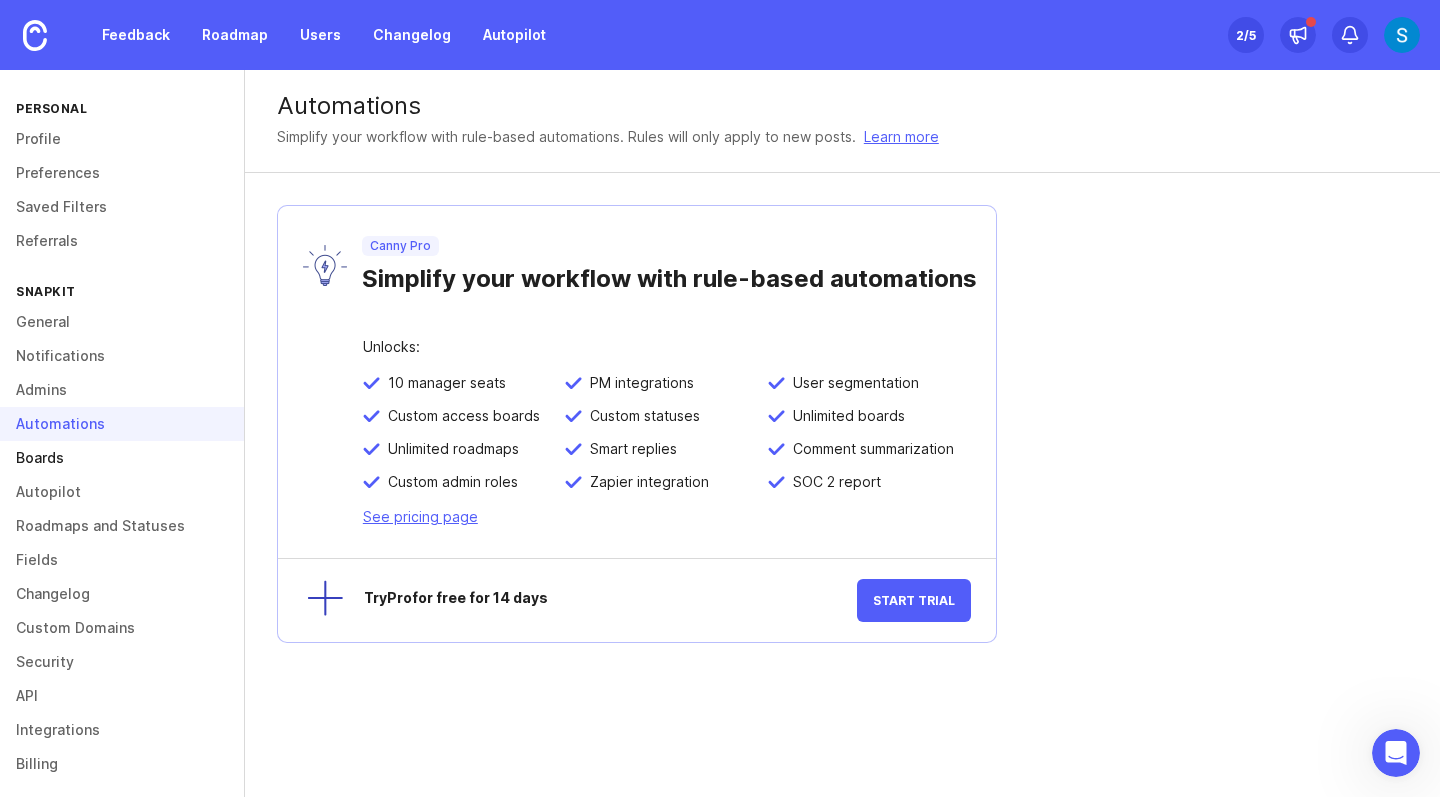 click on "Boards" at bounding box center (122, 458) 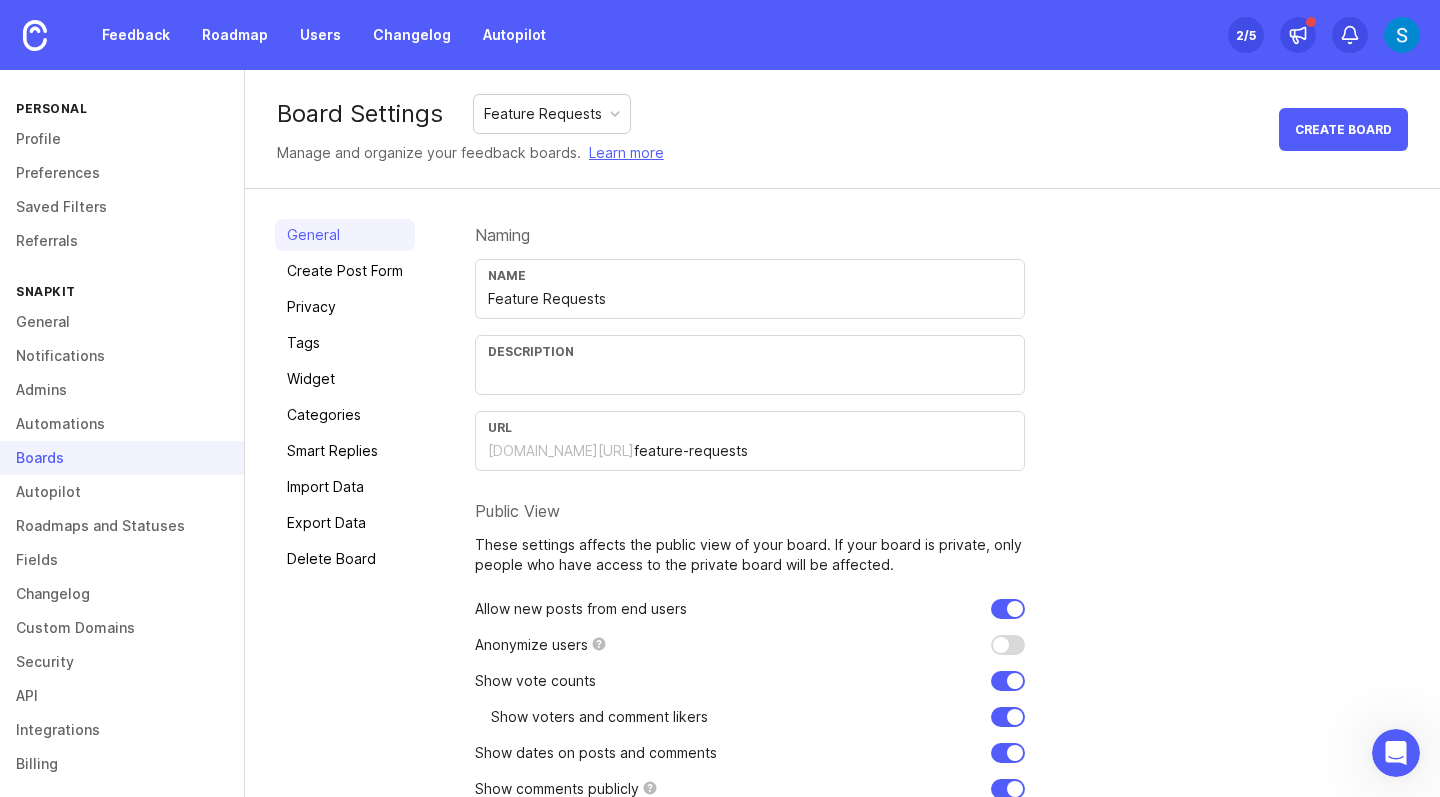 click at bounding box center [750, 375] 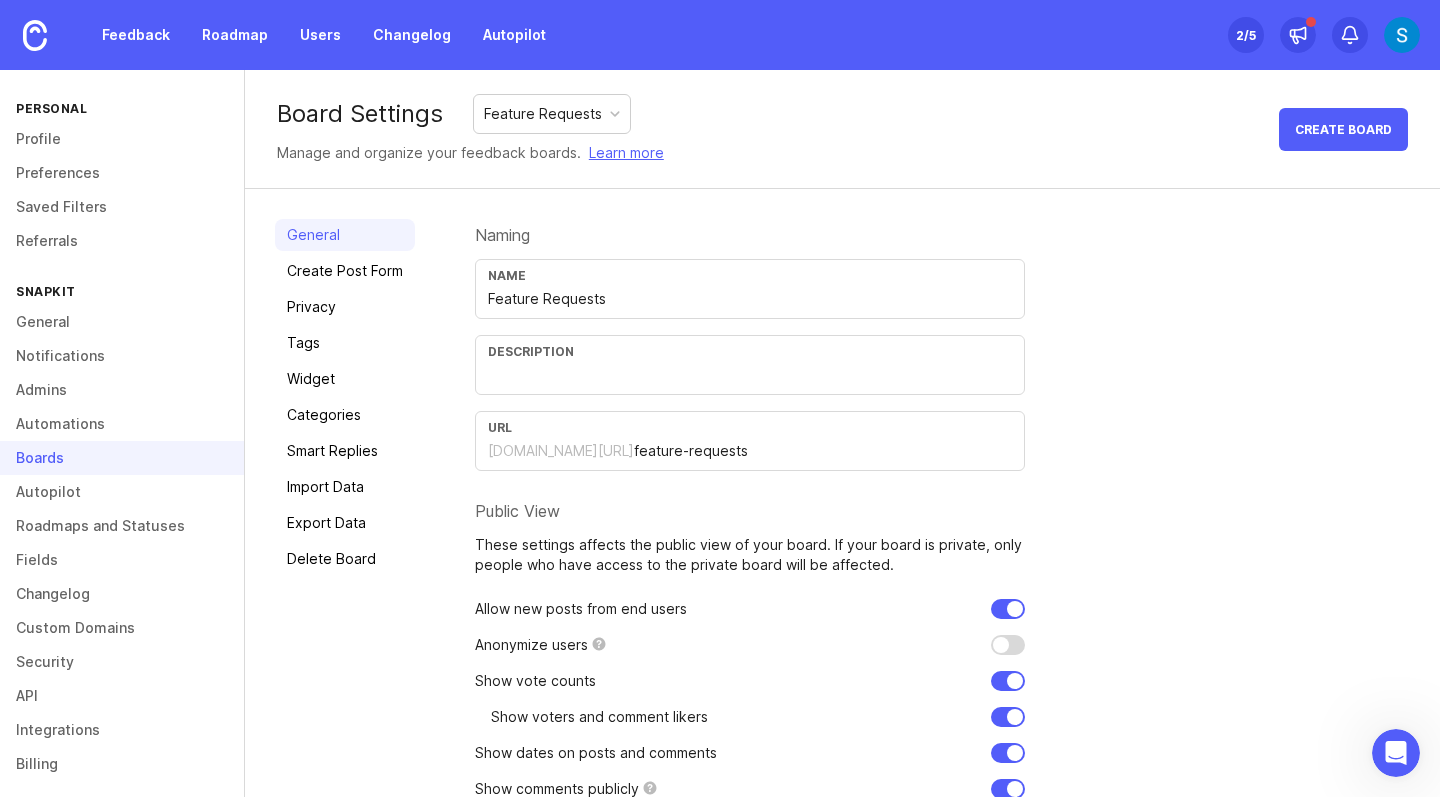 click on "URL snapkit.canny.io/ feature-requests" at bounding box center (750, 441) 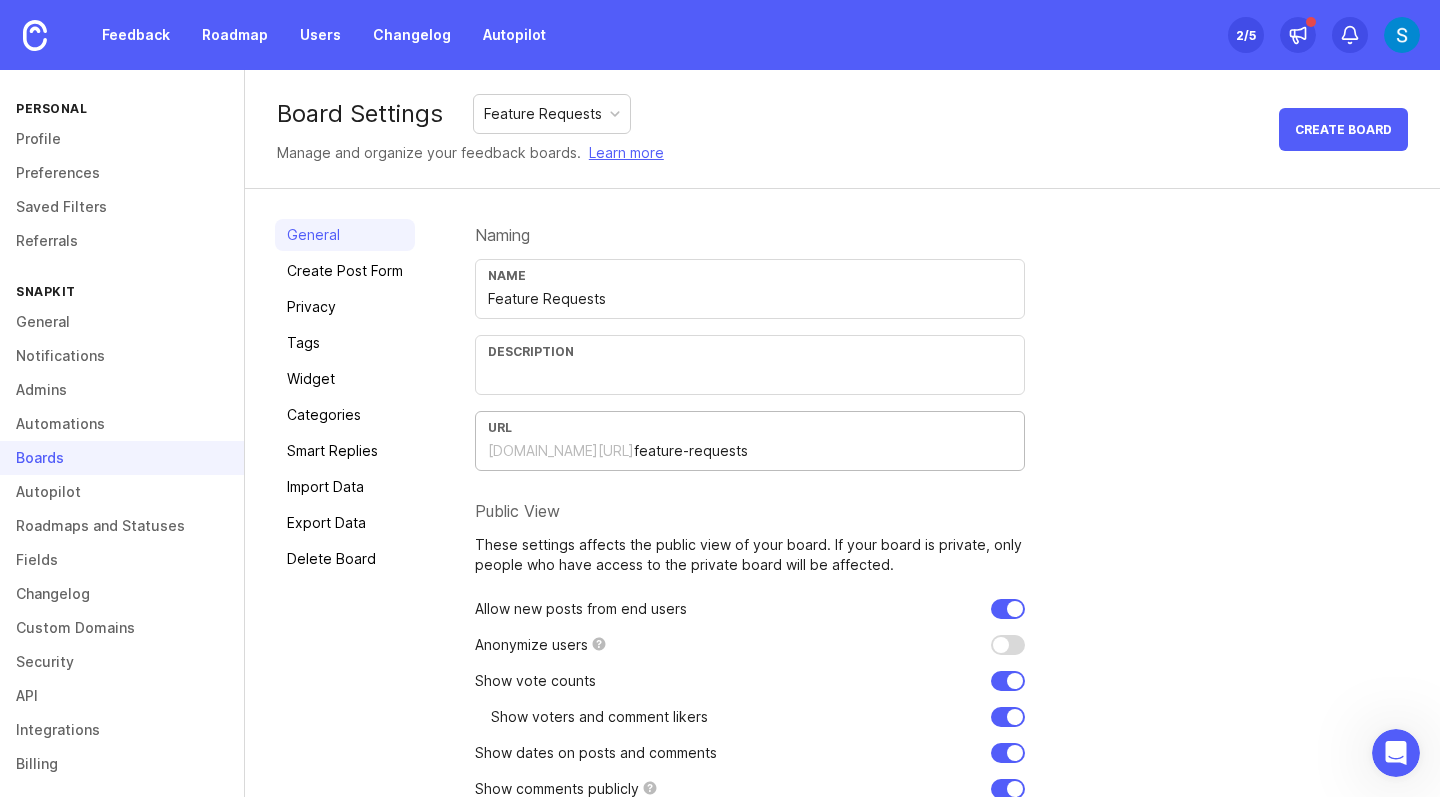 click on "snapkit.canny.io/" at bounding box center (561, 451) 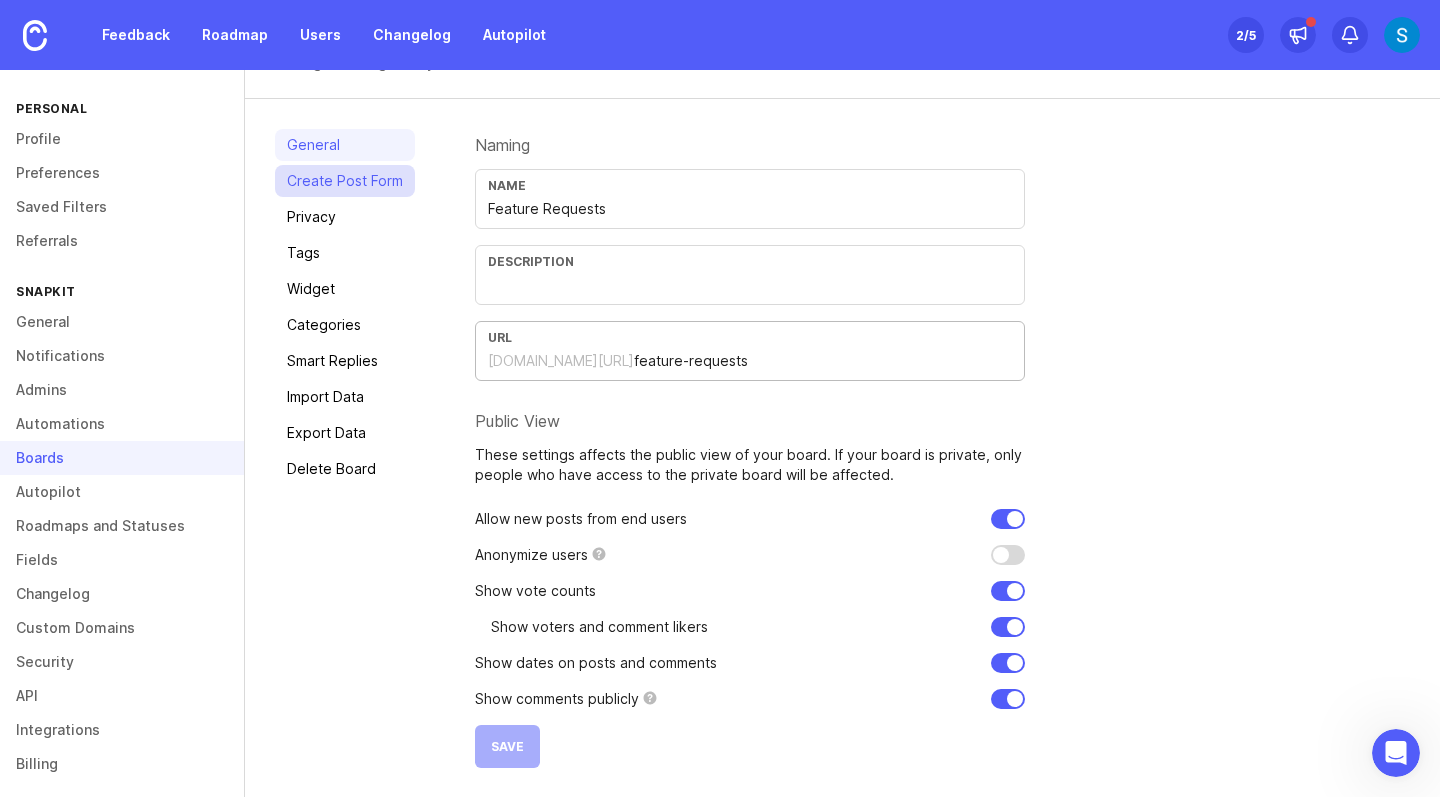 click on "Create Post Form" at bounding box center [345, 181] 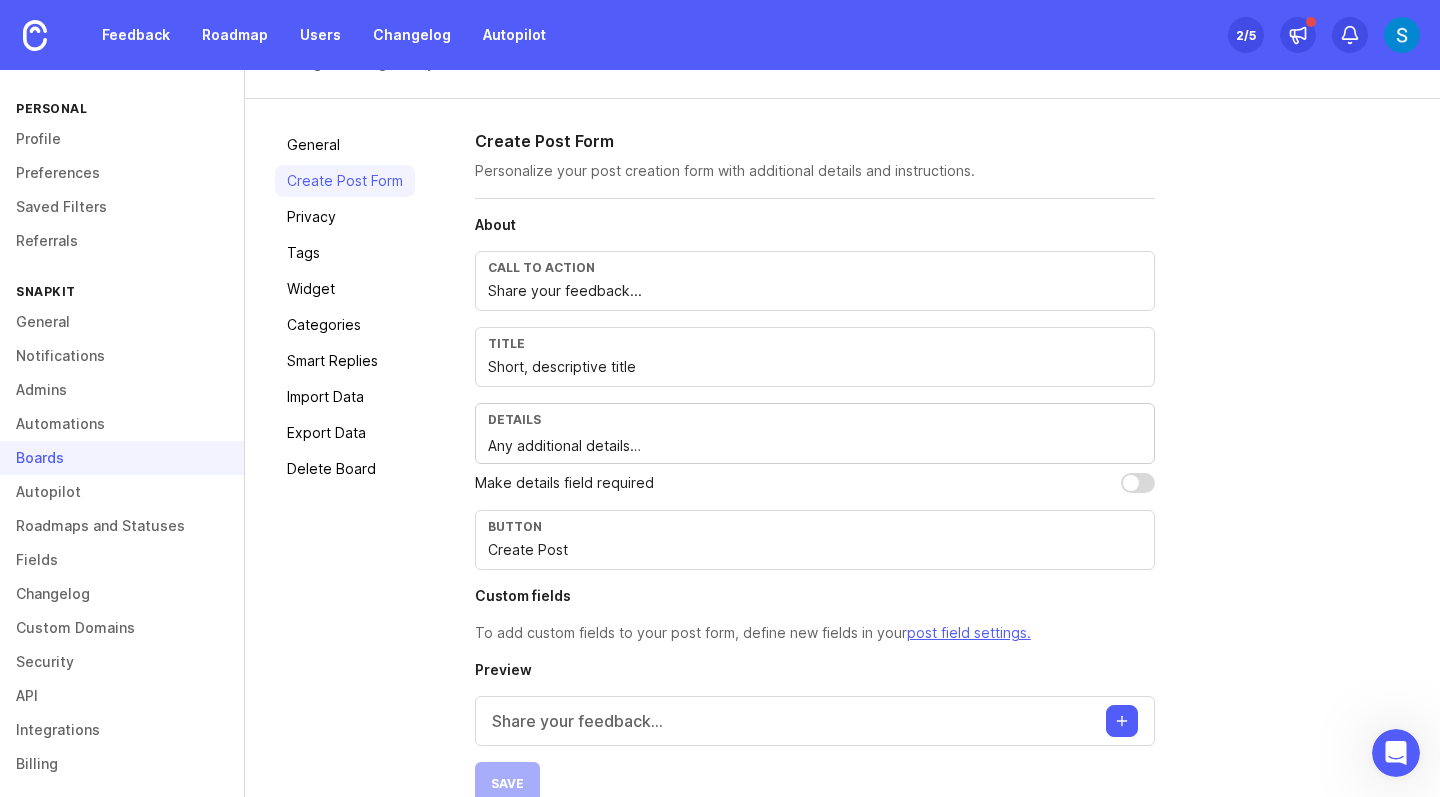 scroll, scrollTop: 127, scrollLeft: 0, axis: vertical 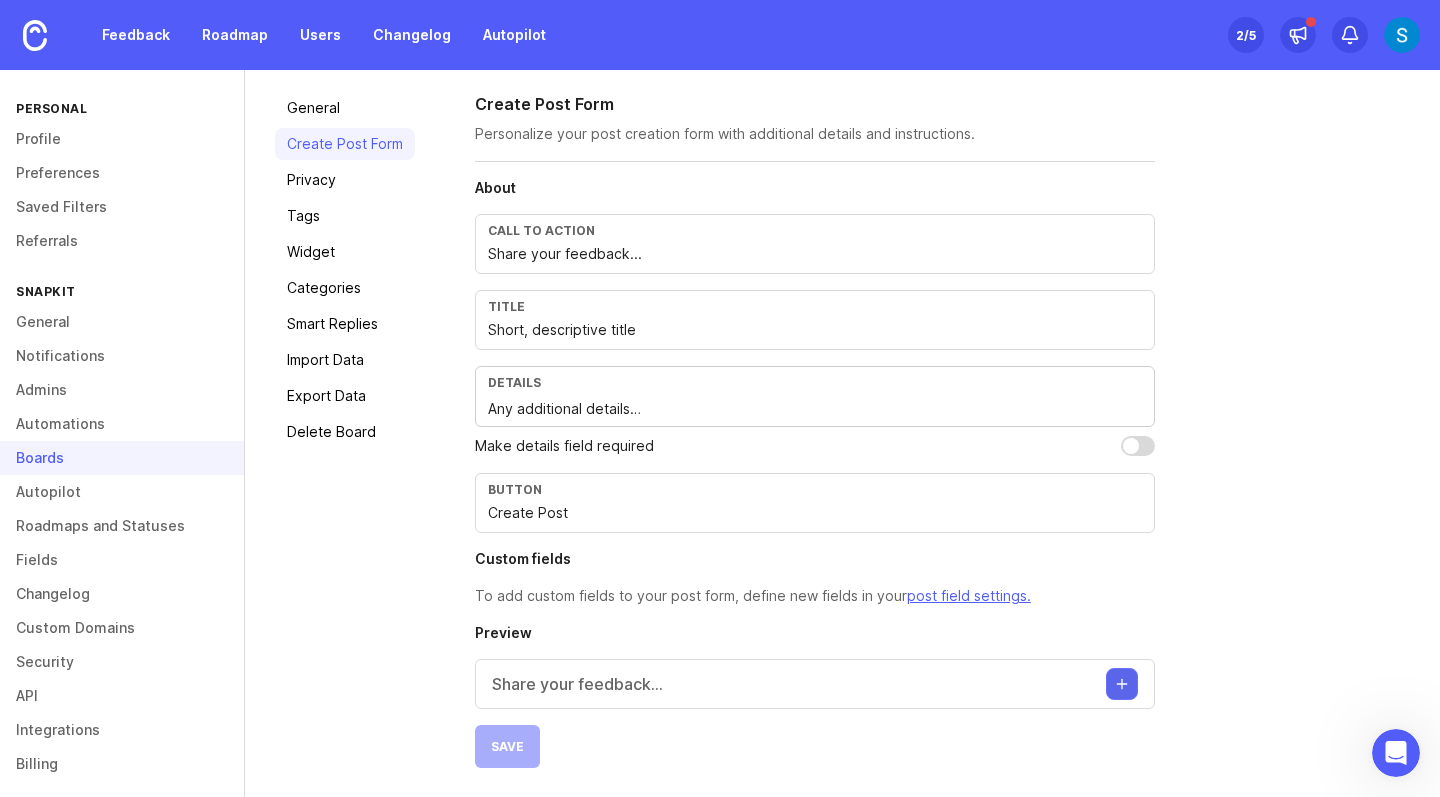 click at bounding box center [1122, 684] 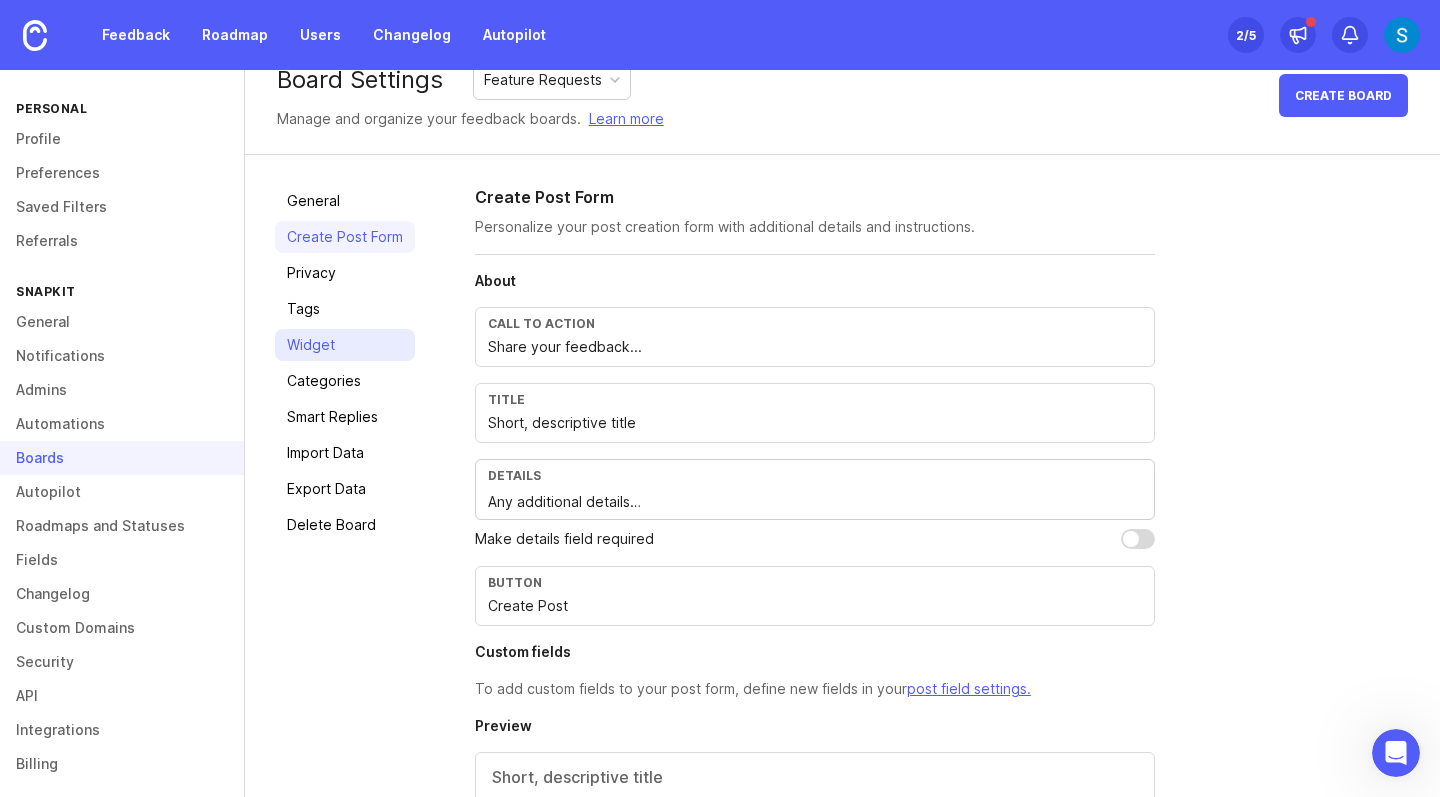 scroll, scrollTop: 7, scrollLeft: 0, axis: vertical 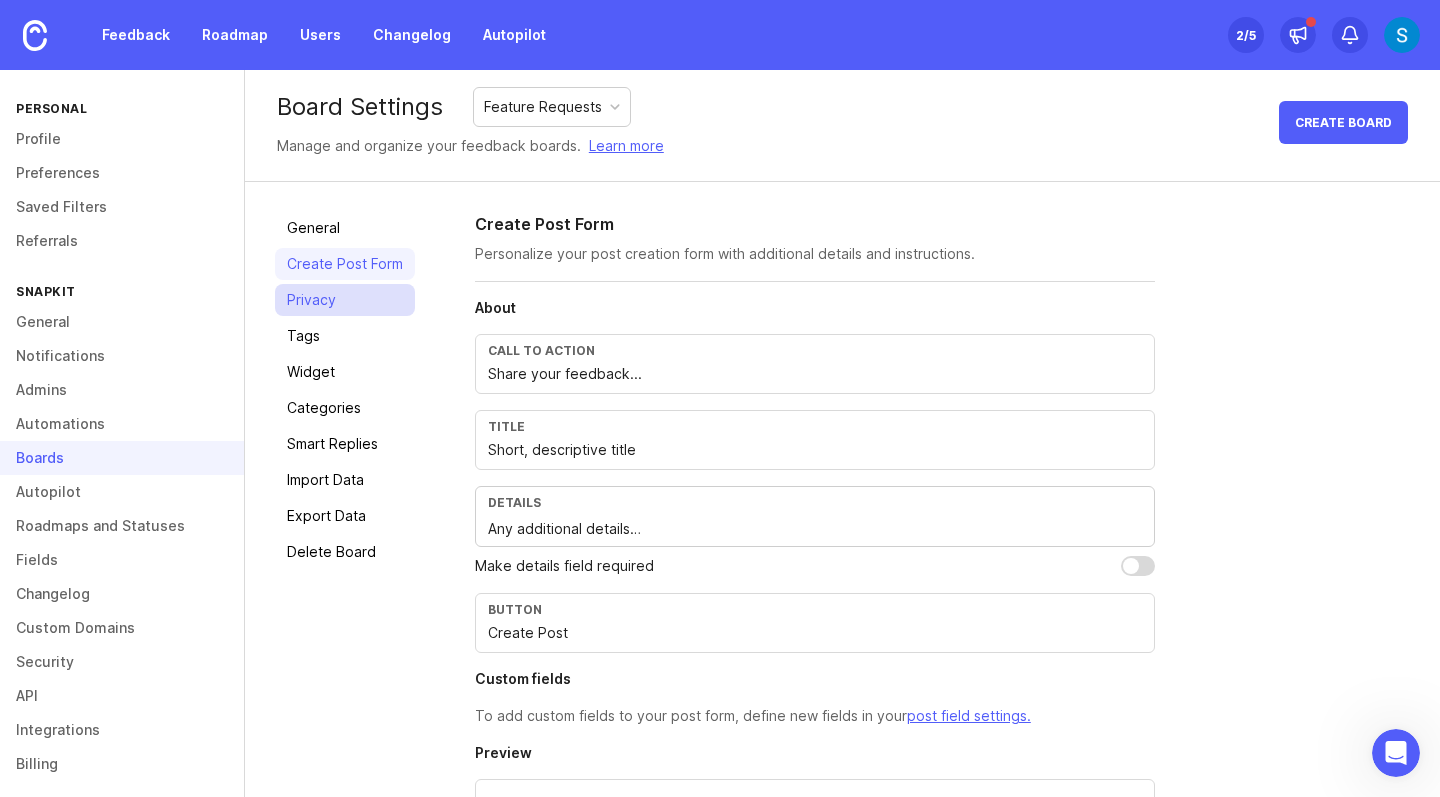 click on "Privacy" at bounding box center [345, 300] 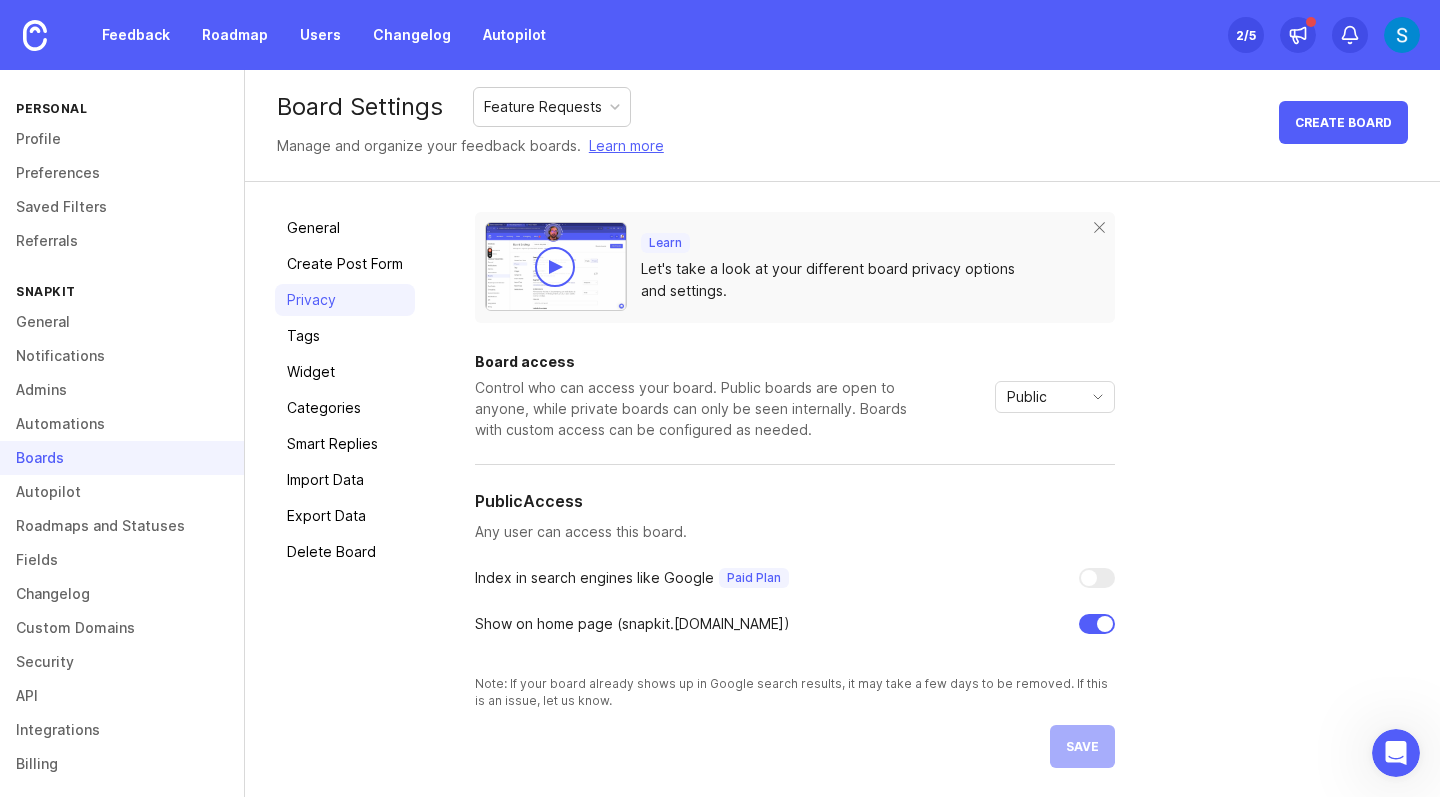 scroll, scrollTop: 0, scrollLeft: 0, axis: both 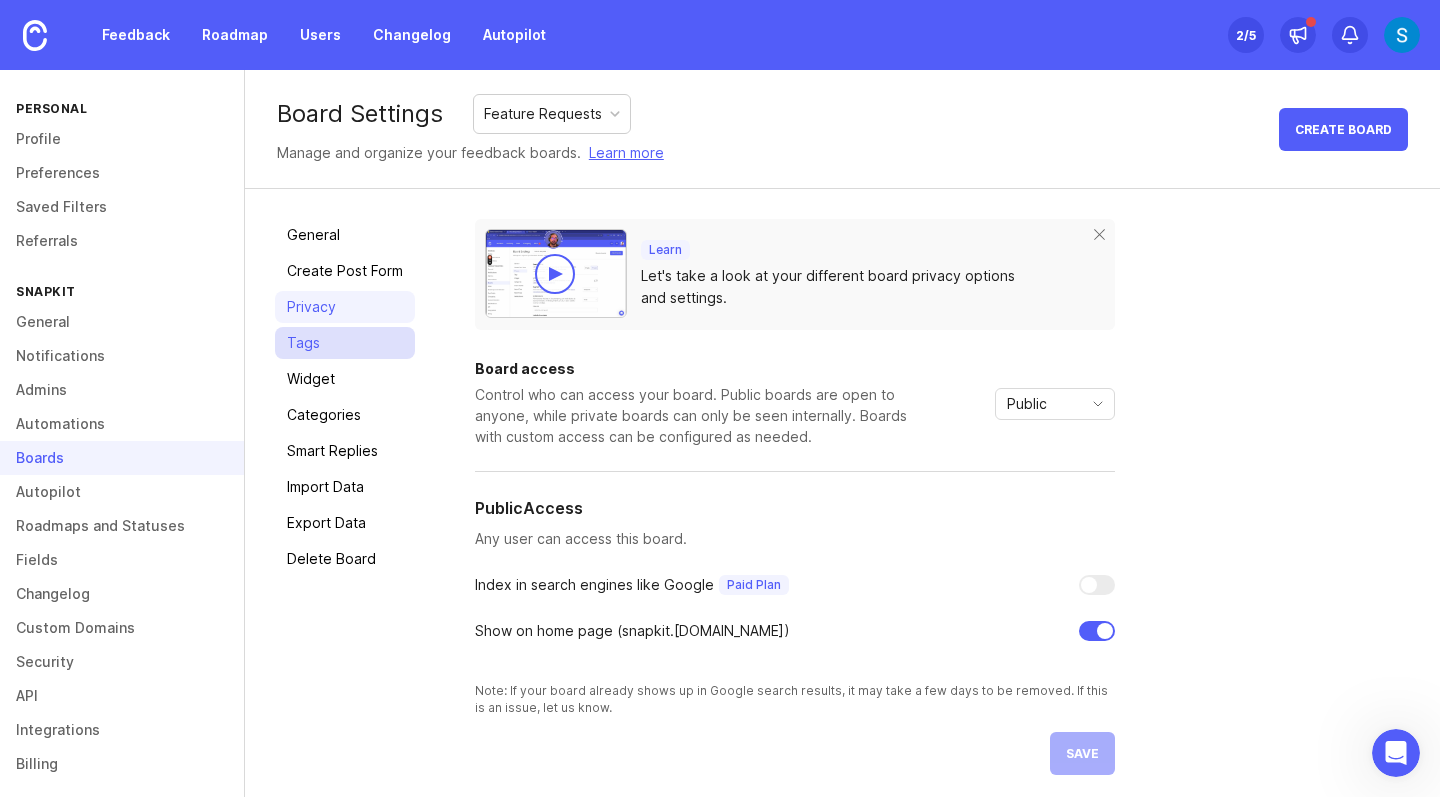click on "Tags" at bounding box center (345, 343) 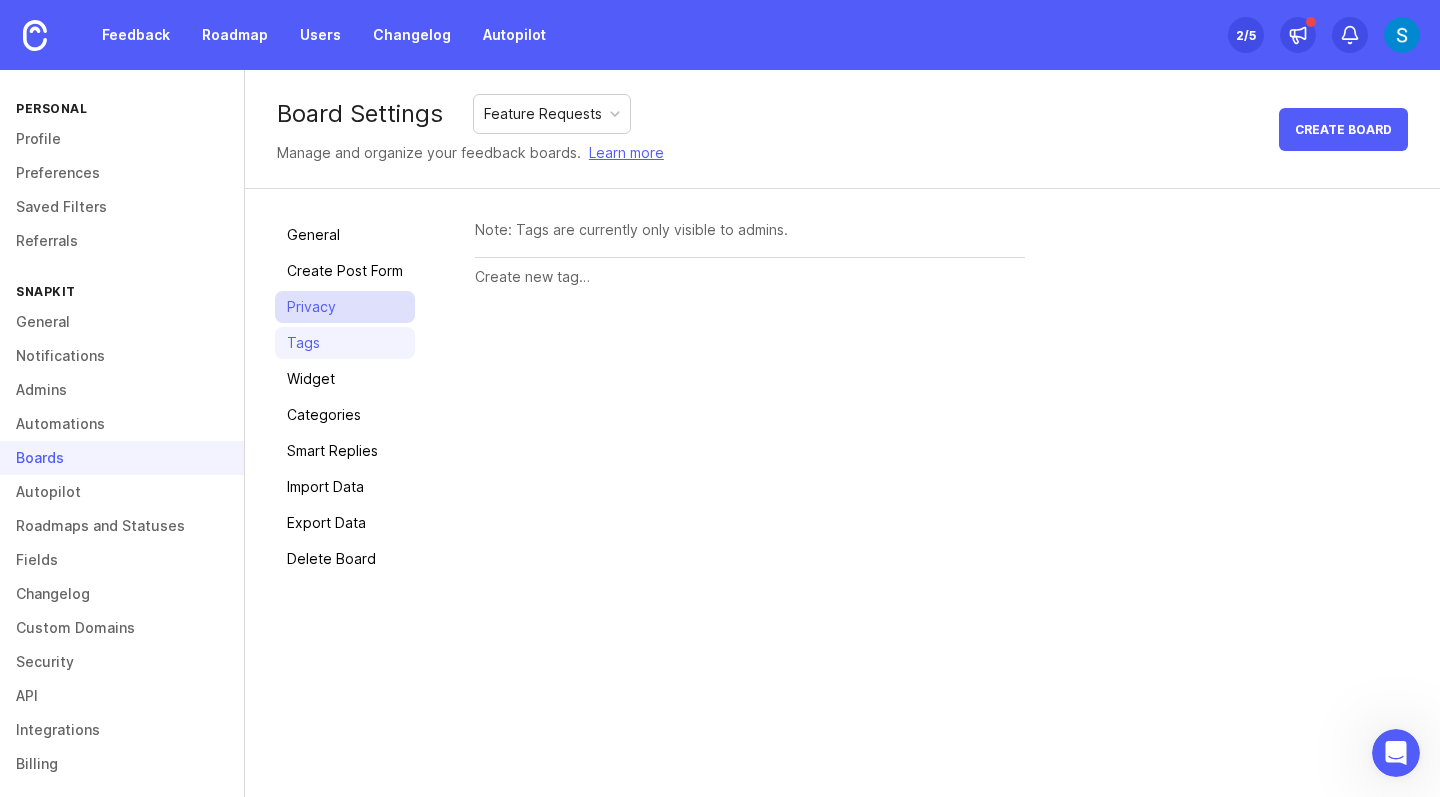 click on "Privacy" at bounding box center (345, 307) 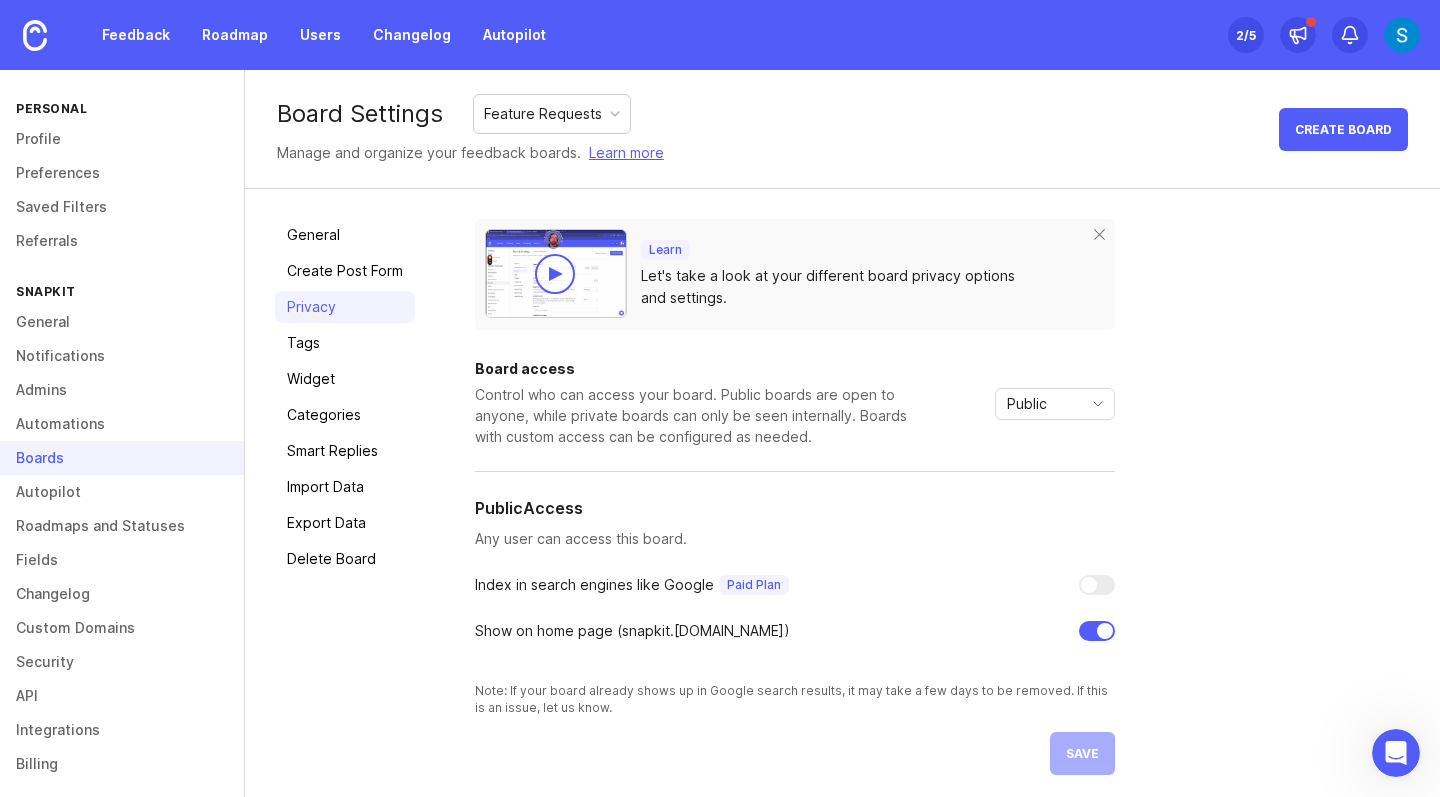 click at bounding box center [1089, 585] 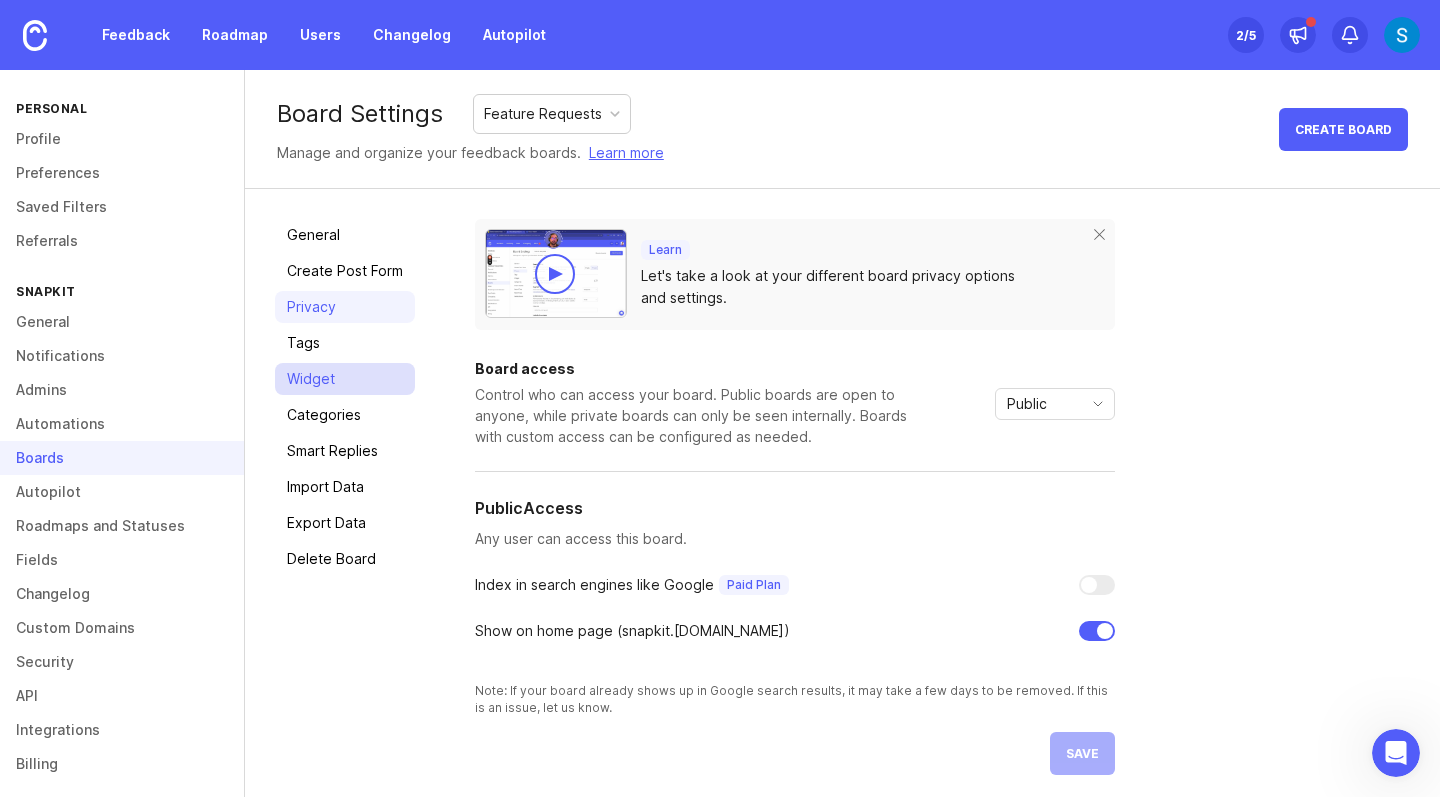 click on "Widget" at bounding box center [345, 379] 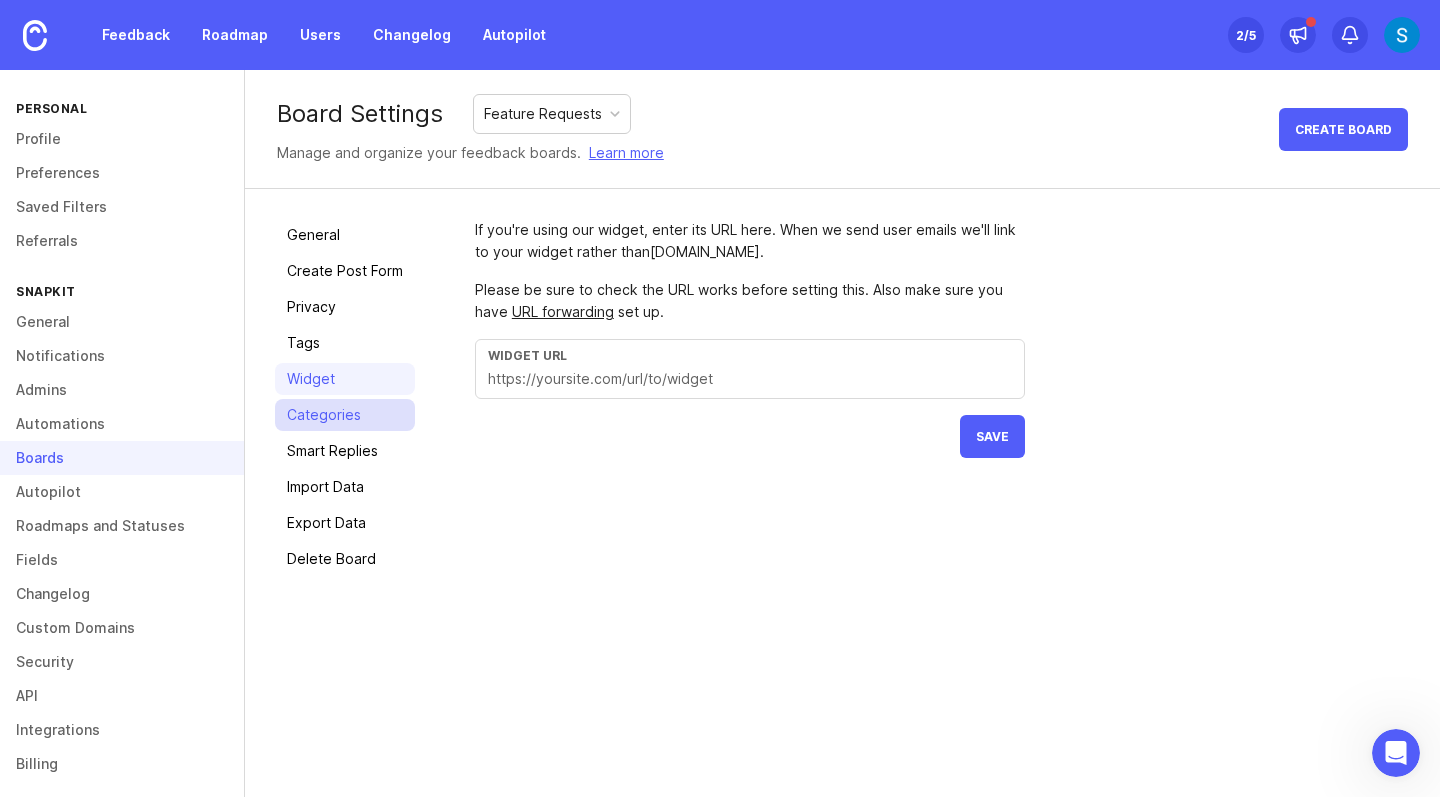 click on "Categories" at bounding box center (345, 415) 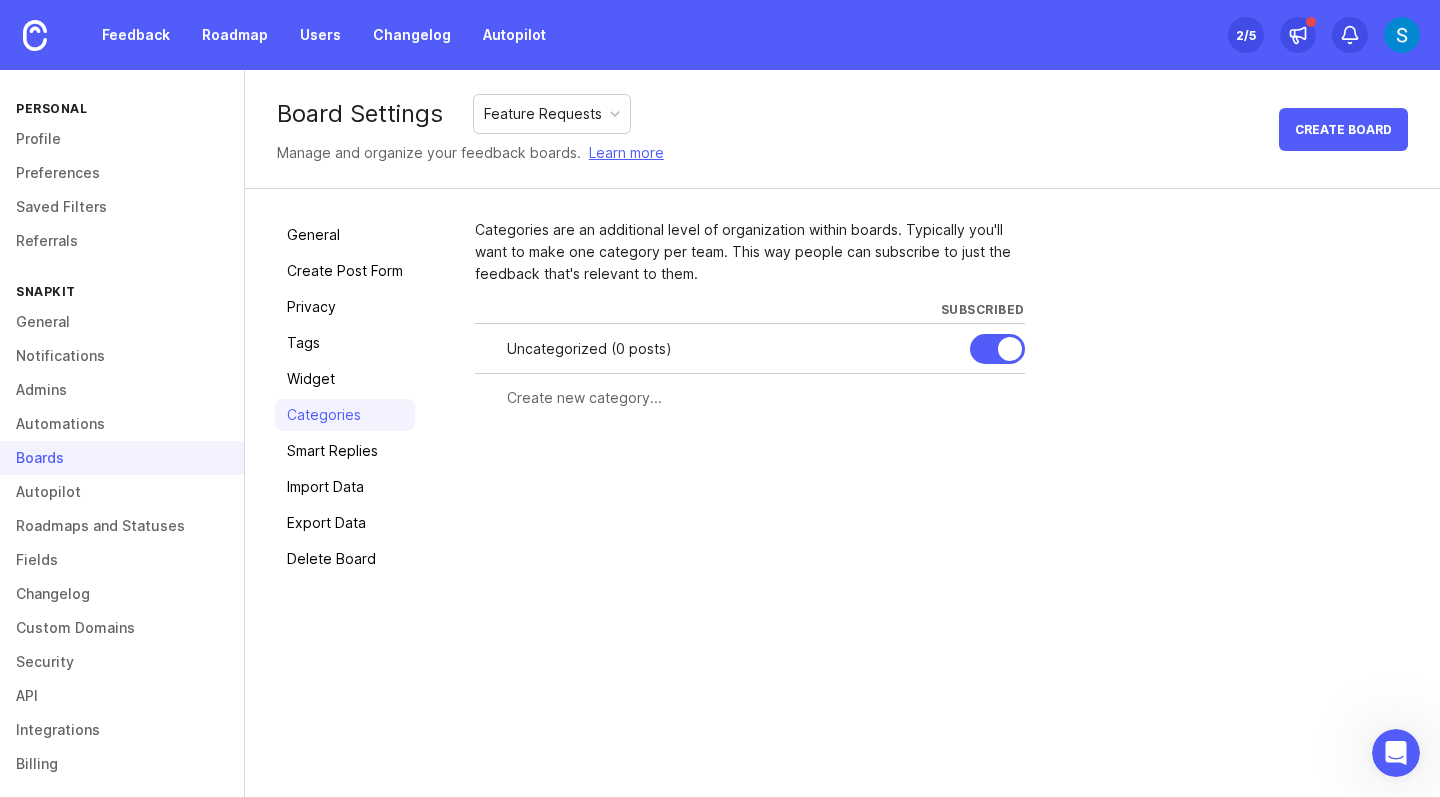 click at bounding box center [760, 398] 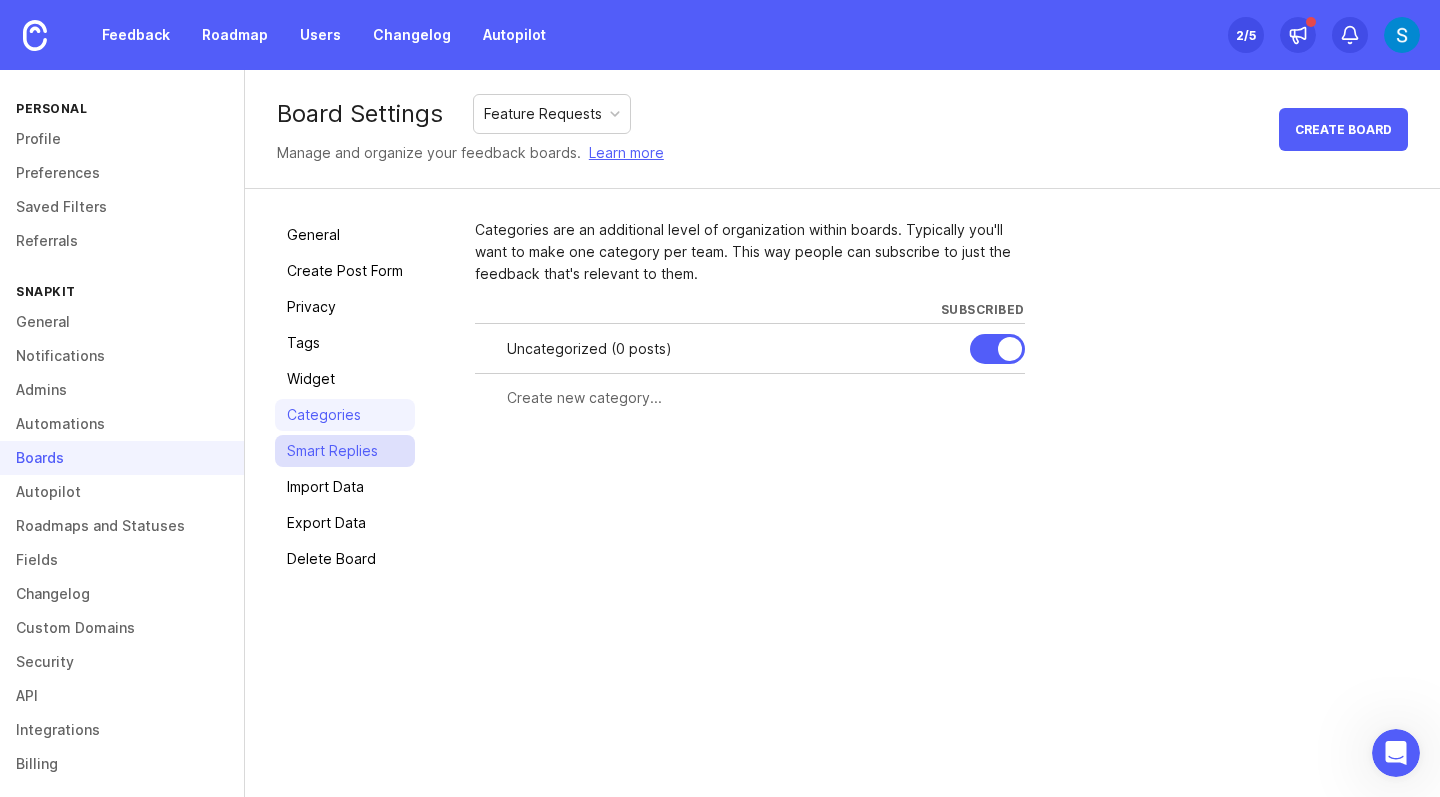 click on "Smart Replies" at bounding box center [345, 451] 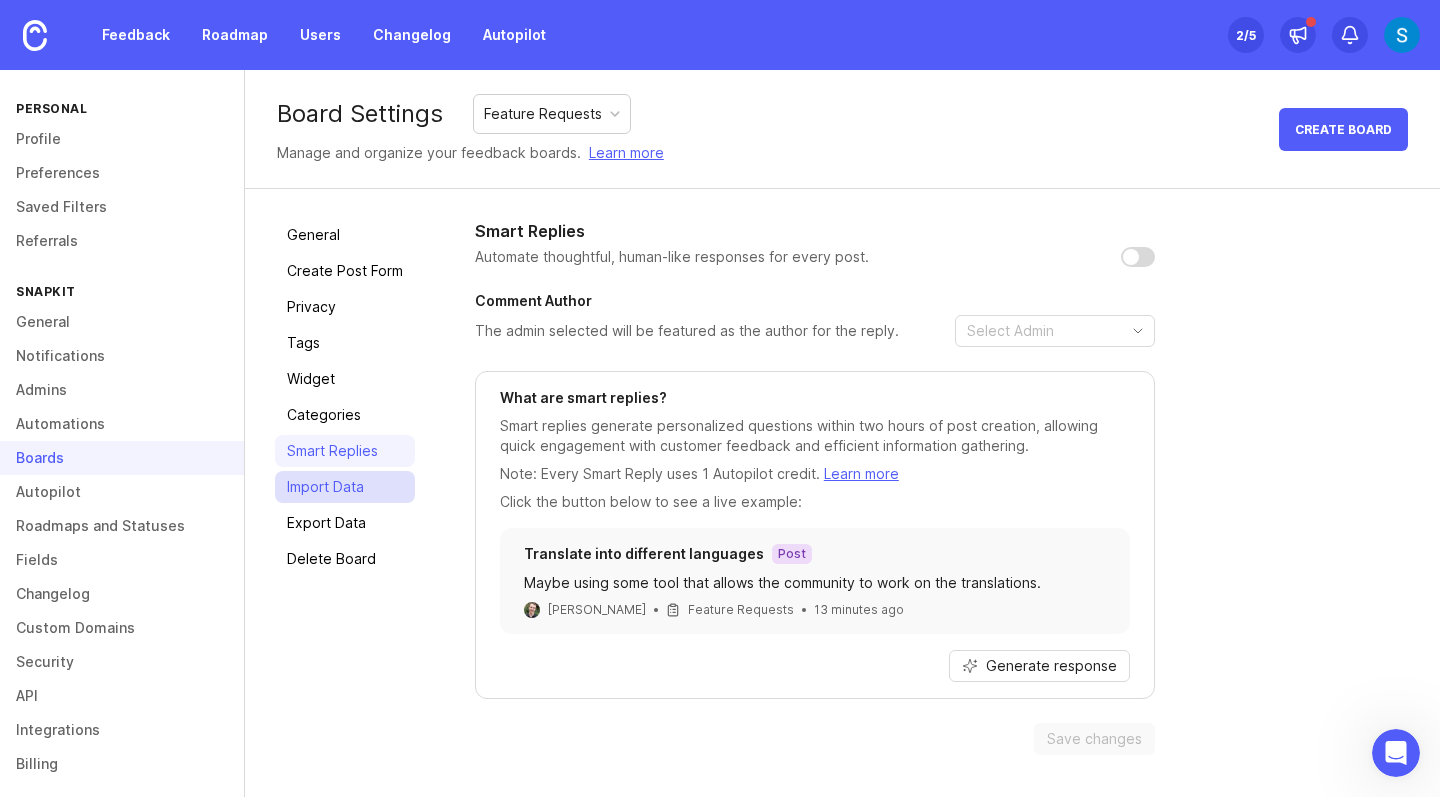 click on "Import Data" at bounding box center [345, 487] 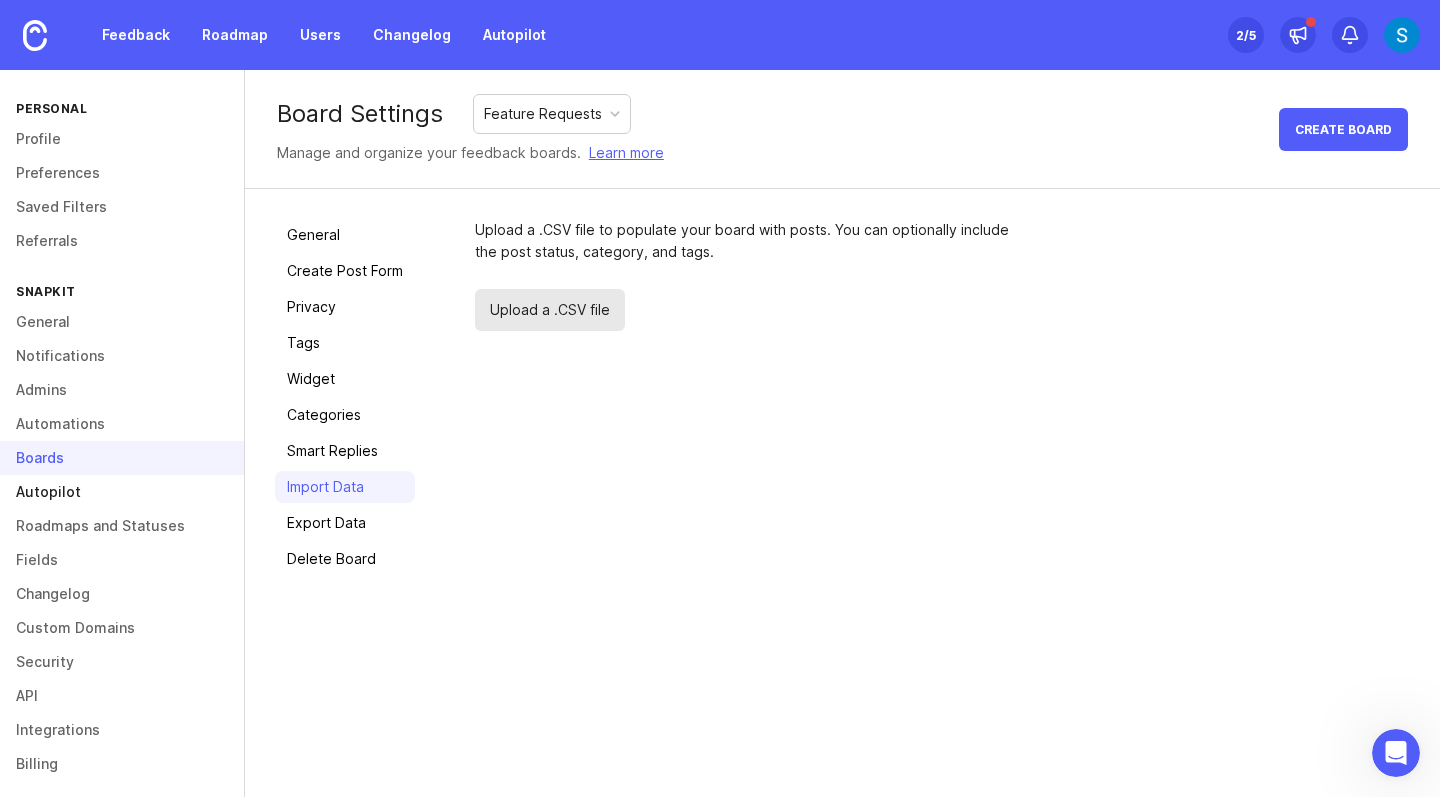 click on "Autopilot" at bounding box center [122, 492] 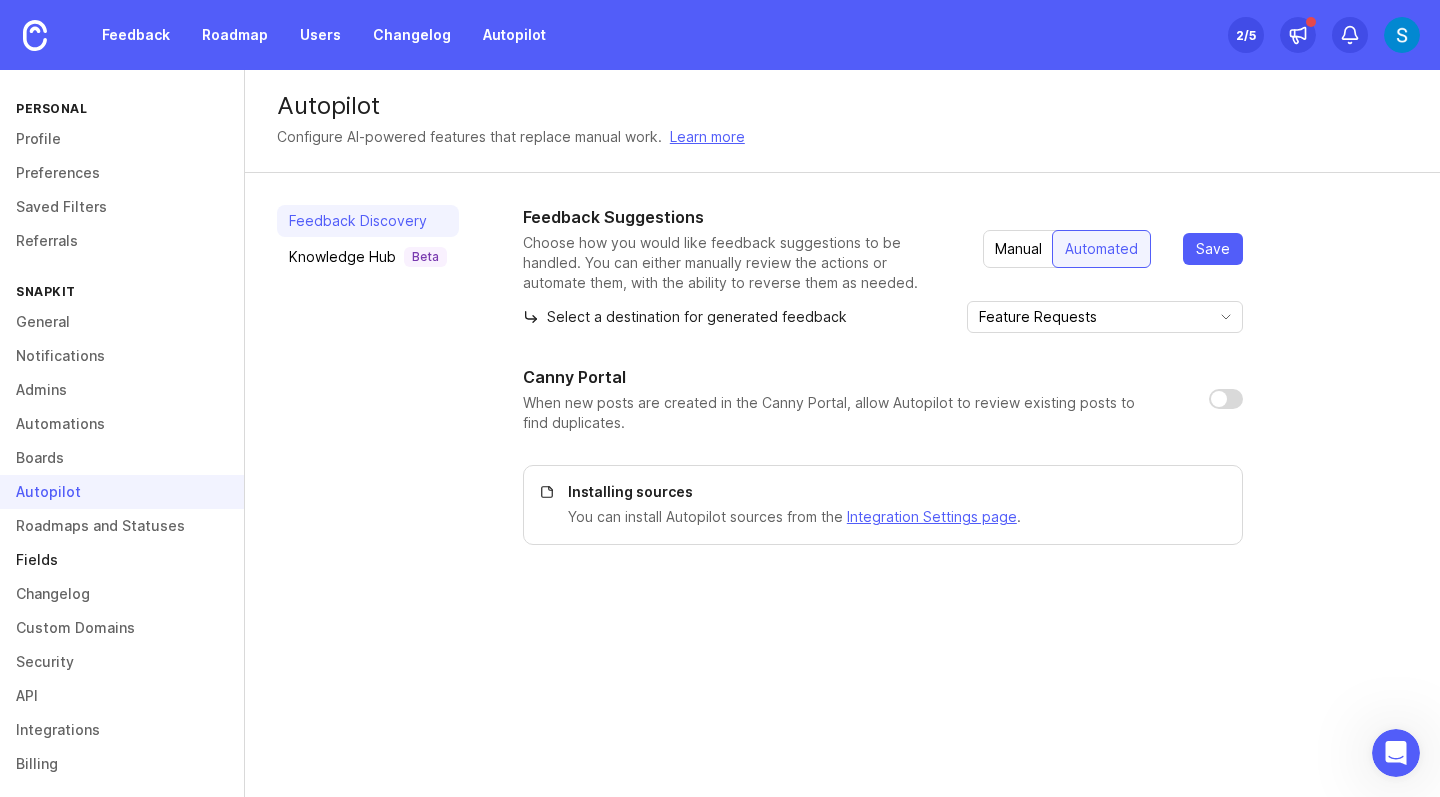 click on "Fields" at bounding box center [122, 560] 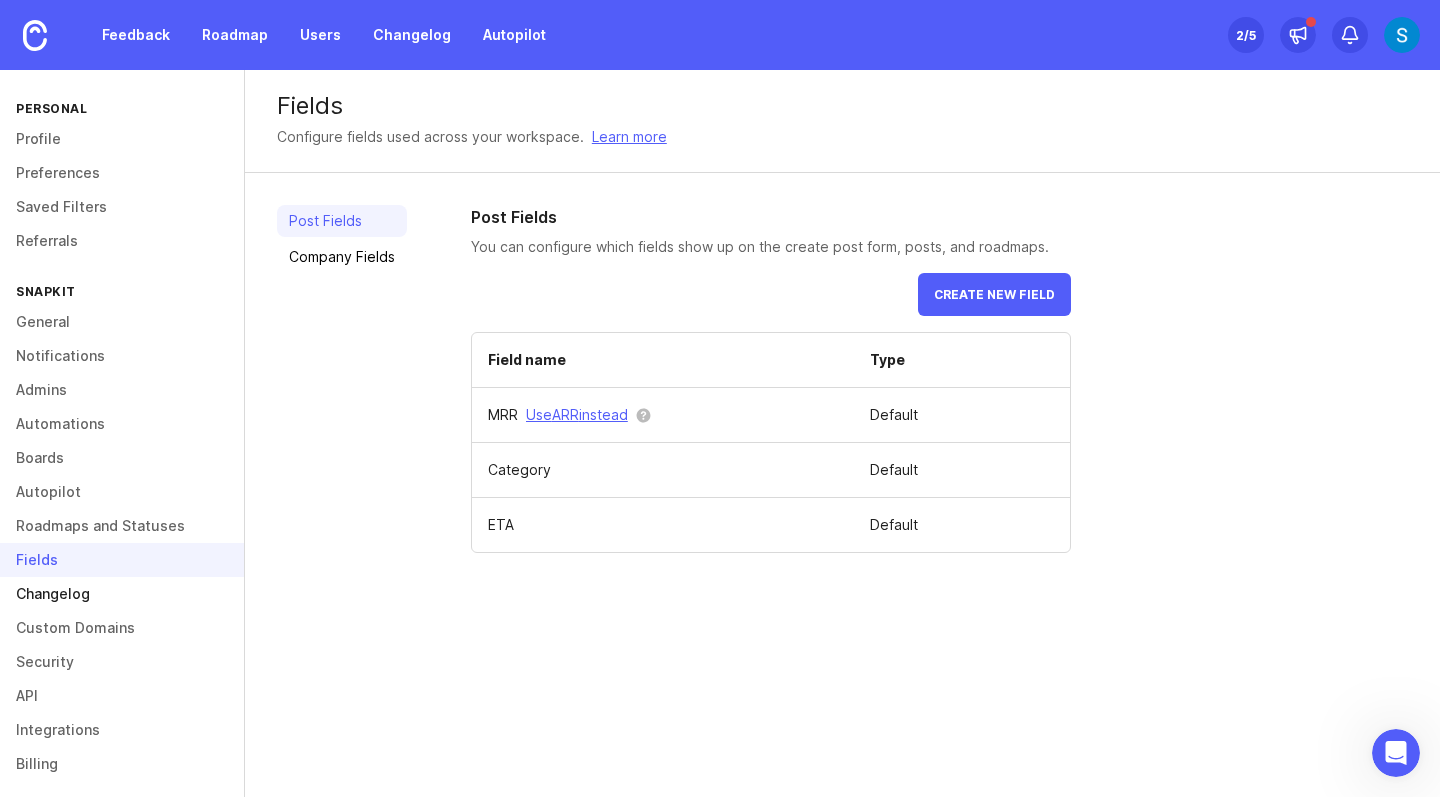 click on "Changelog" at bounding box center [122, 594] 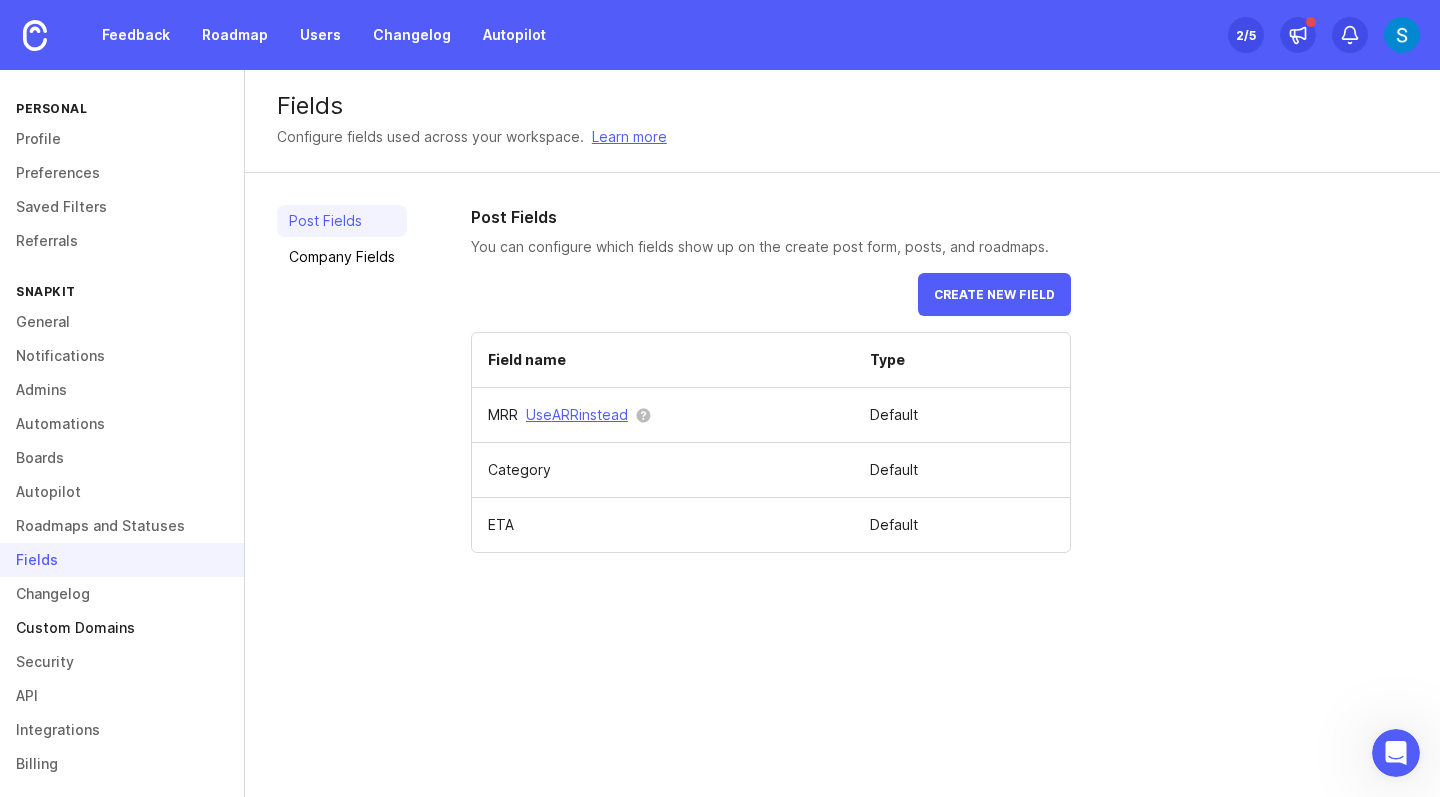 click on "Custom Domains" at bounding box center (122, 628) 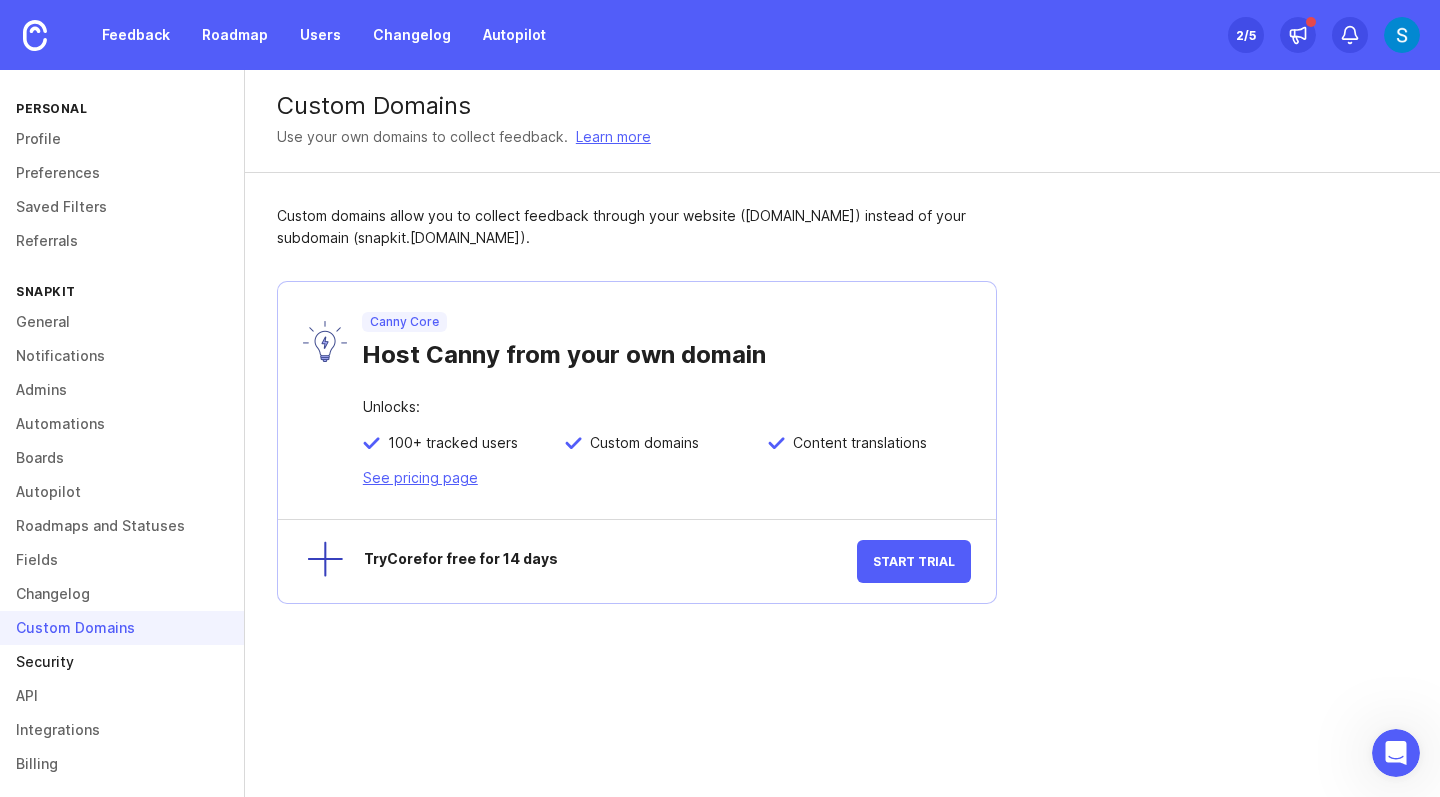 click on "Security" at bounding box center (122, 662) 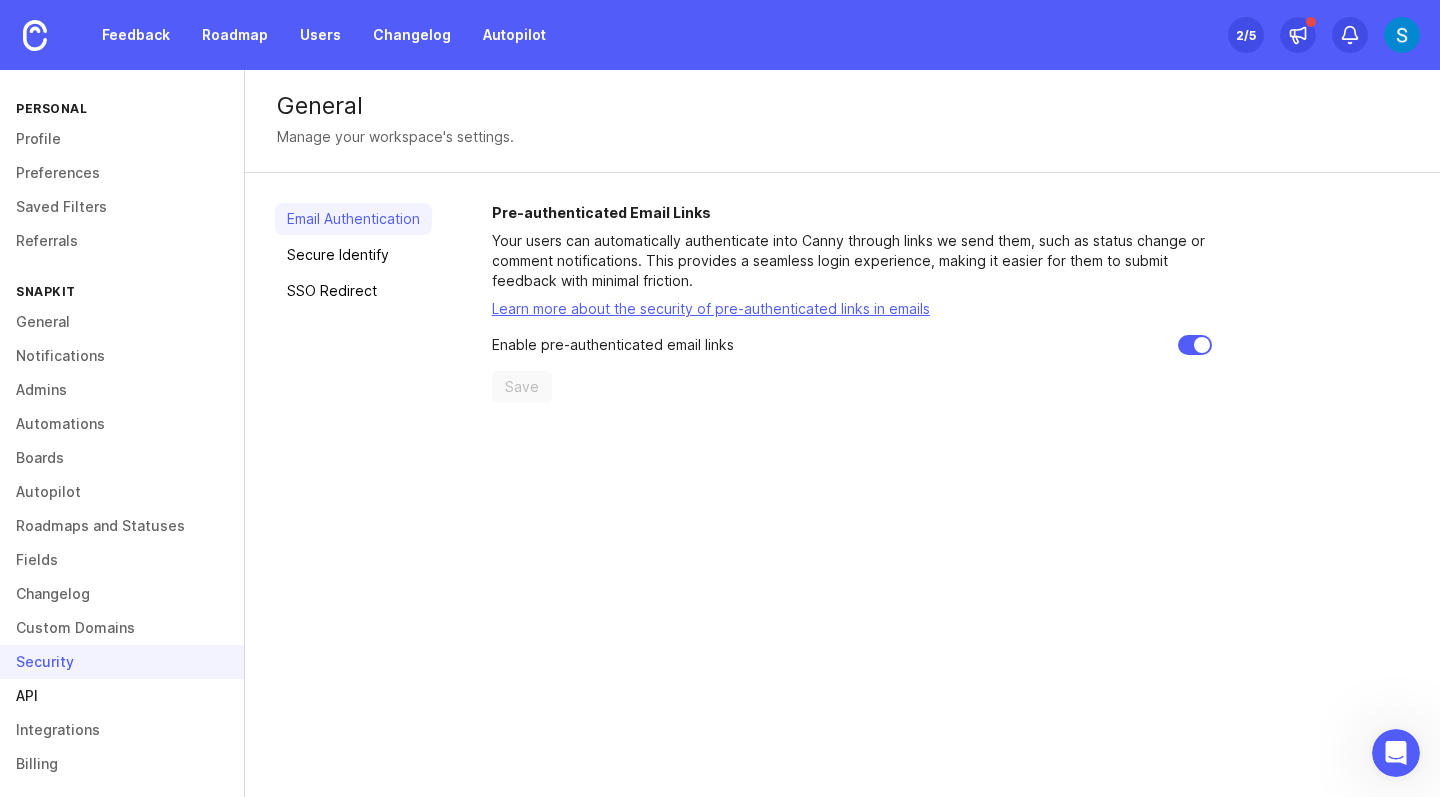 click on "API" at bounding box center (122, 696) 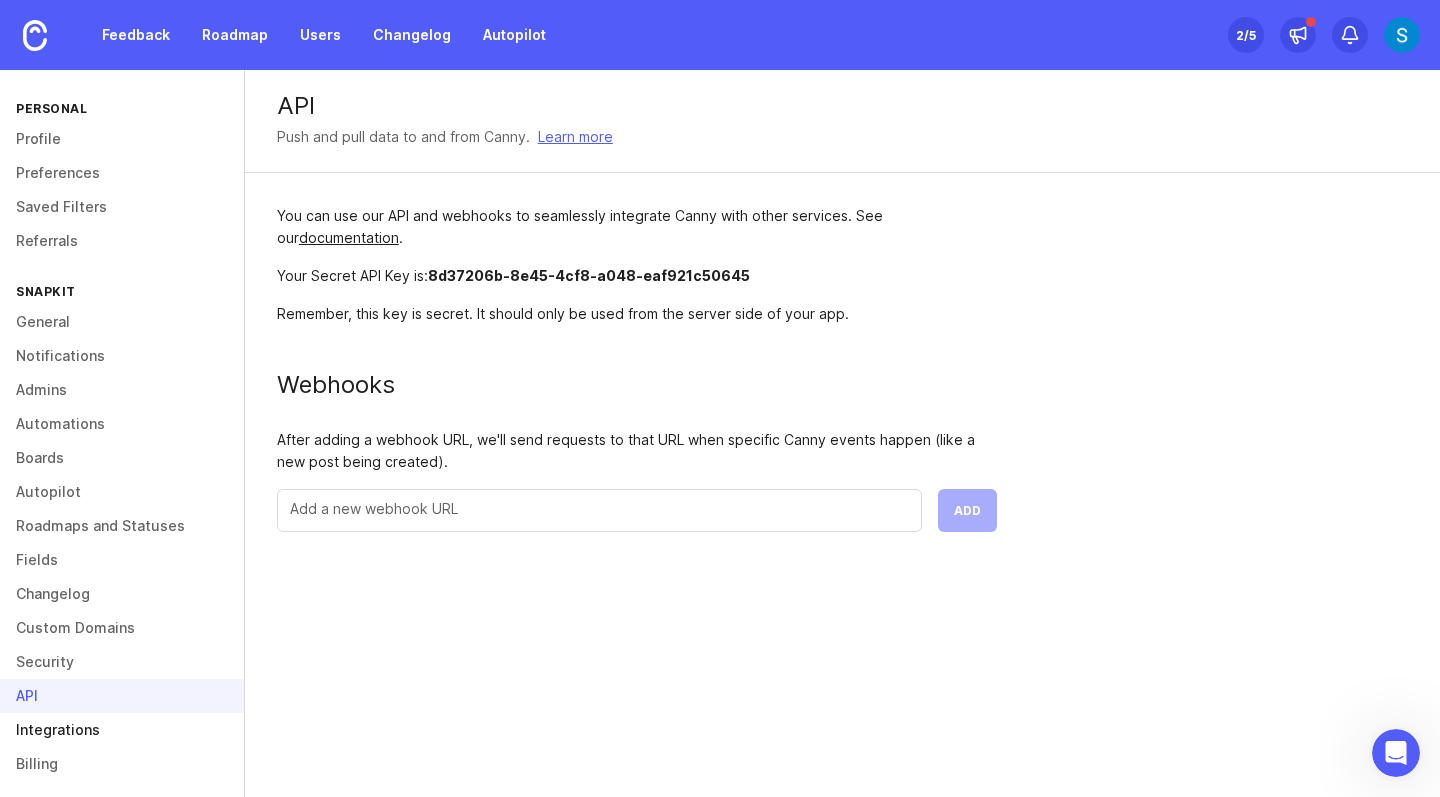 click on "Integrations" at bounding box center [122, 730] 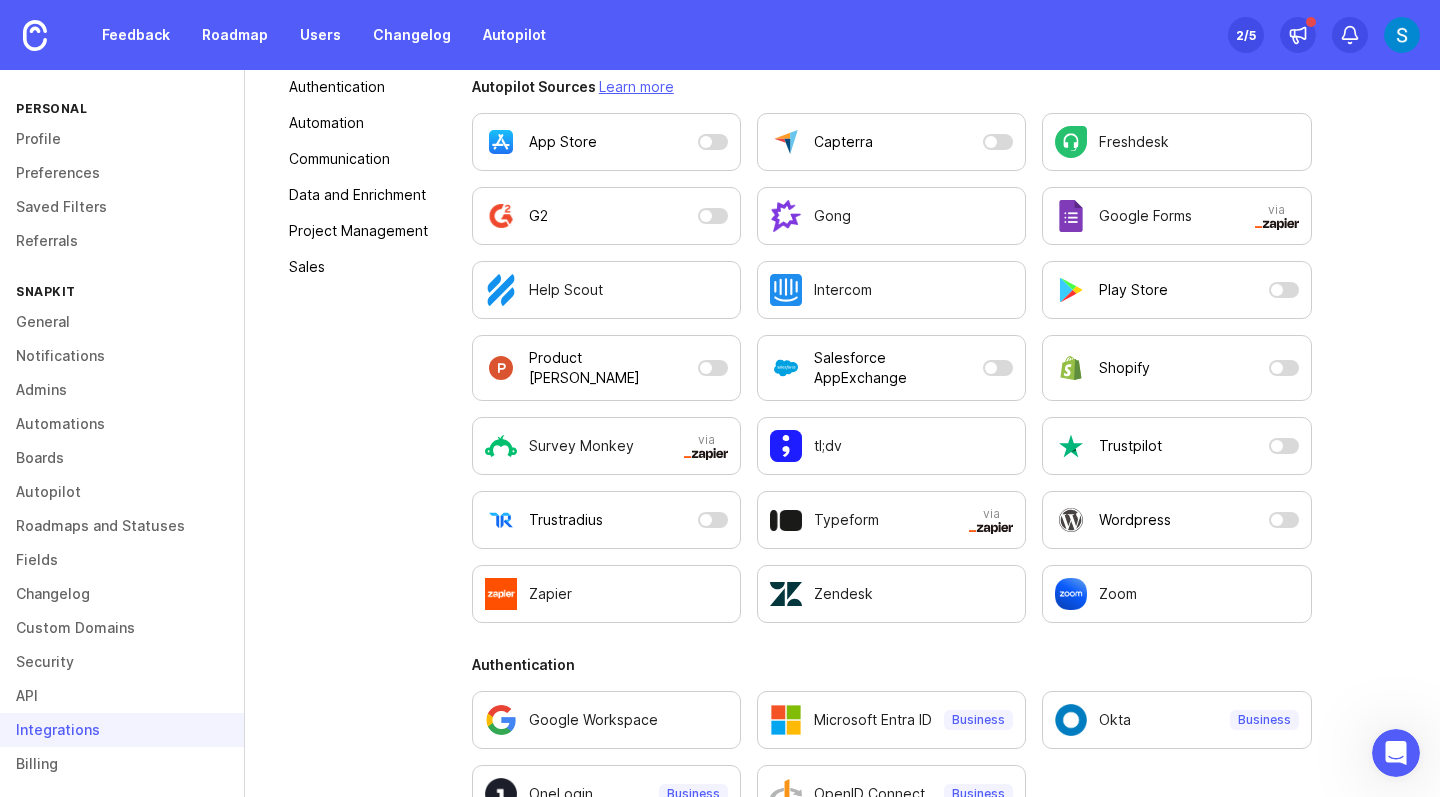 scroll, scrollTop: 459, scrollLeft: 0, axis: vertical 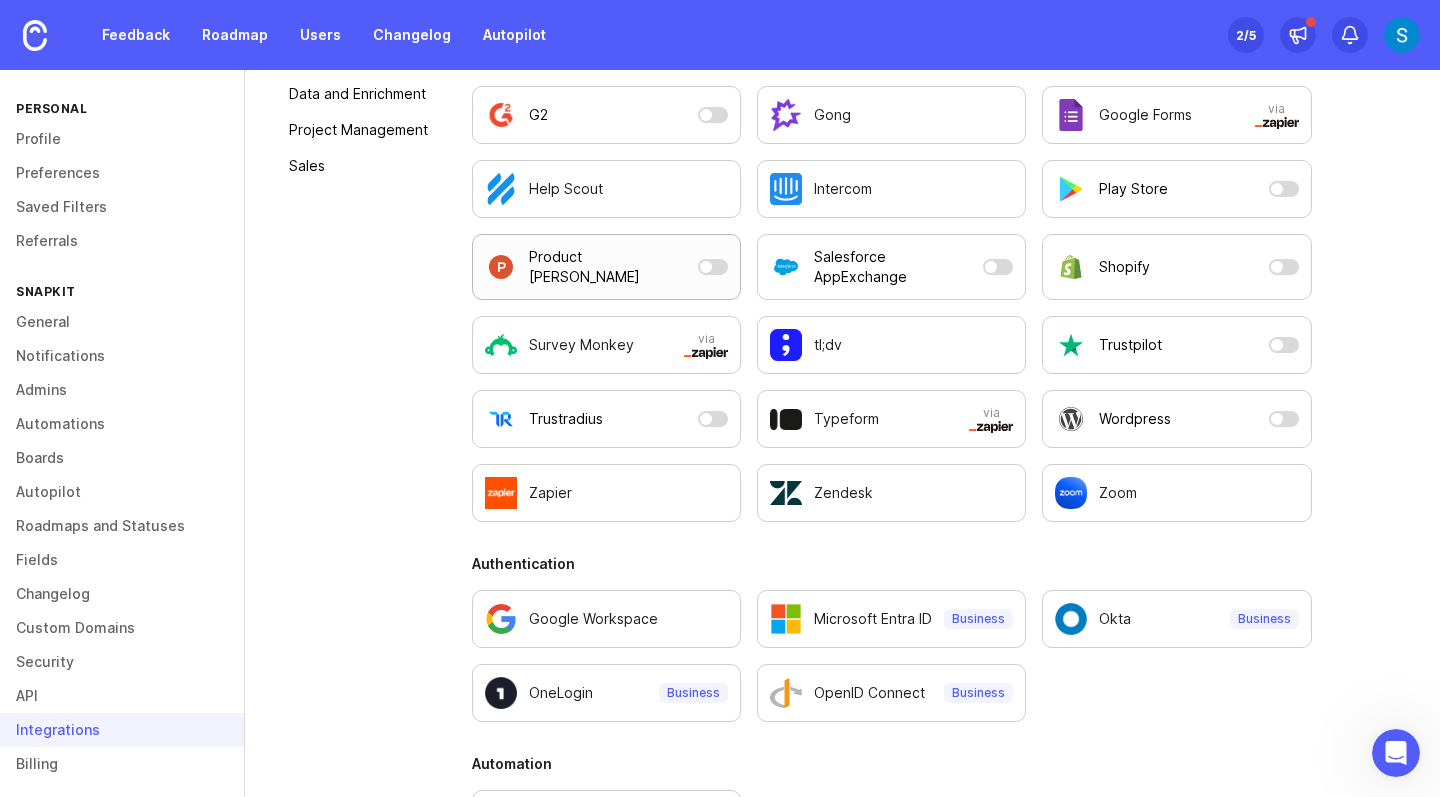click on "Product [PERSON_NAME]" at bounding box center [606, 267] 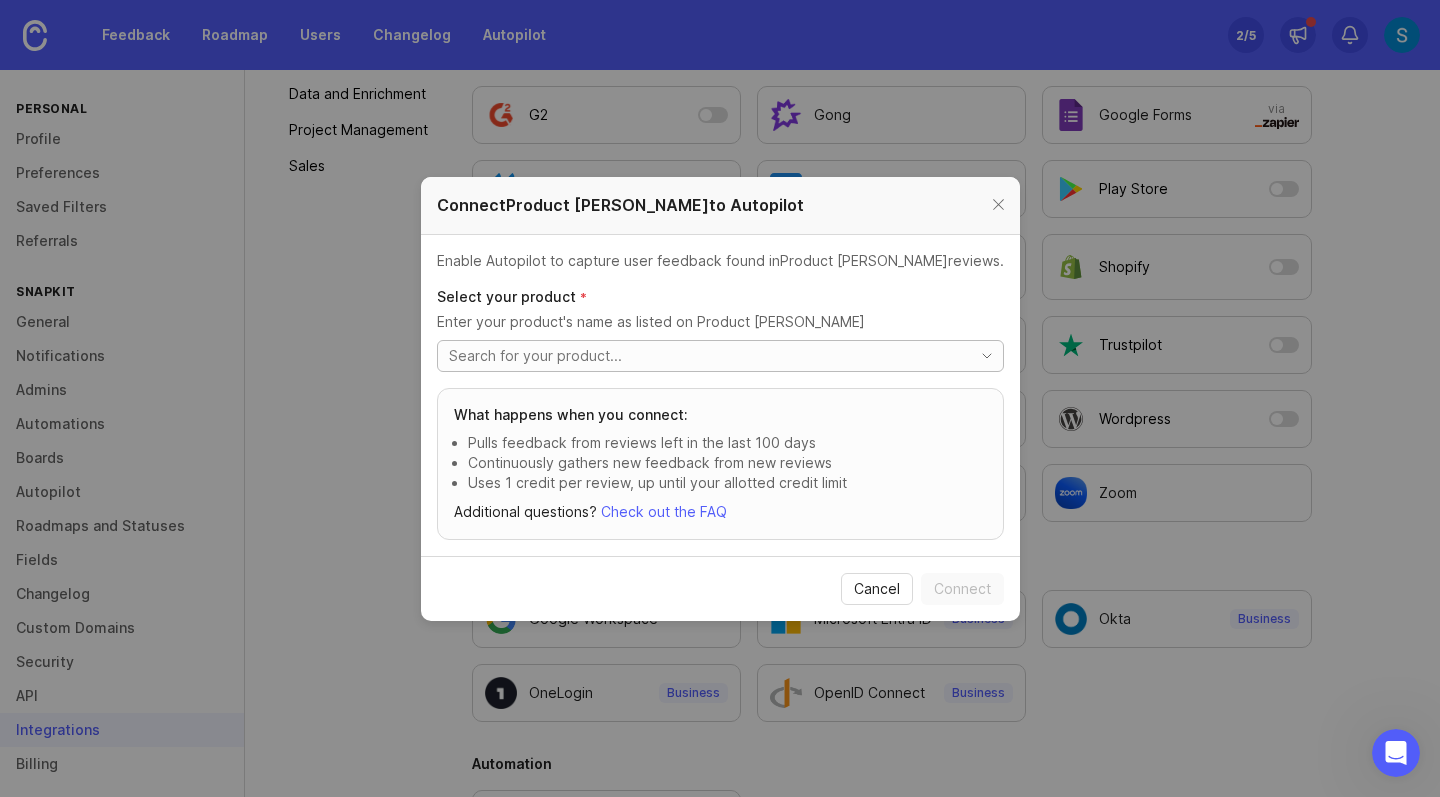 click 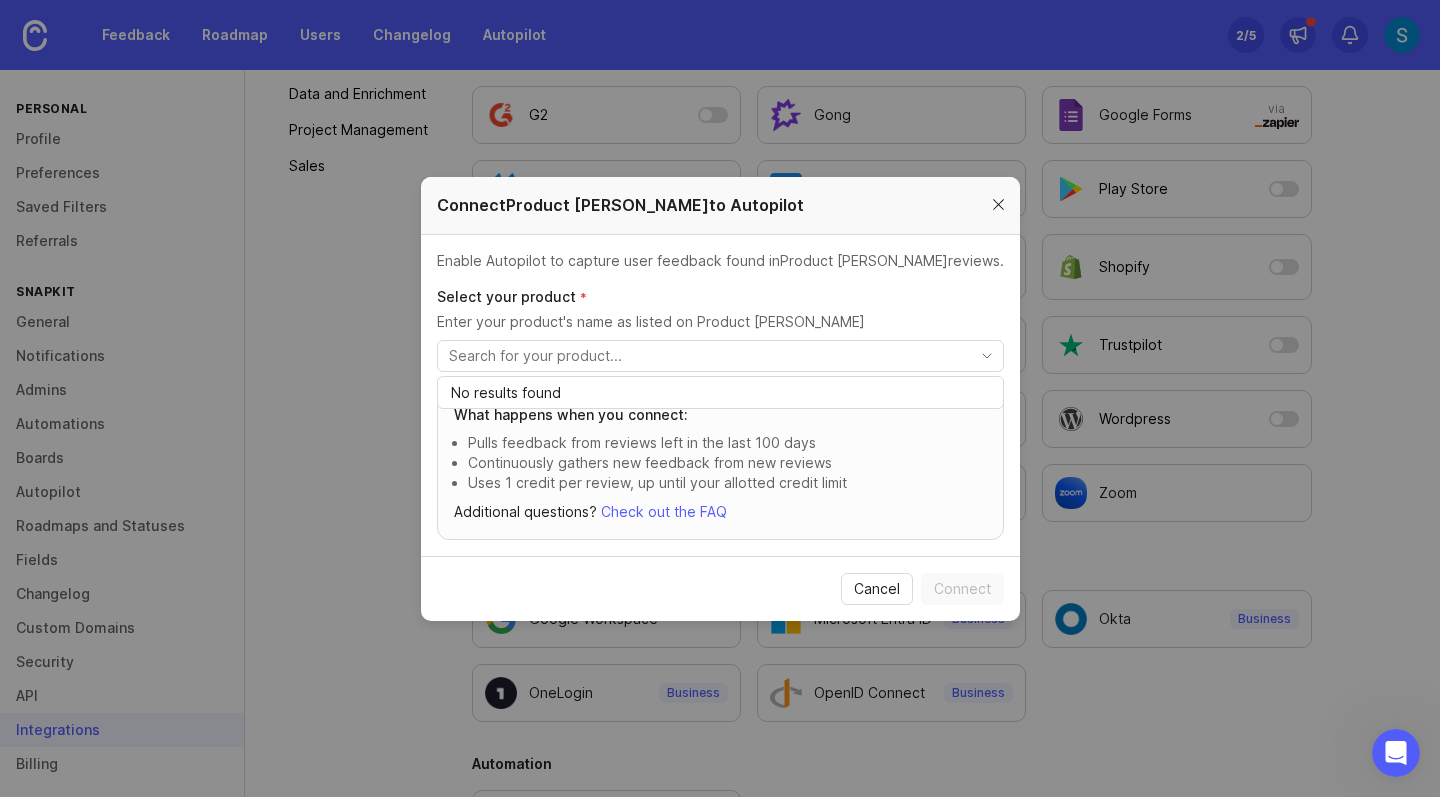 click at bounding box center [998, 205] 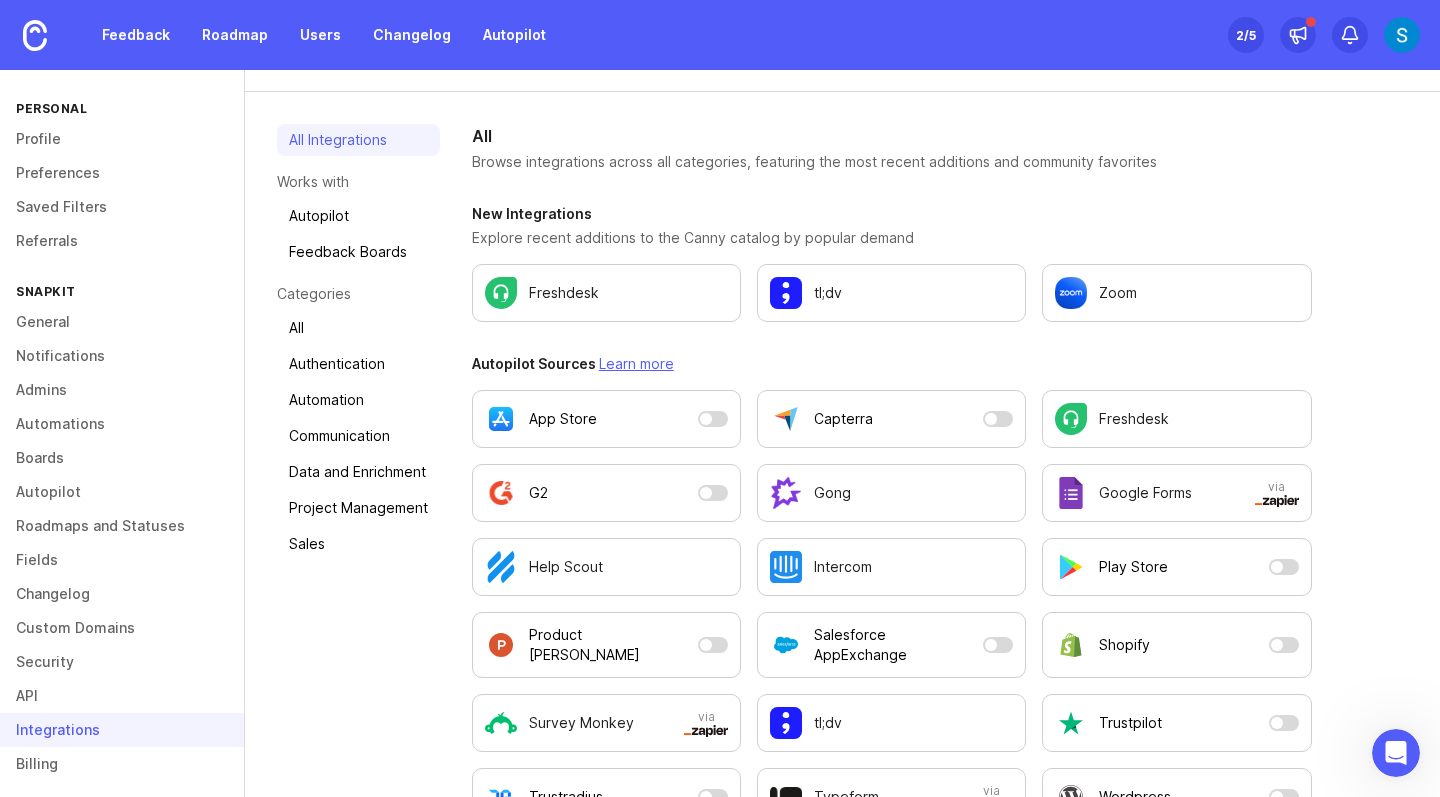 scroll, scrollTop: 0, scrollLeft: 0, axis: both 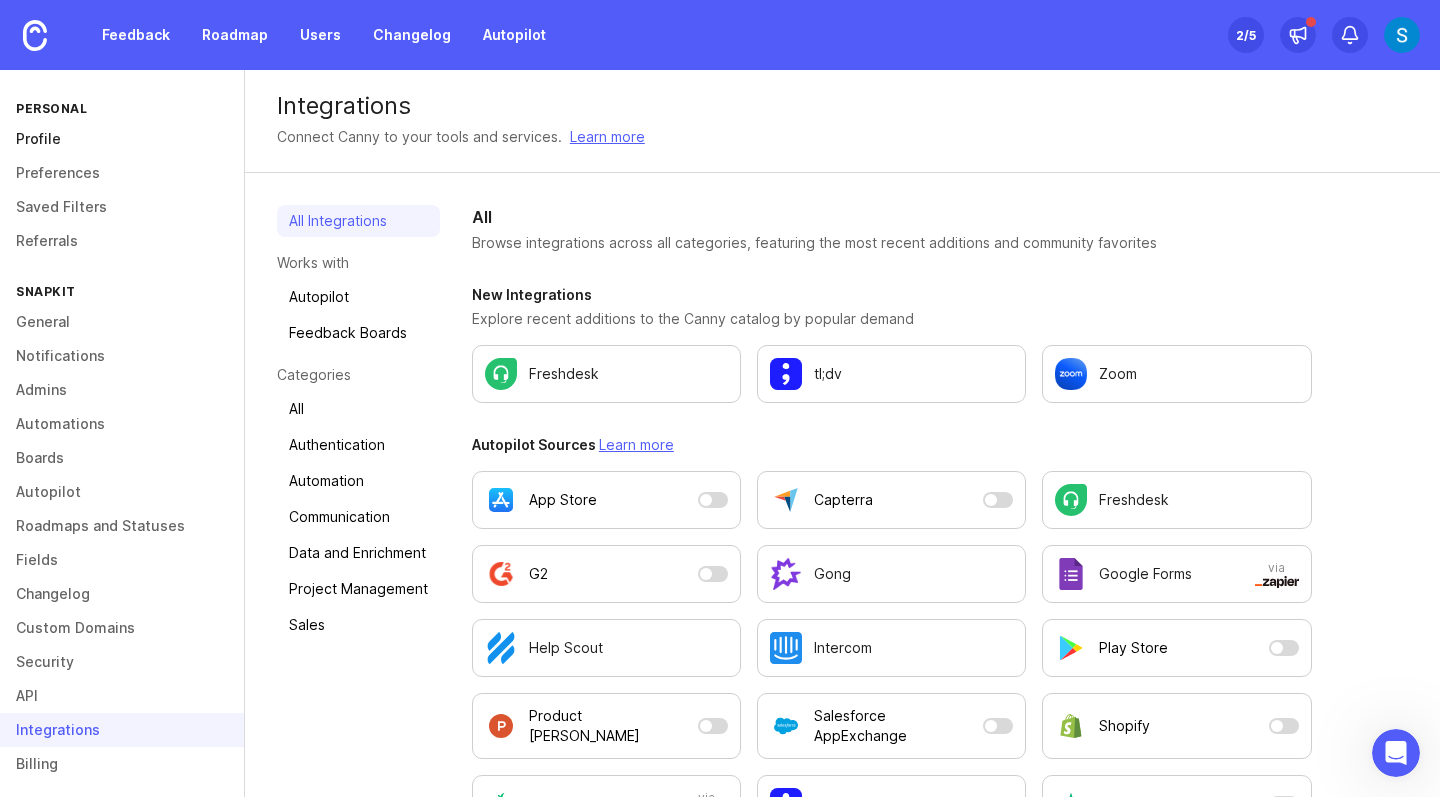 click on "Profile" at bounding box center (122, 139) 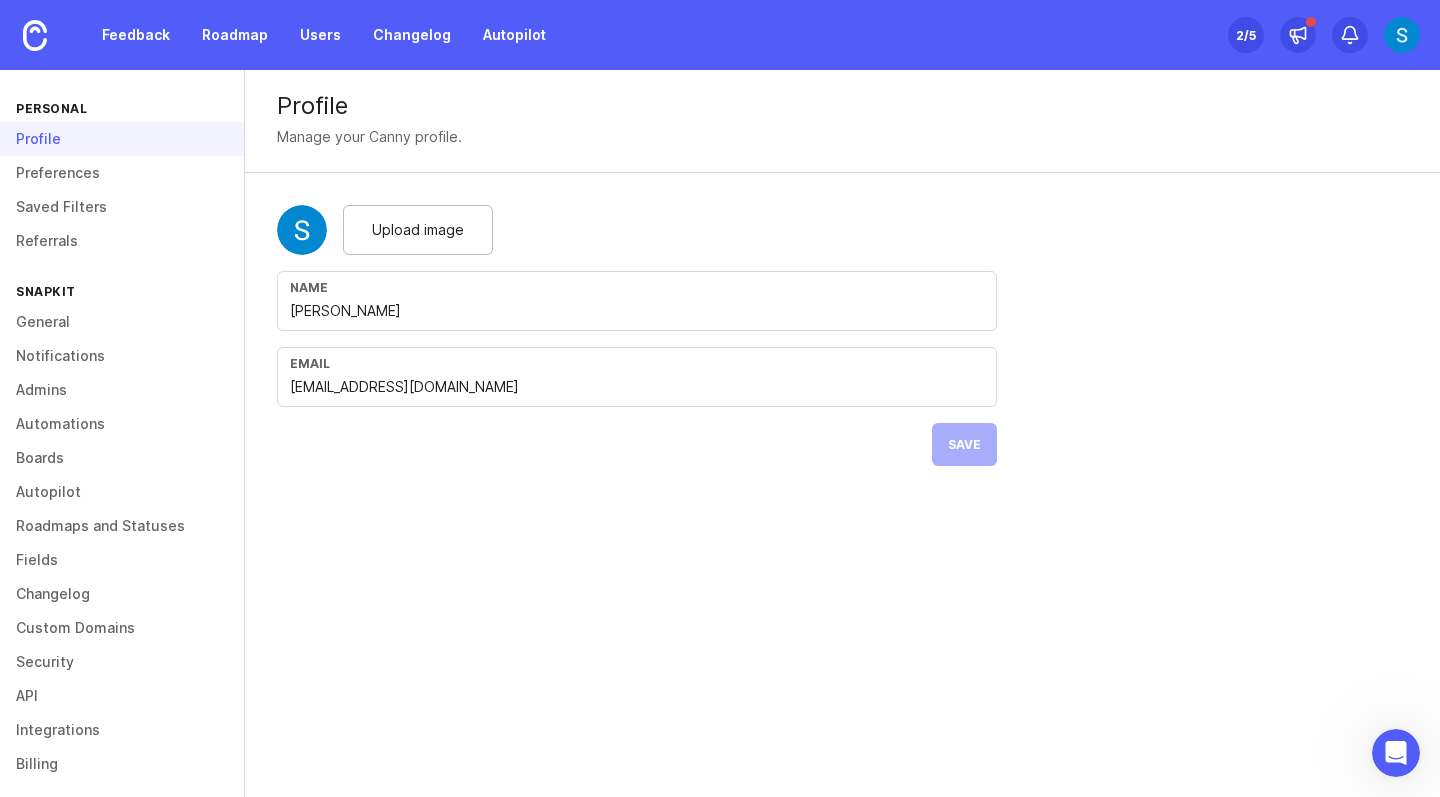 click on "snapkit" at bounding box center [122, 291] 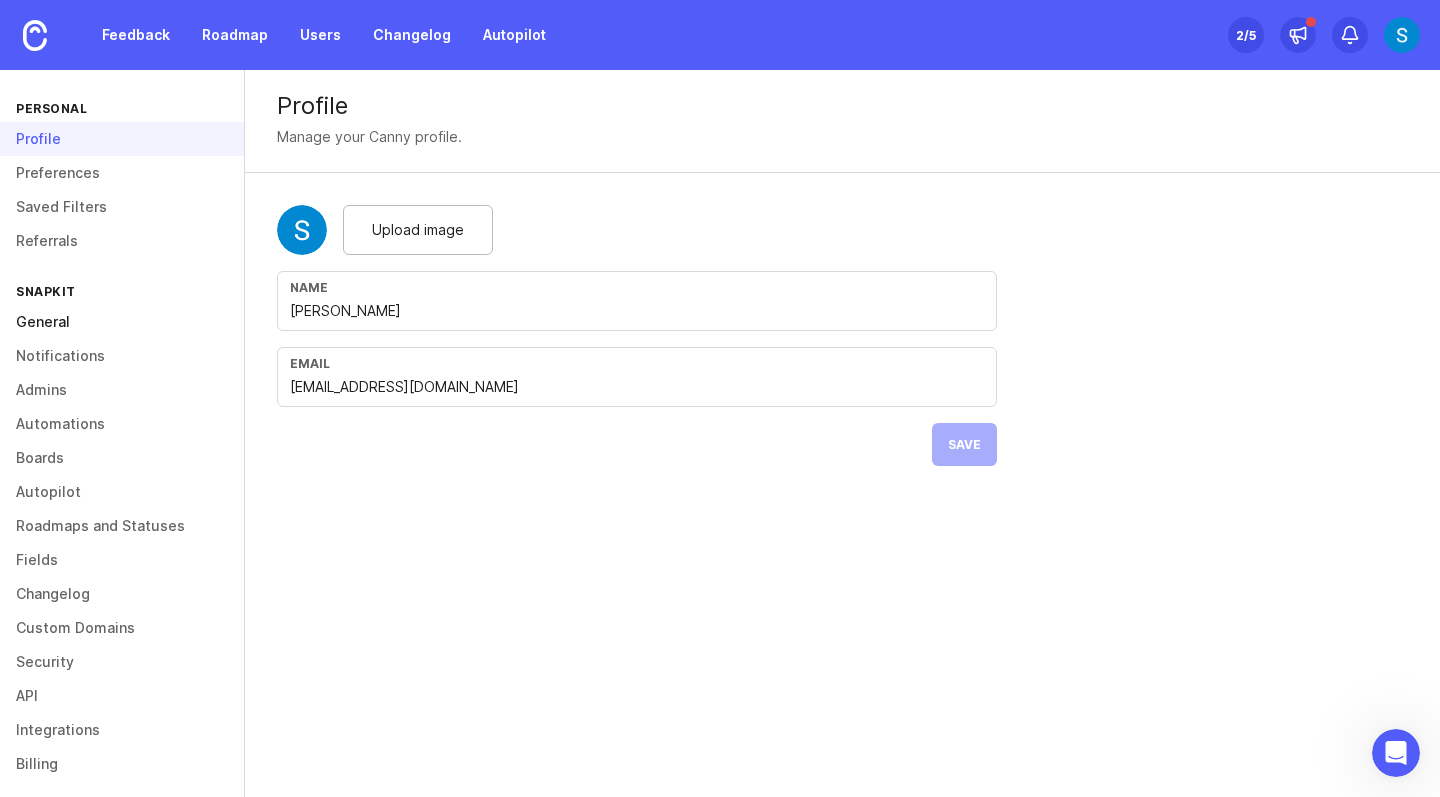 click on "General" at bounding box center (122, 322) 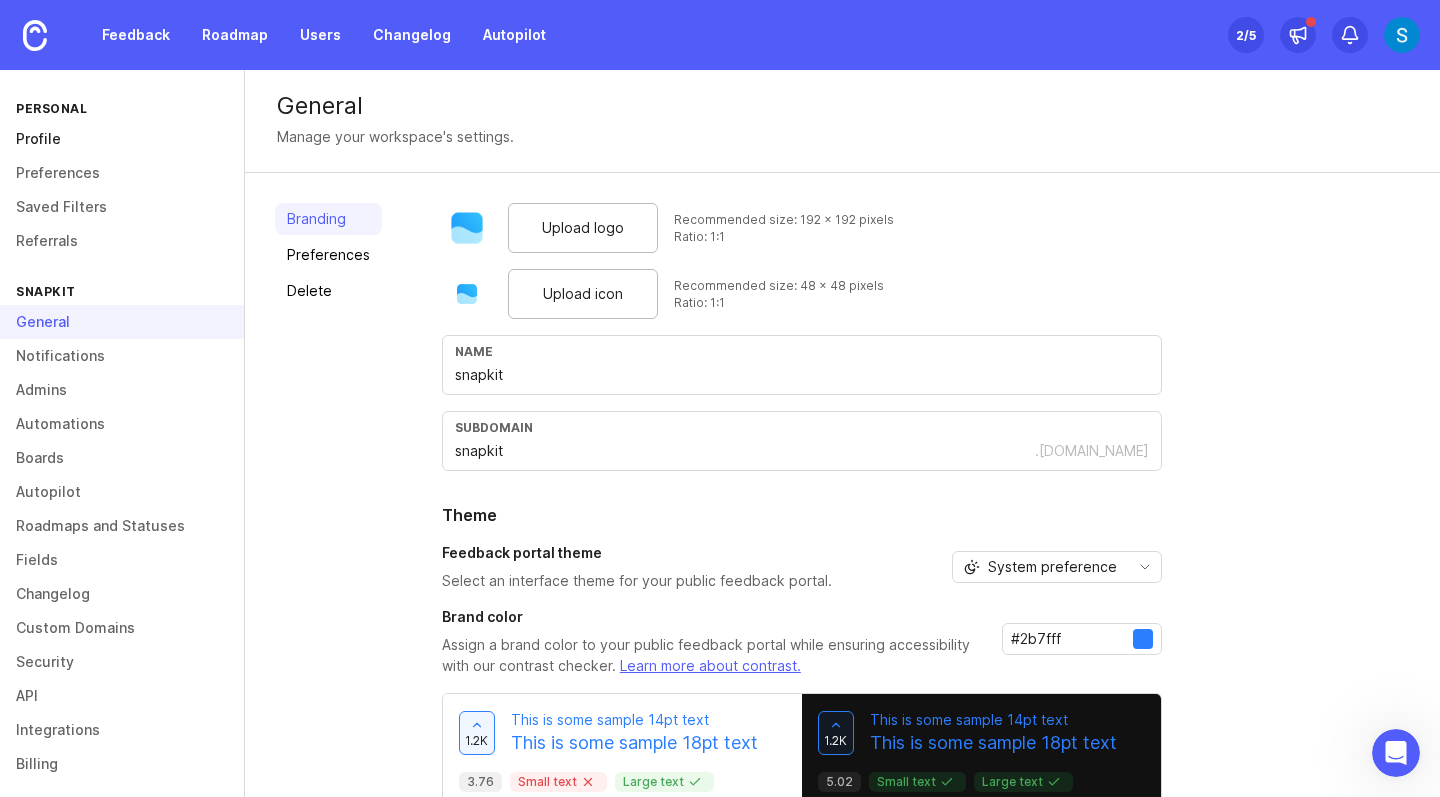 click on "Profile" at bounding box center (122, 139) 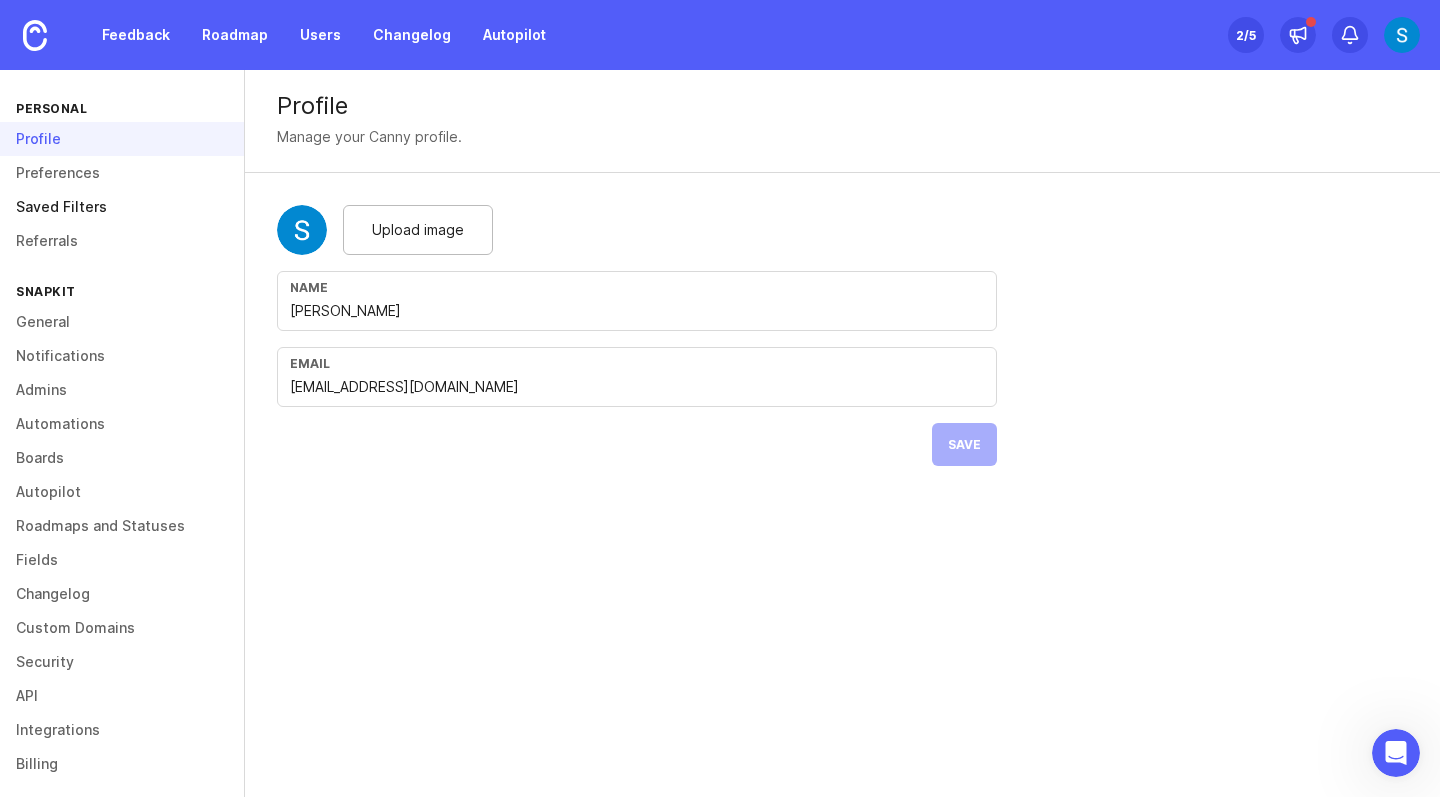 click on "Saved Filters" at bounding box center [122, 207] 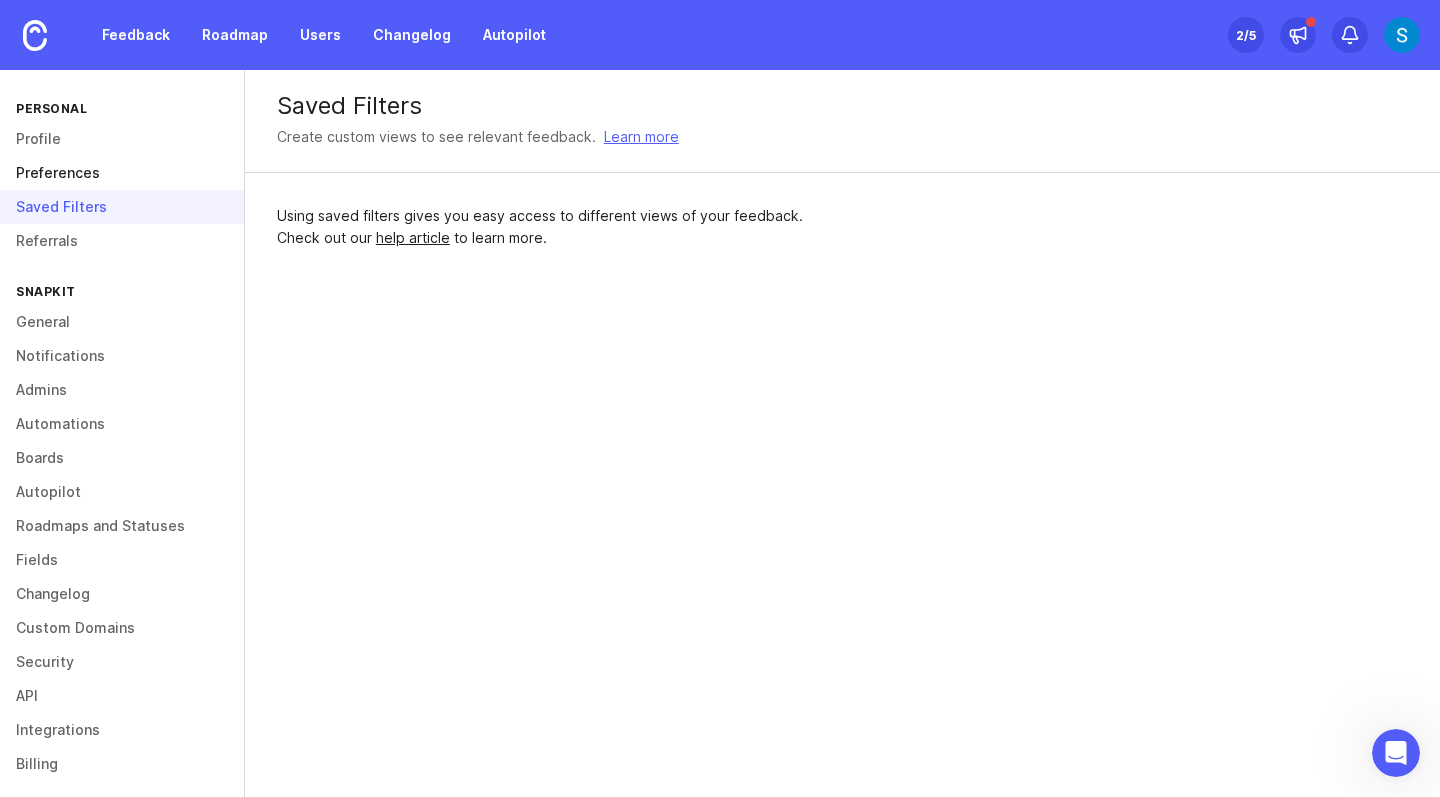 click on "Preferences" at bounding box center [122, 173] 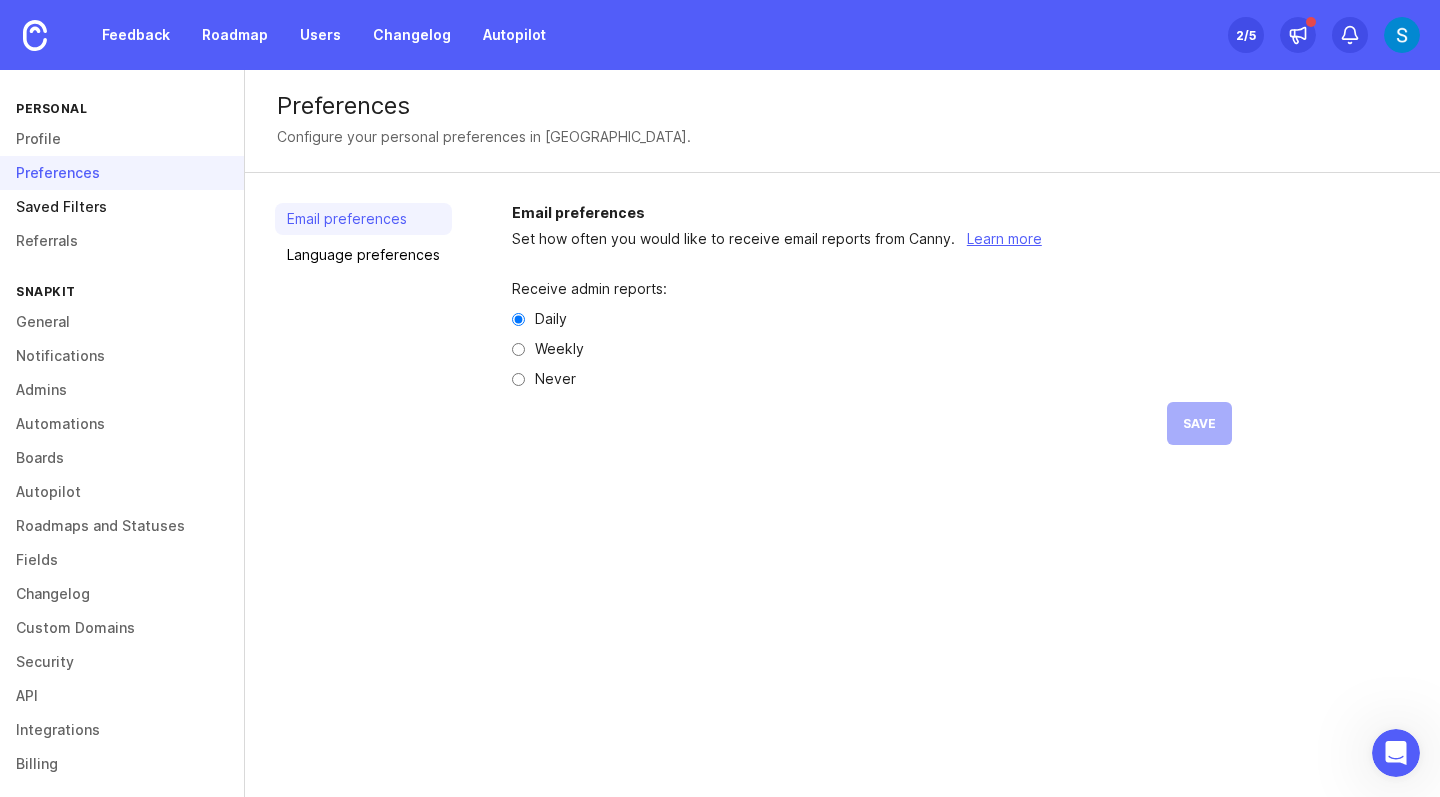 click on "Saved Filters" at bounding box center [122, 207] 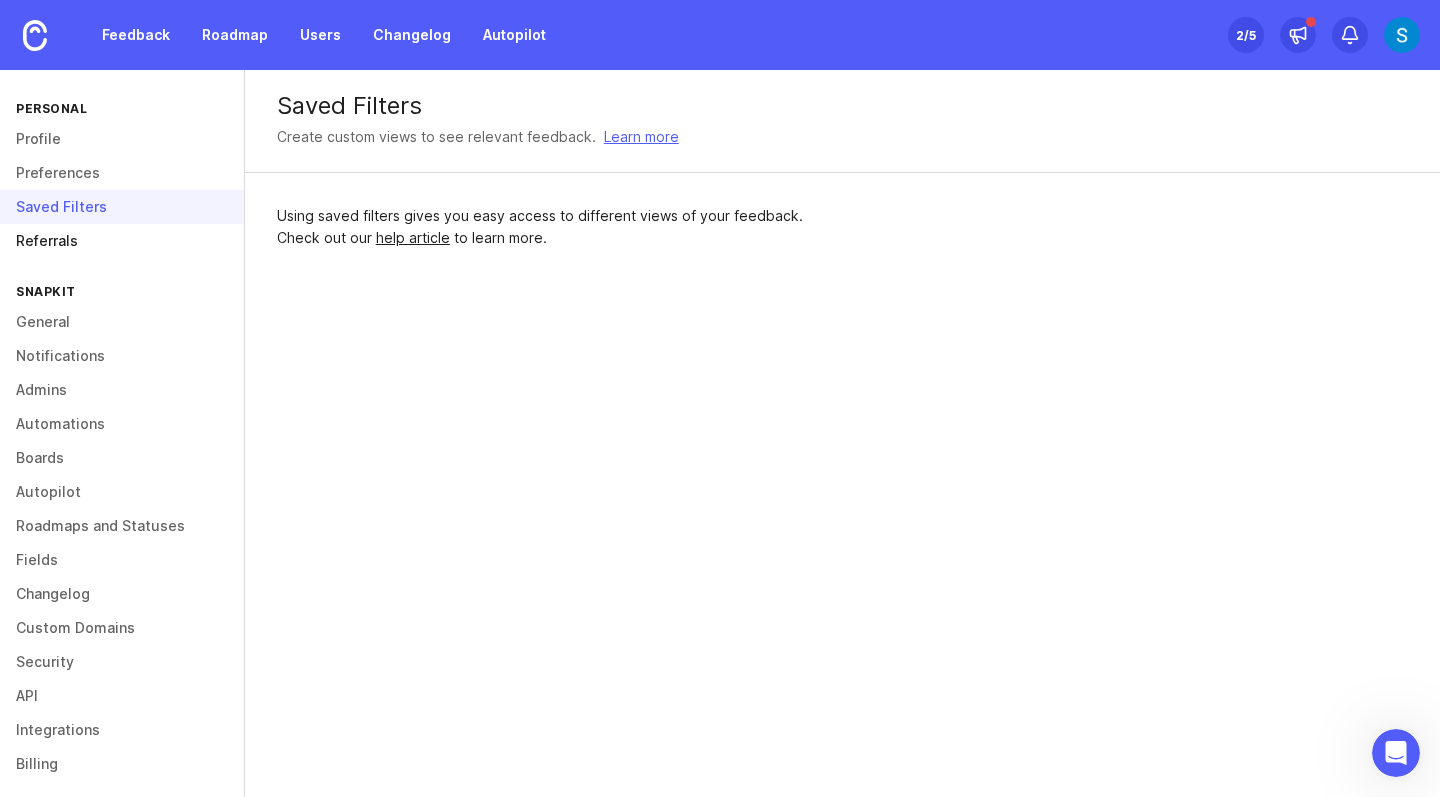 click on "Referrals" at bounding box center [122, 241] 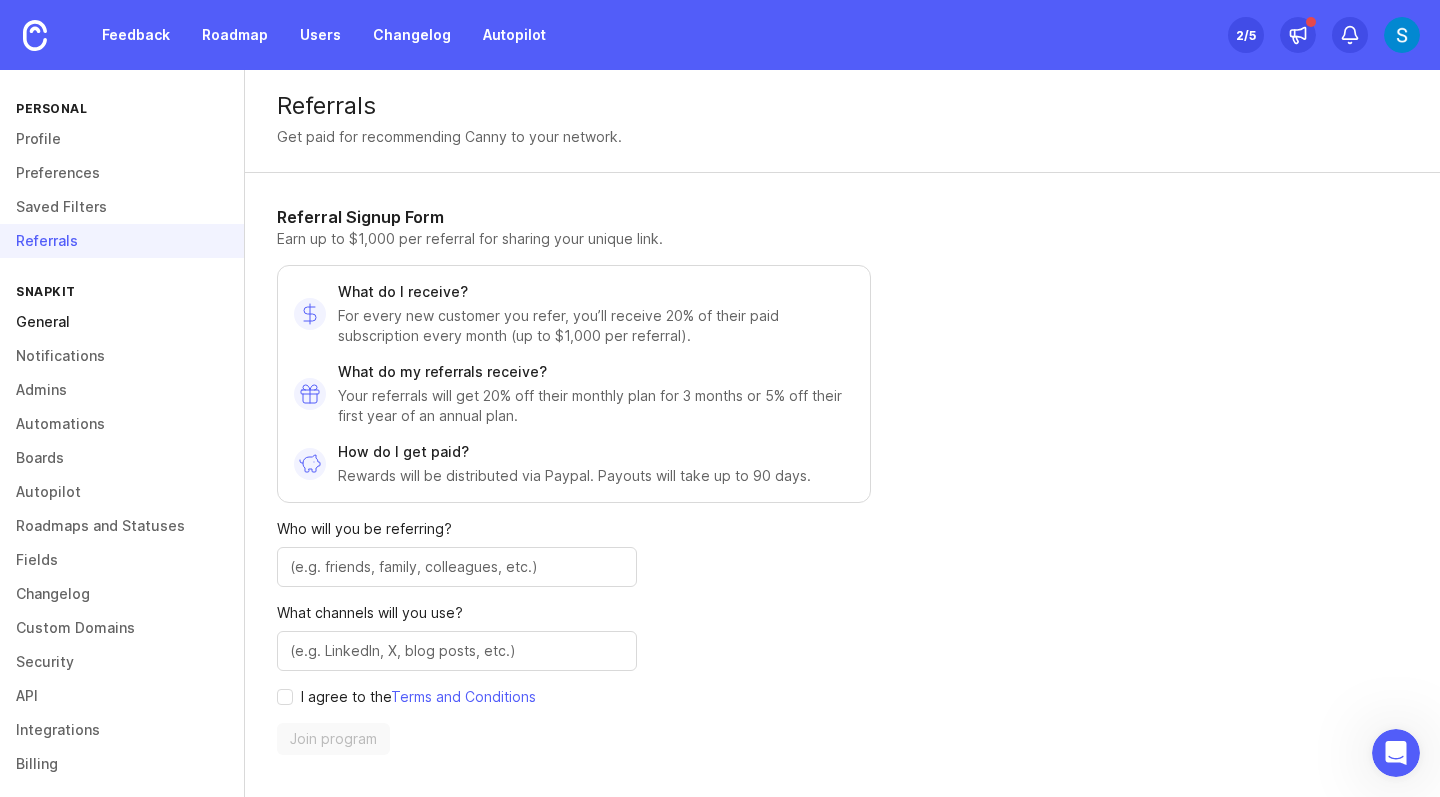click on "General" at bounding box center [122, 322] 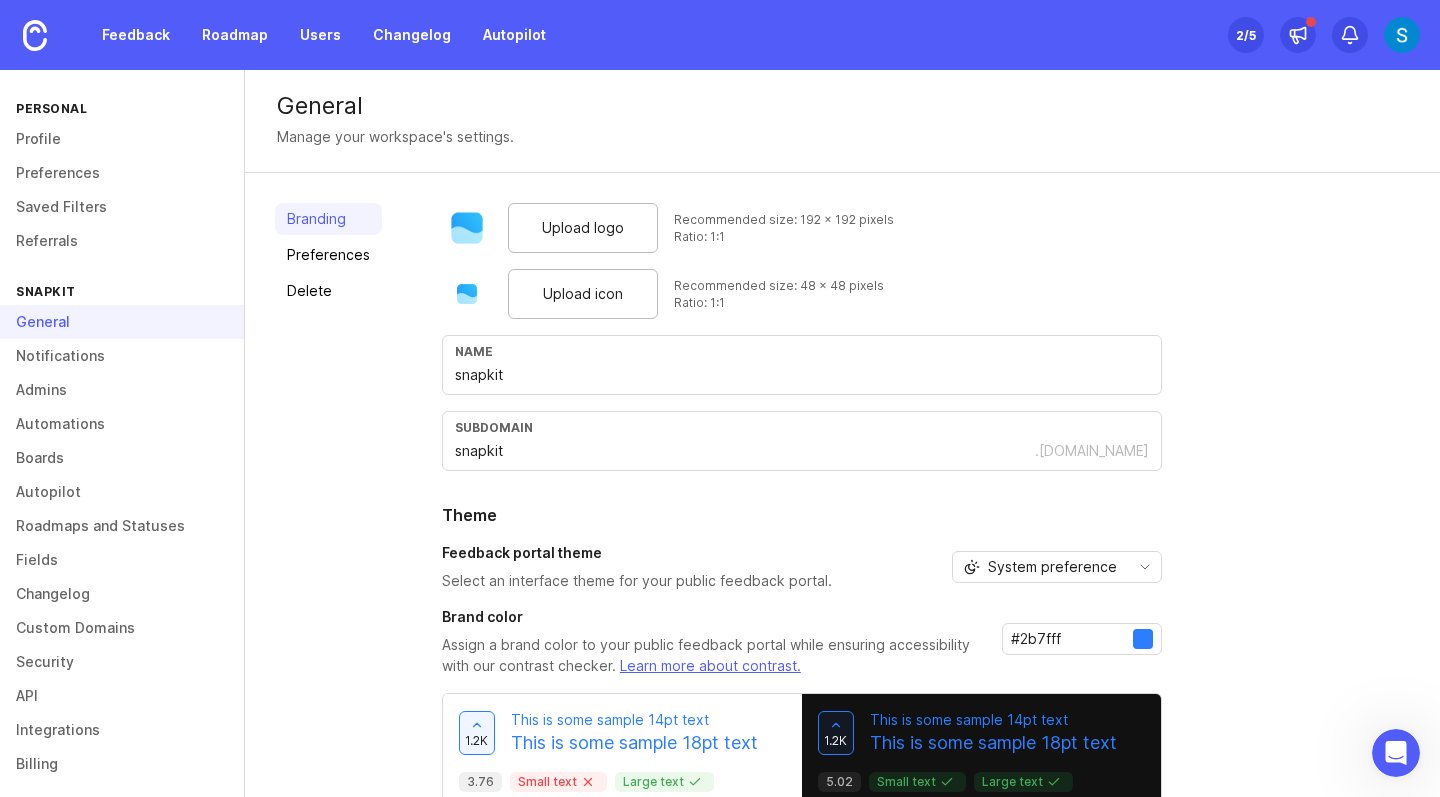 click on "snapkit" at bounding box center (802, 375) 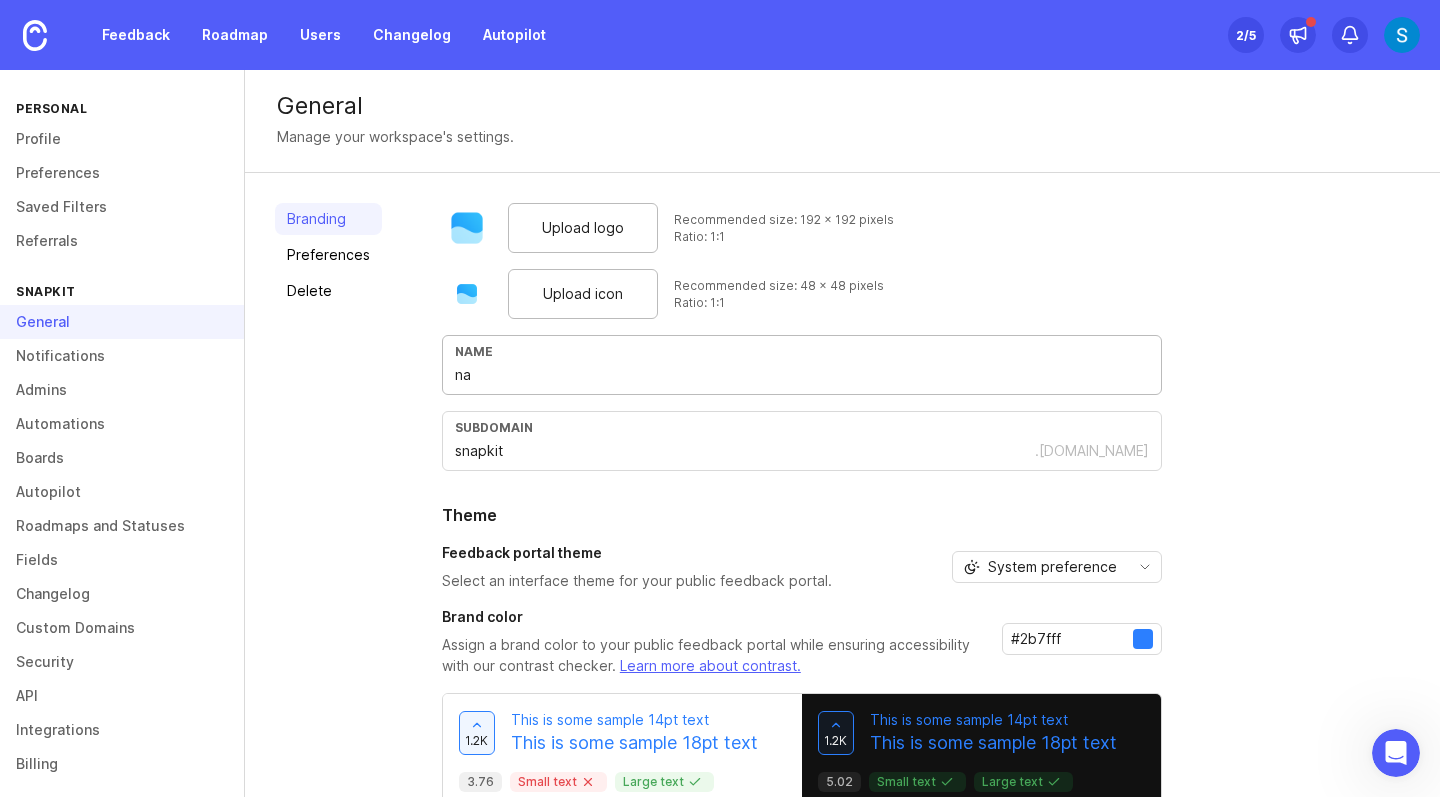 type on "n" 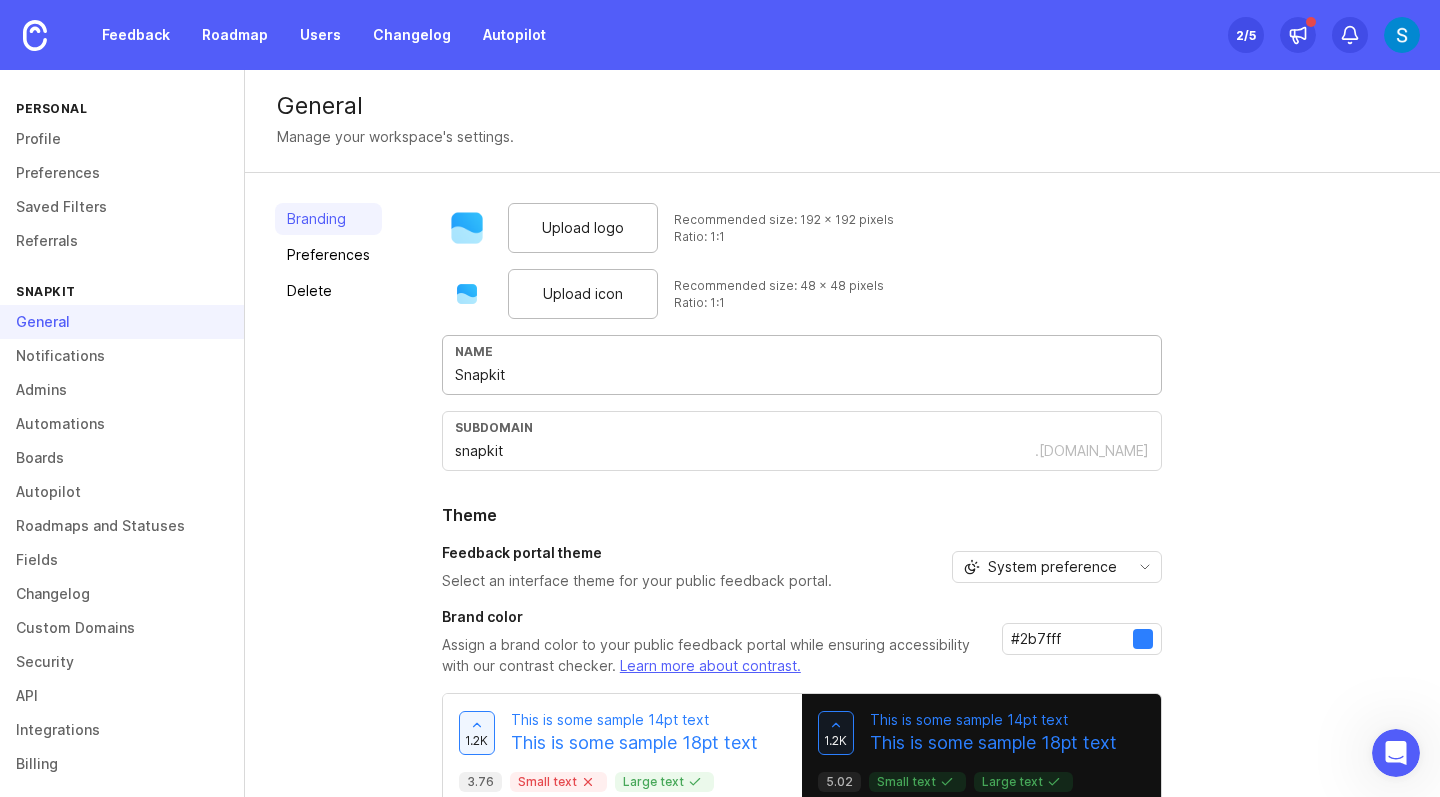 scroll, scrollTop: 100, scrollLeft: 0, axis: vertical 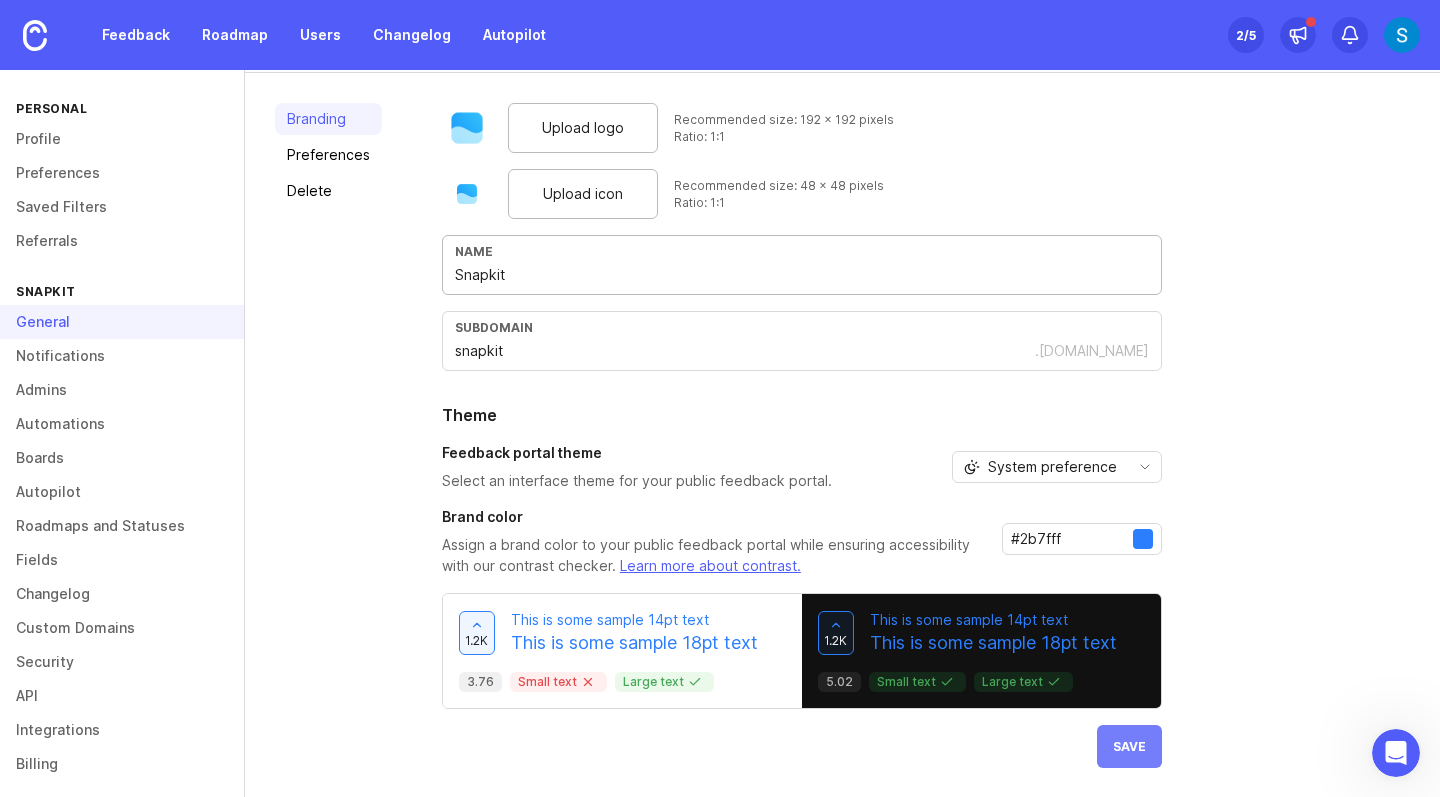 type on "Snapkit" 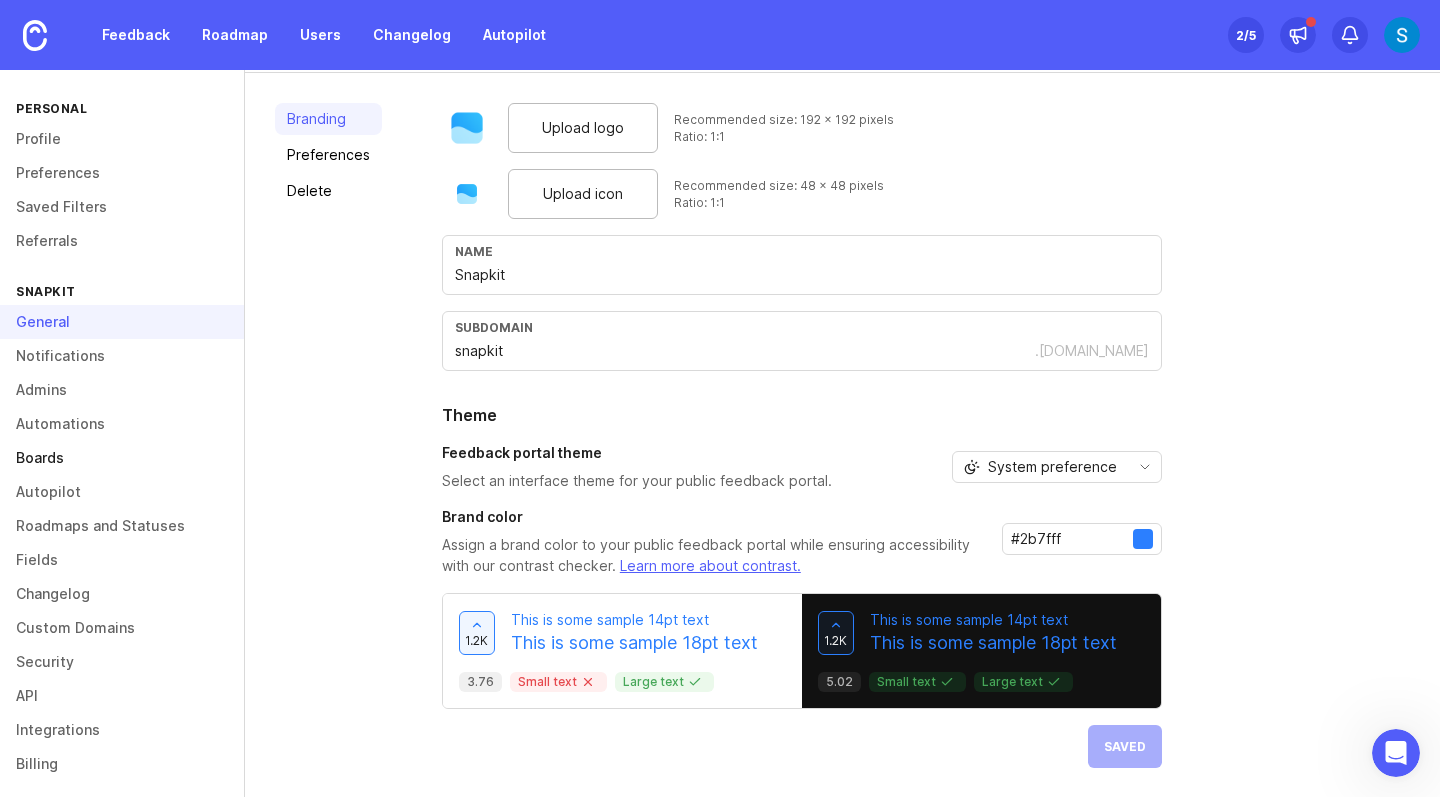 click on "Boards" at bounding box center [122, 458] 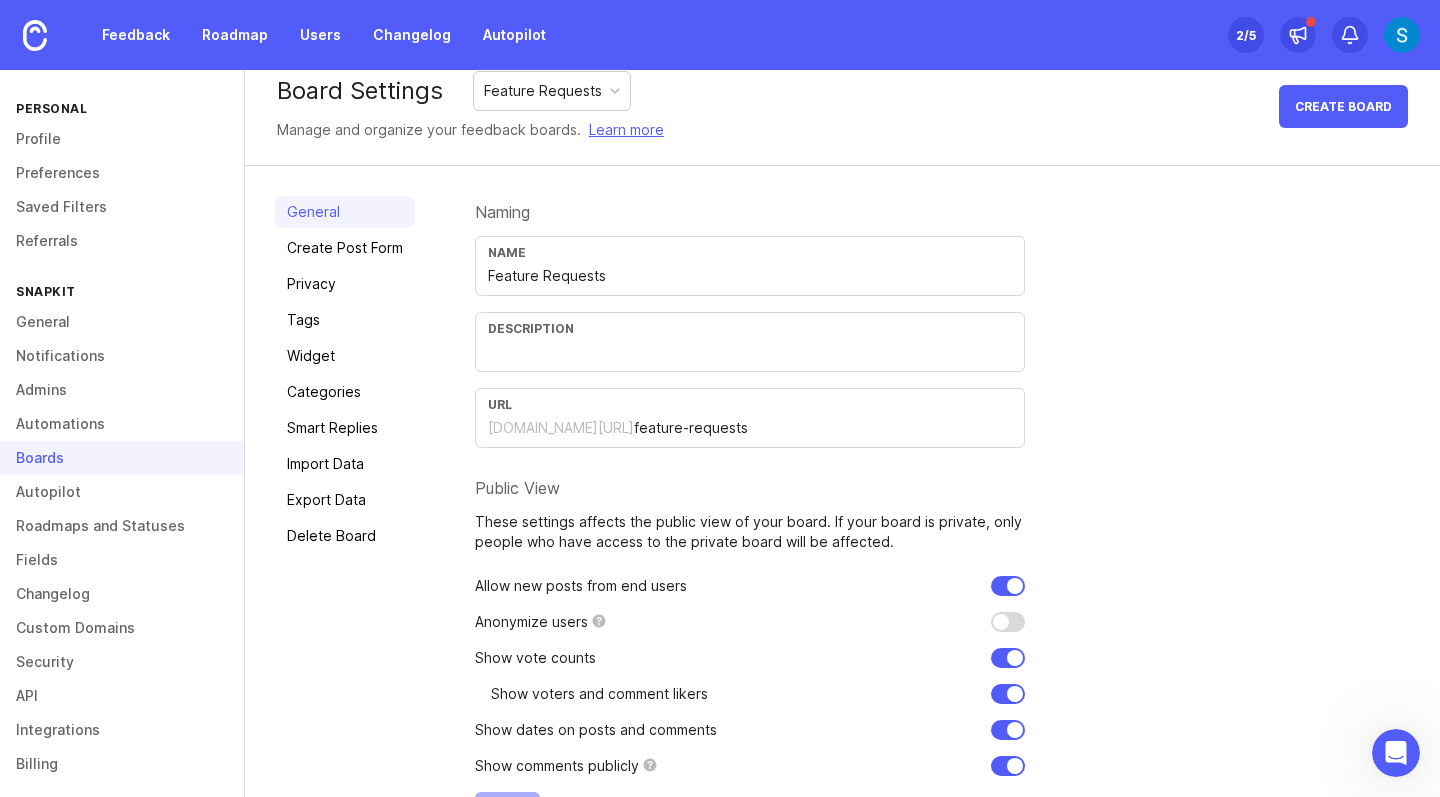 scroll, scrollTop: 1, scrollLeft: 0, axis: vertical 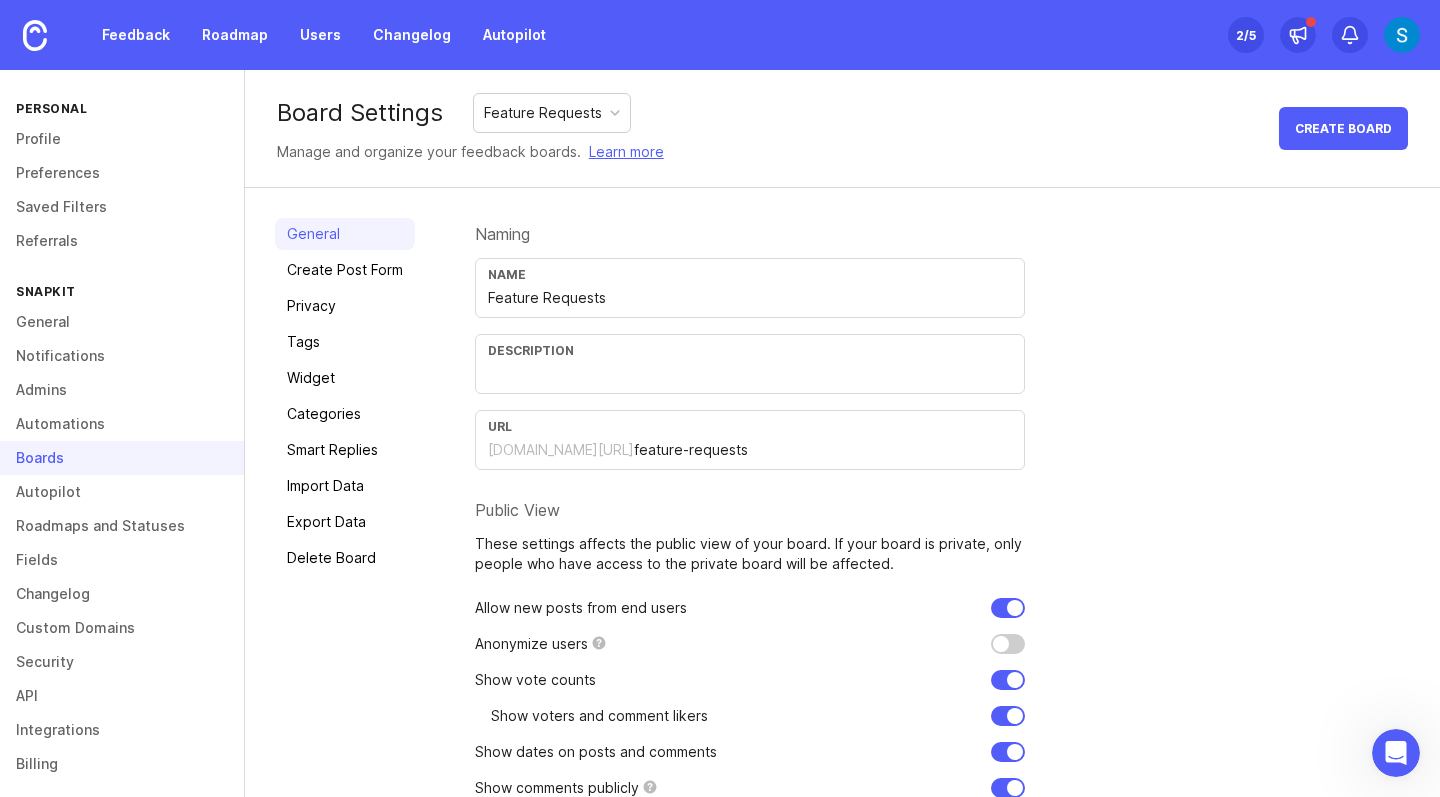 click at bounding box center [1008, 644] 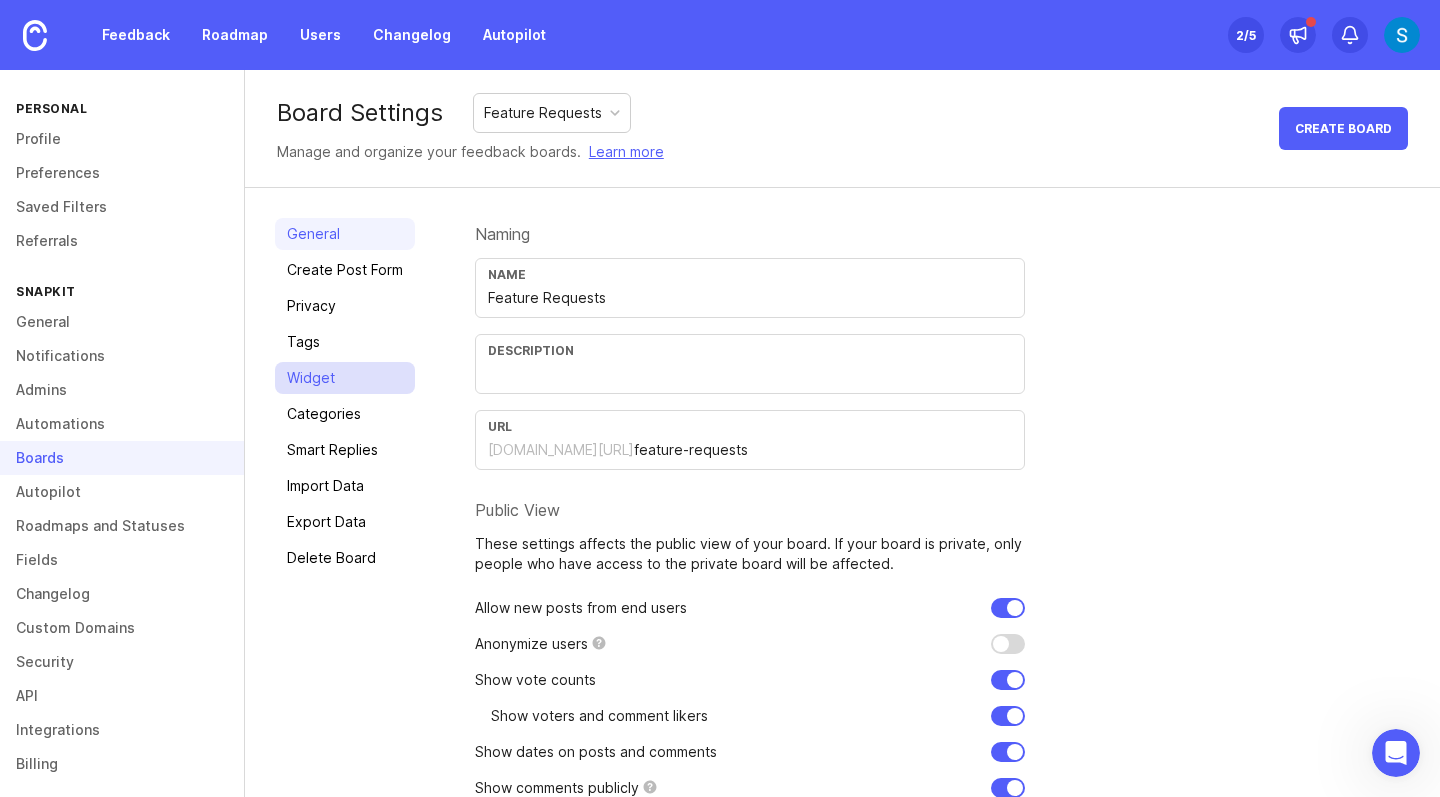 click on "Widget" at bounding box center (345, 378) 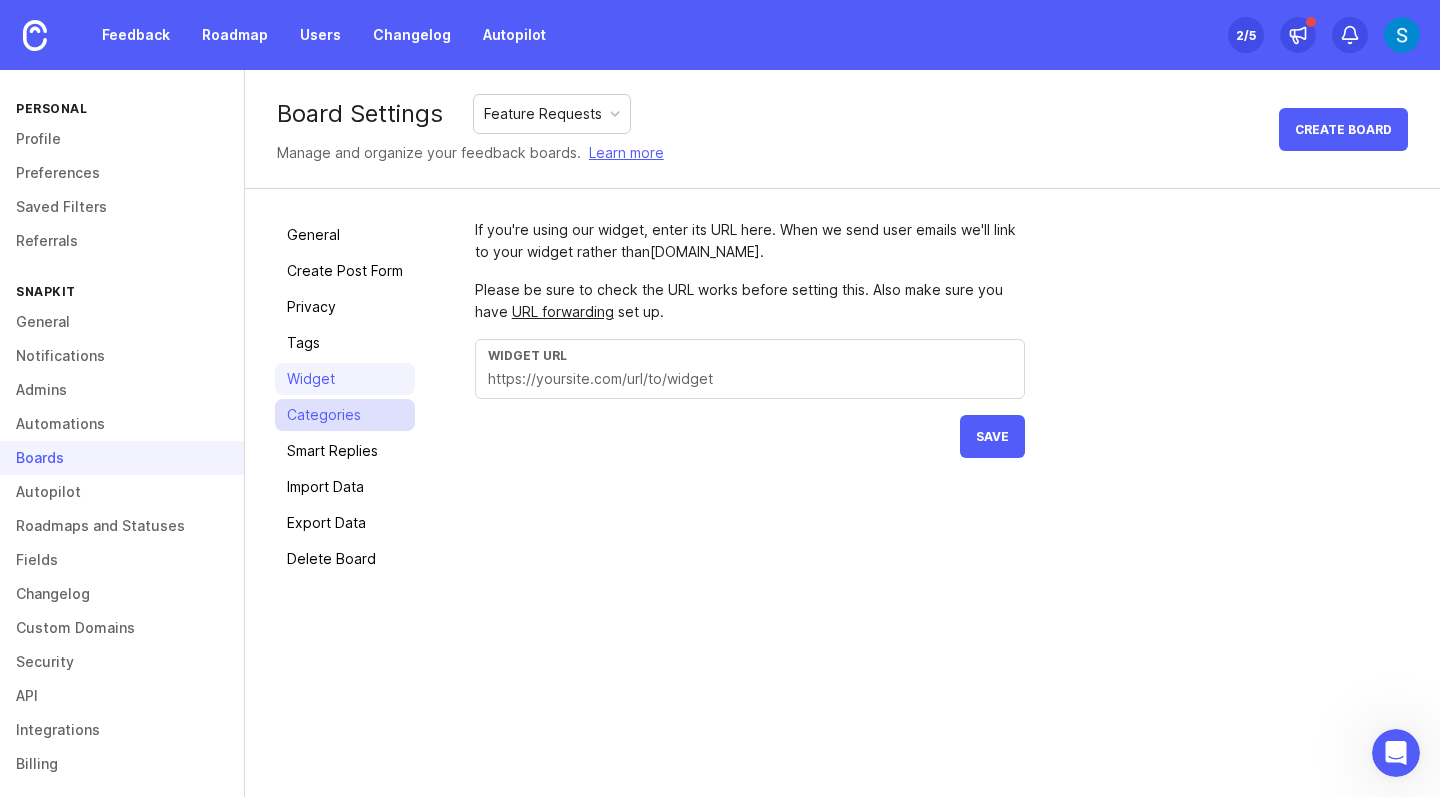 click on "Categories" at bounding box center (345, 415) 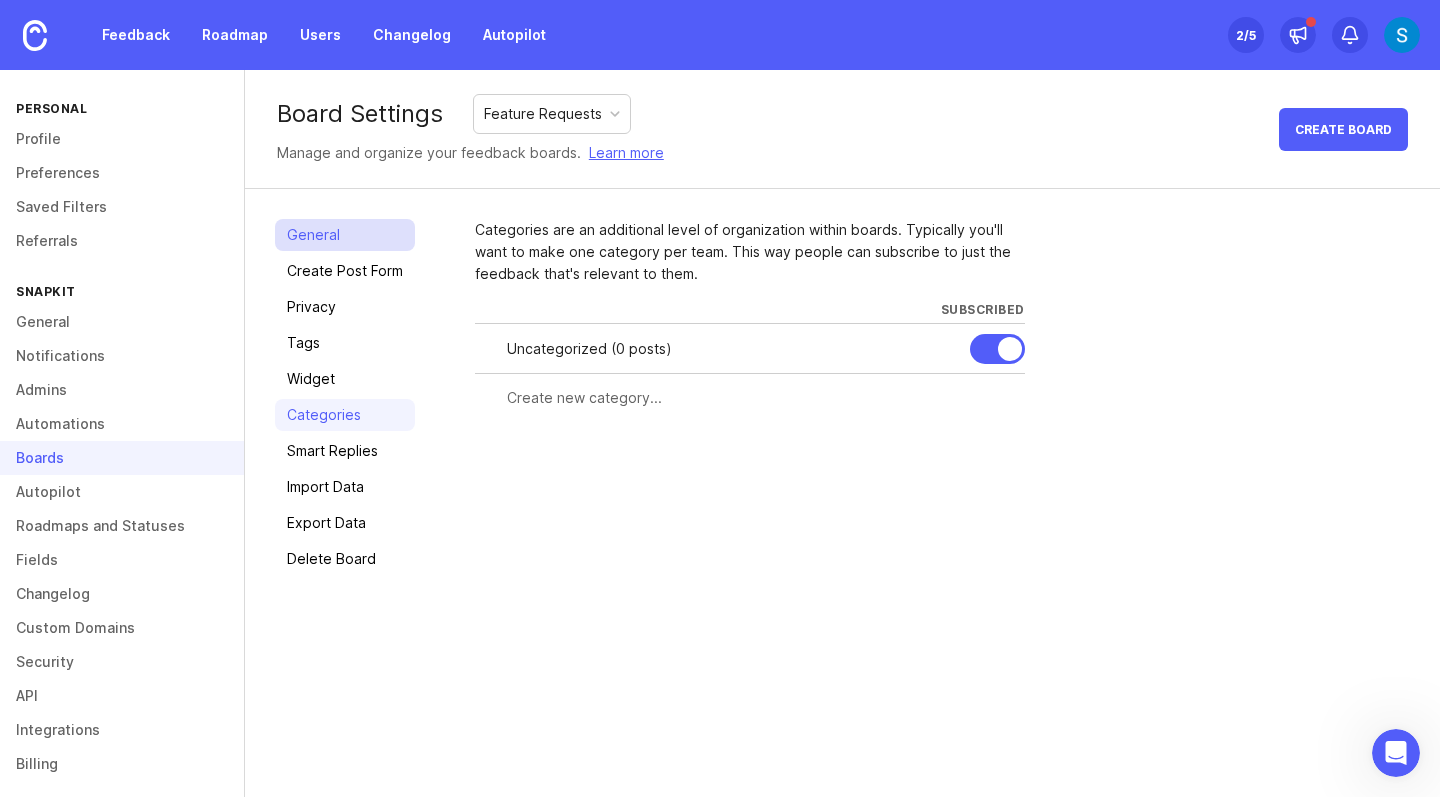 click on "General" at bounding box center (345, 235) 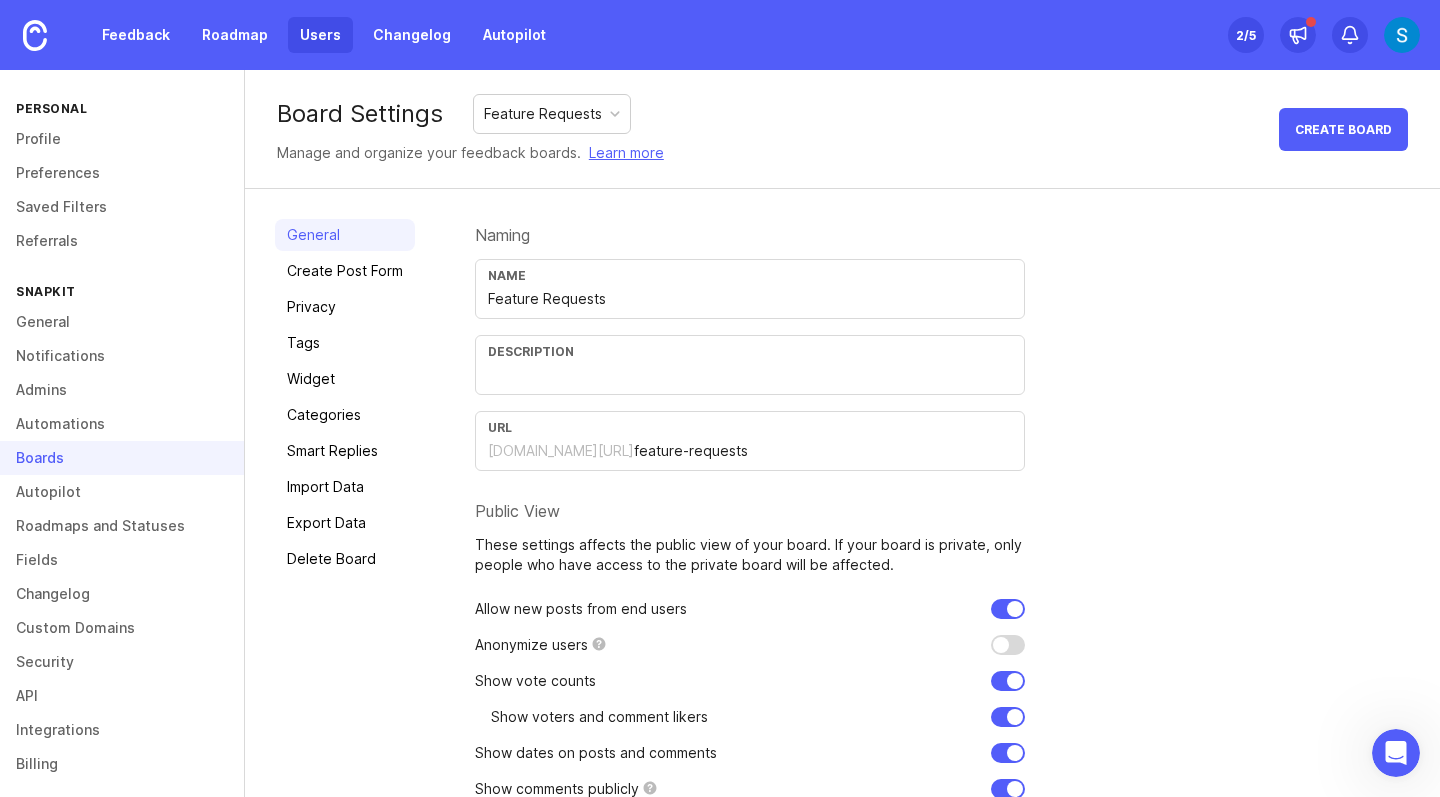 click on "Users" at bounding box center [320, 35] 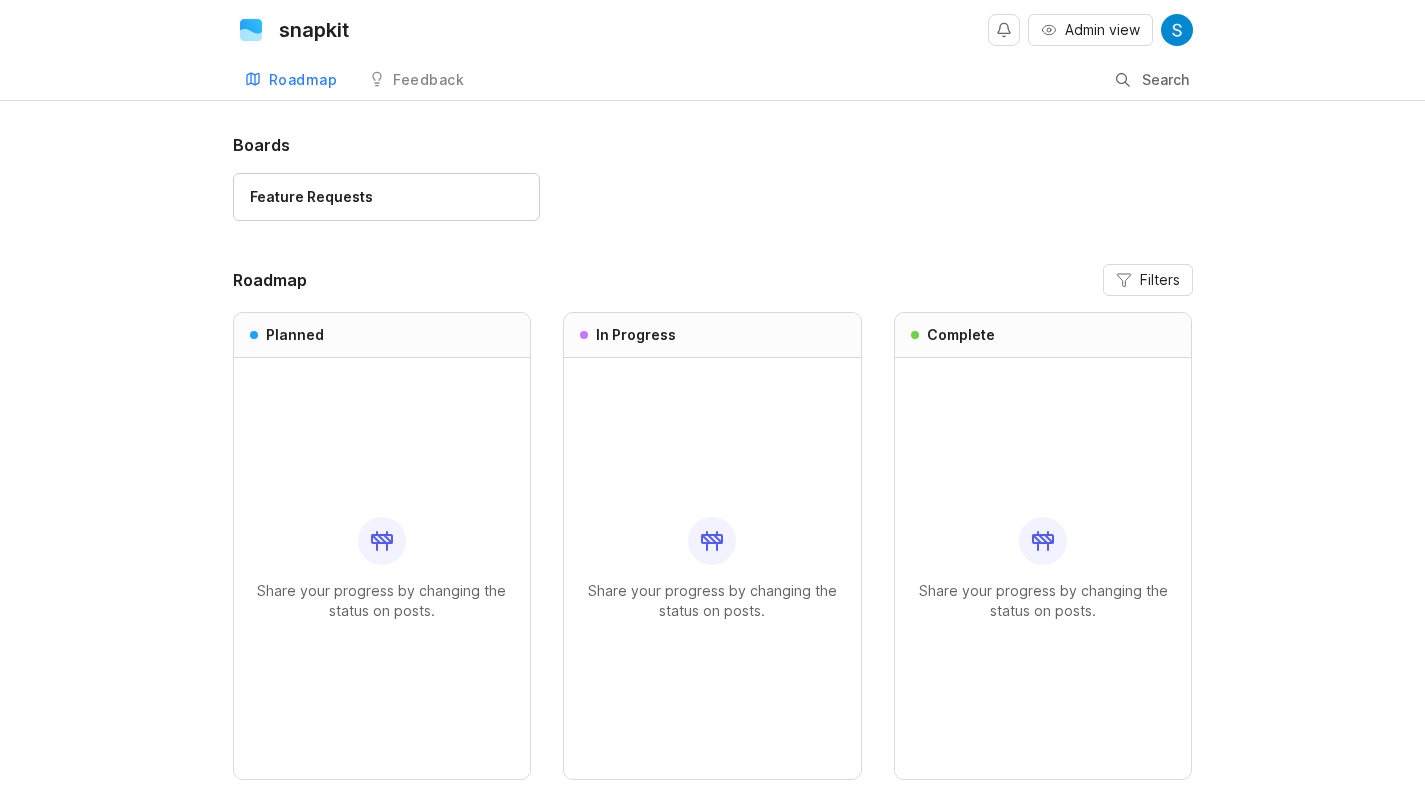 scroll, scrollTop: 0, scrollLeft: 0, axis: both 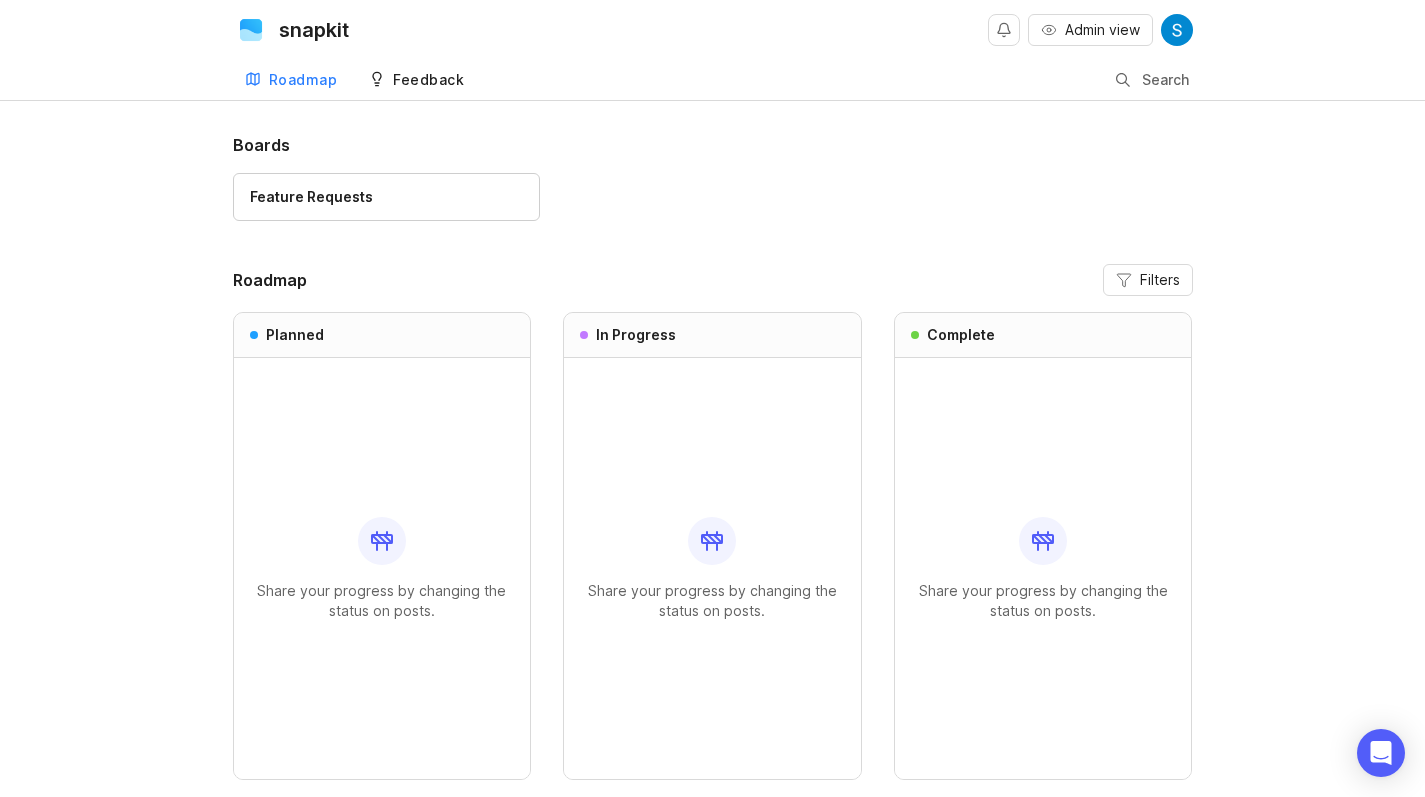 click on "Feedback" at bounding box center (416, 80) 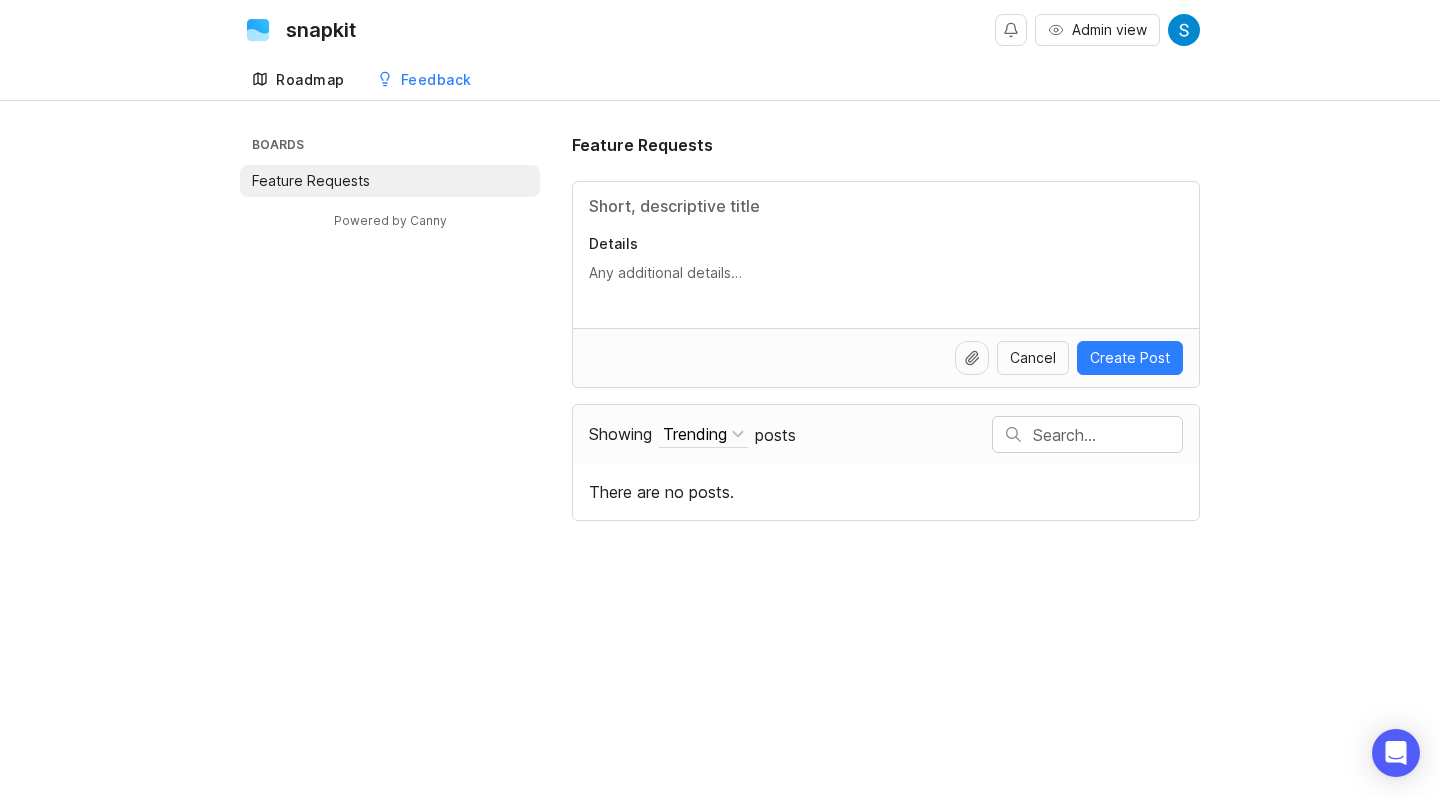click on "Roadmap" at bounding box center [298, 80] 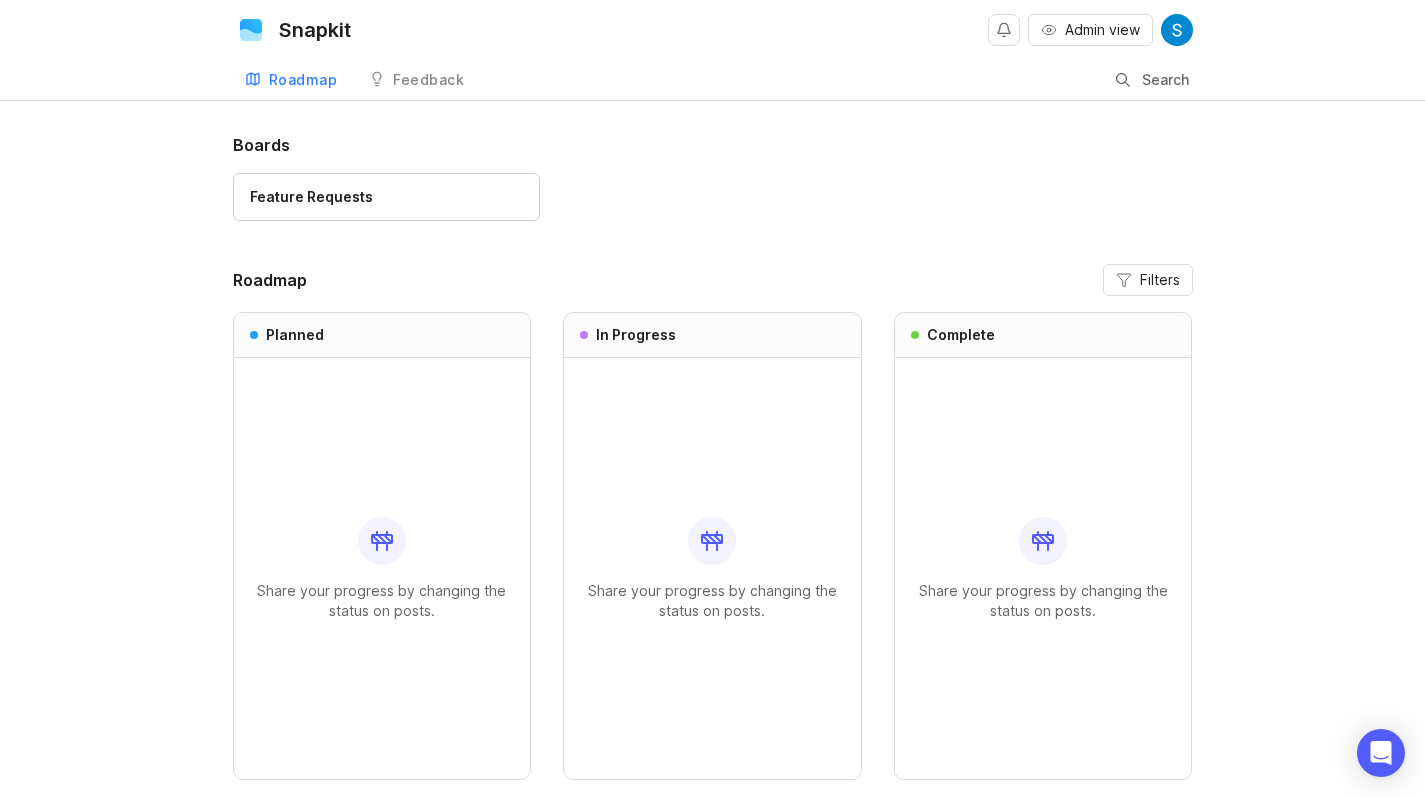 scroll, scrollTop: 0, scrollLeft: 0, axis: both 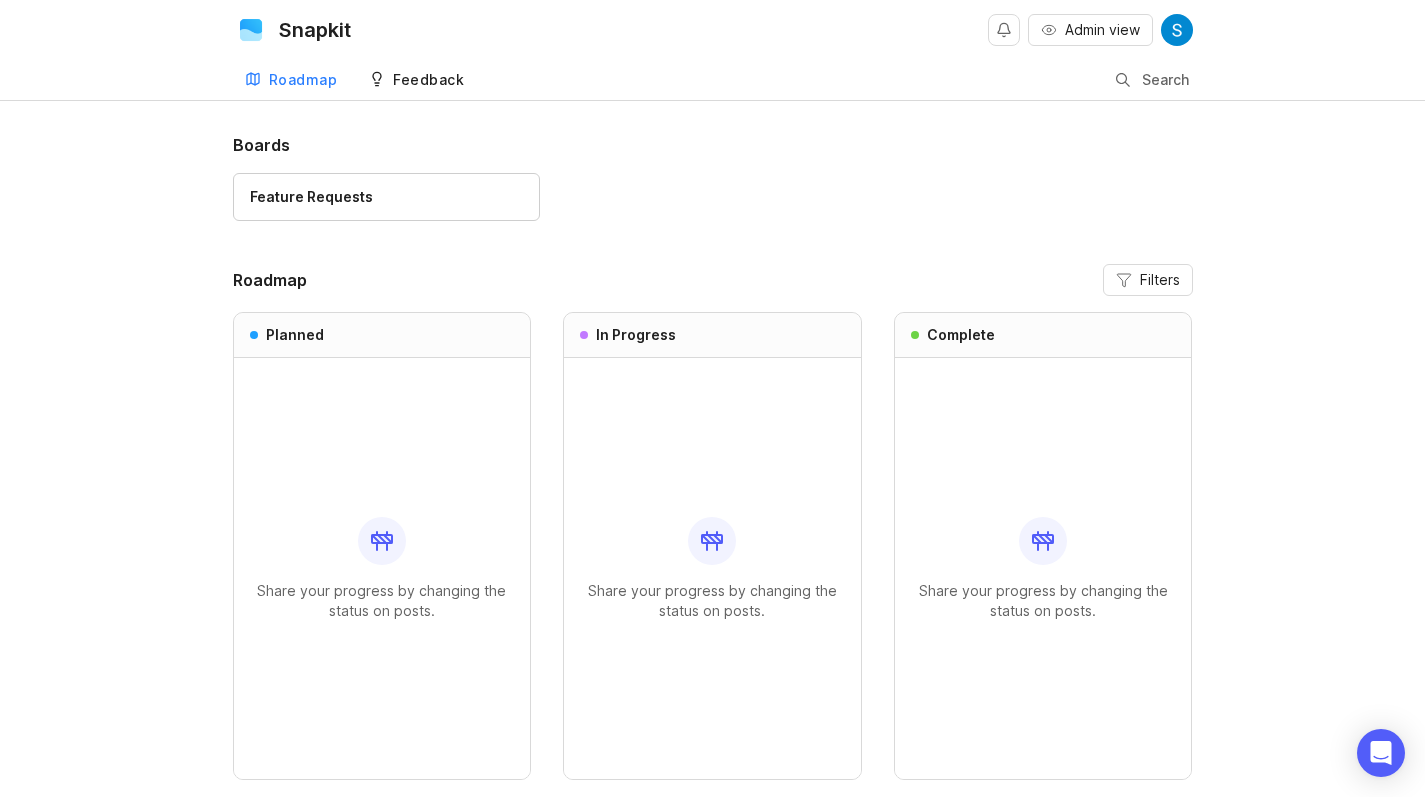 click on "Feedback" at bounding box center [428, 80] 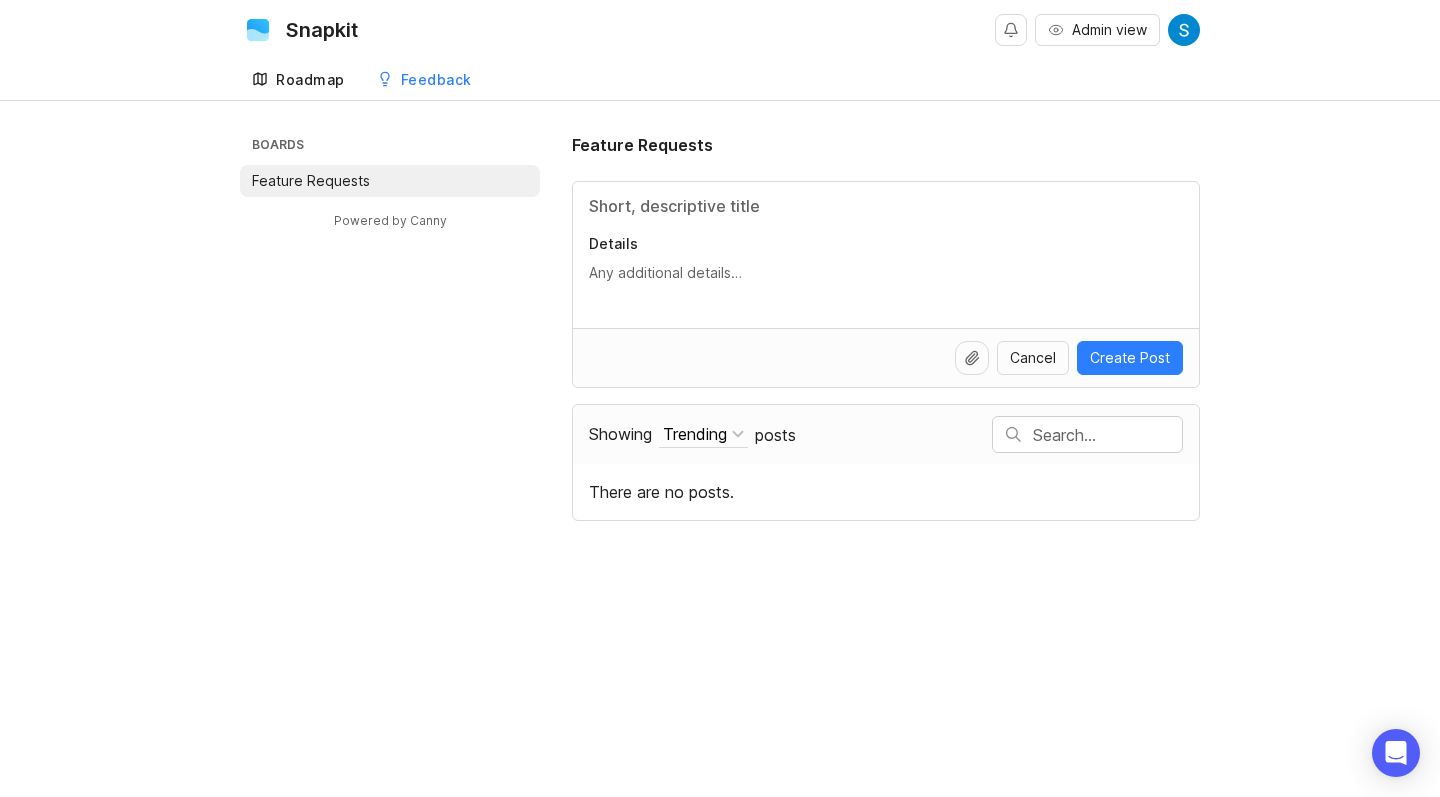 click on "Roadmap" at bounding box center (310, 80) 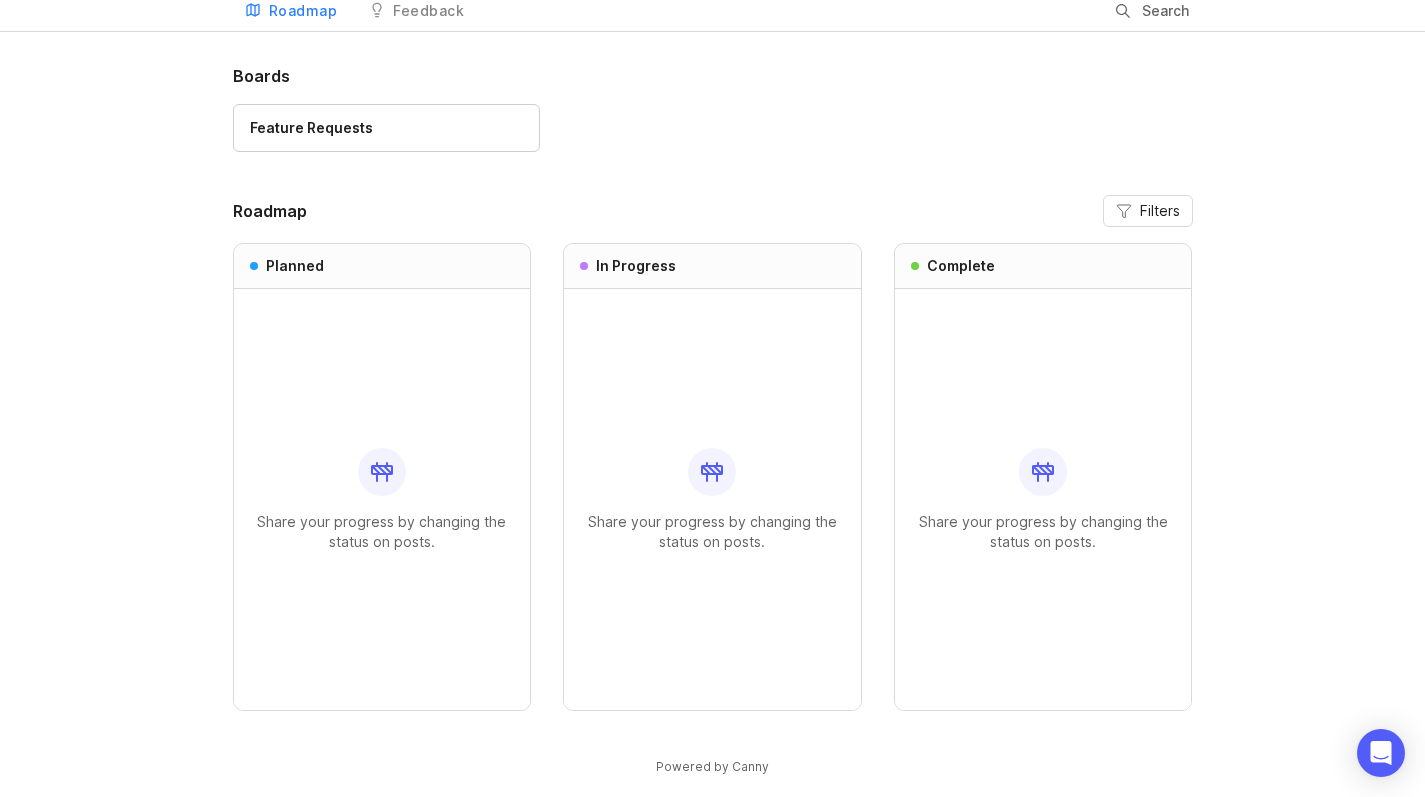 scroll, scrollTop: 0, scrollLeft: 0, axis: both 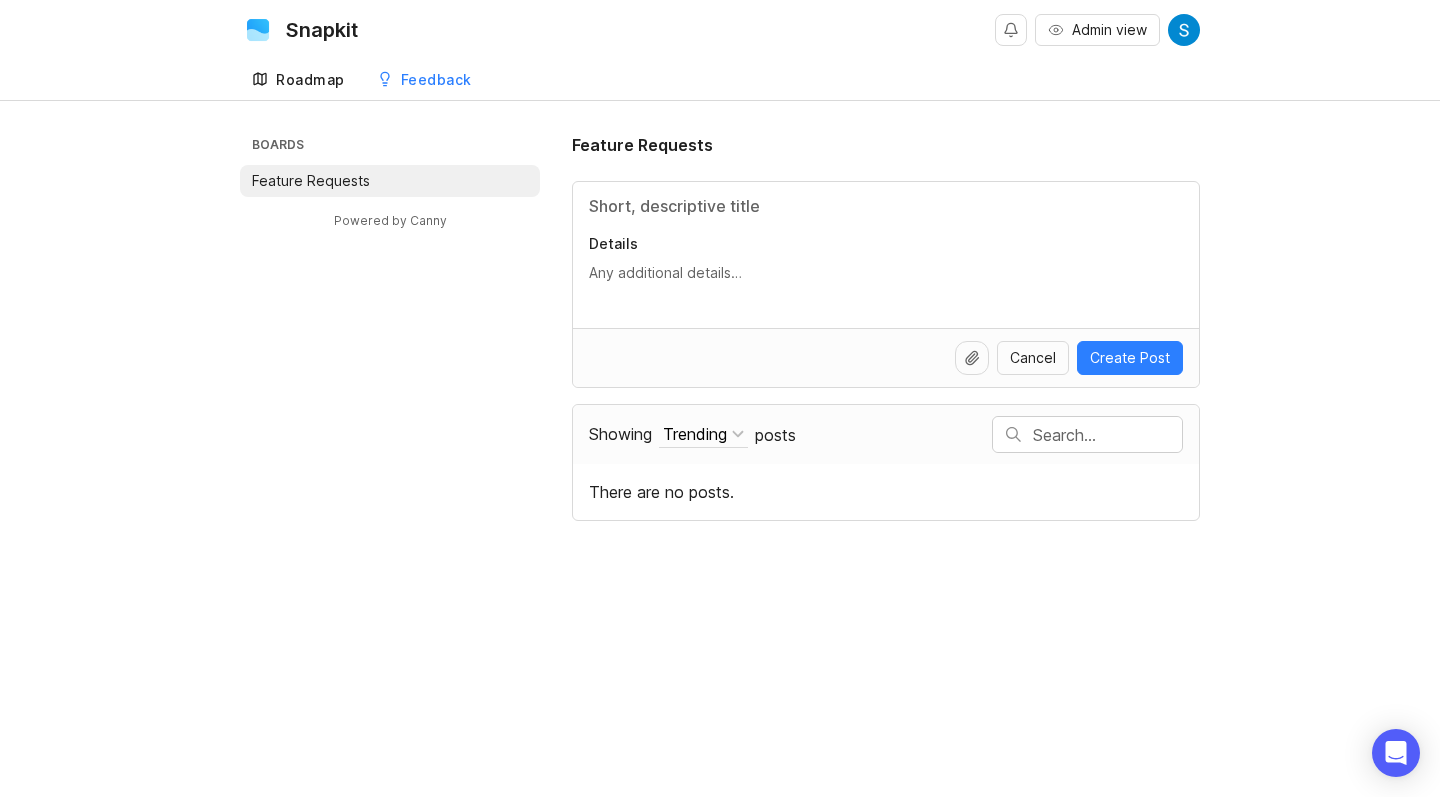 click on "Roadmap" at bounding box center [310, 80] 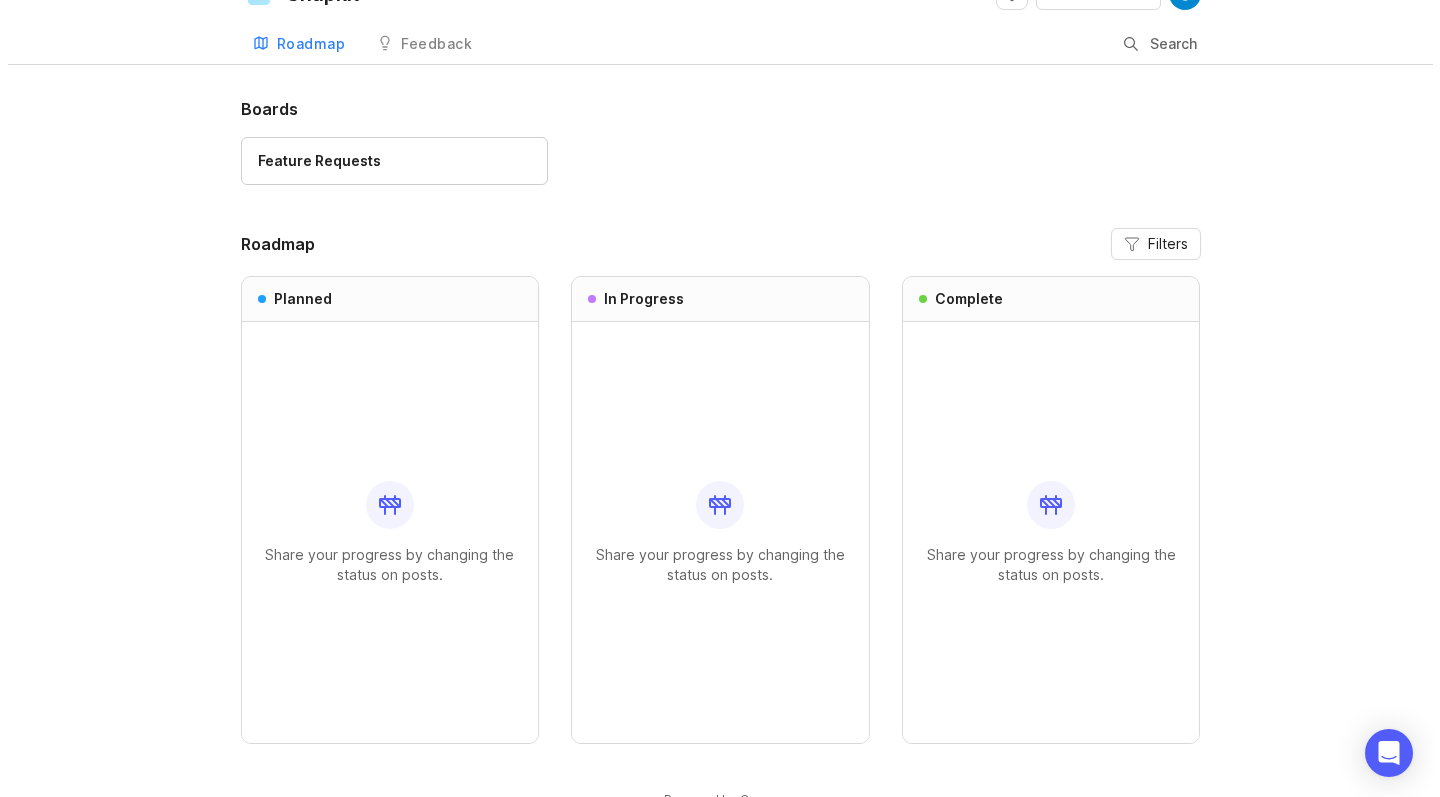 scroll, scrollTop: 0, scrollLeft: 0, axis: both 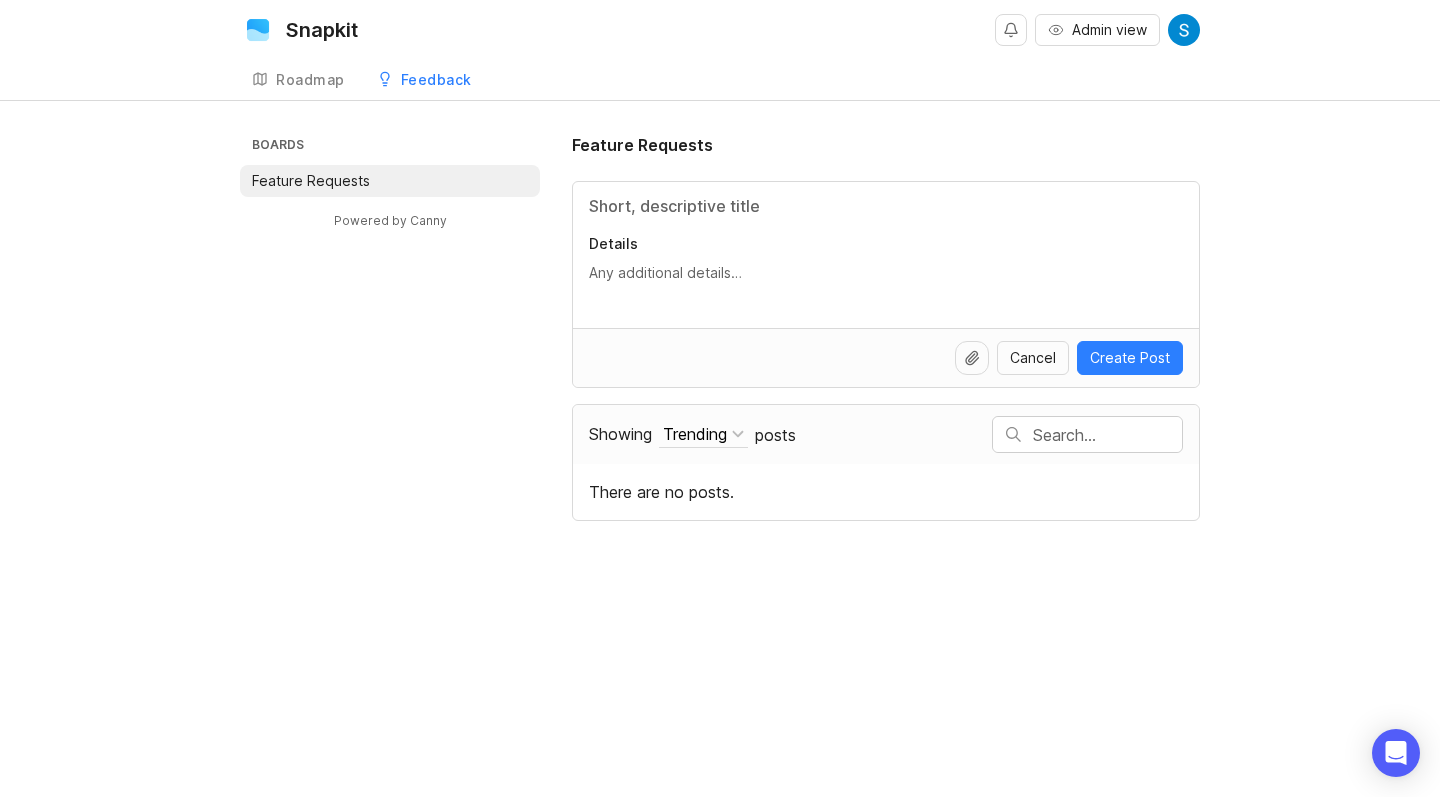 click at bounding box center (1184, 30) 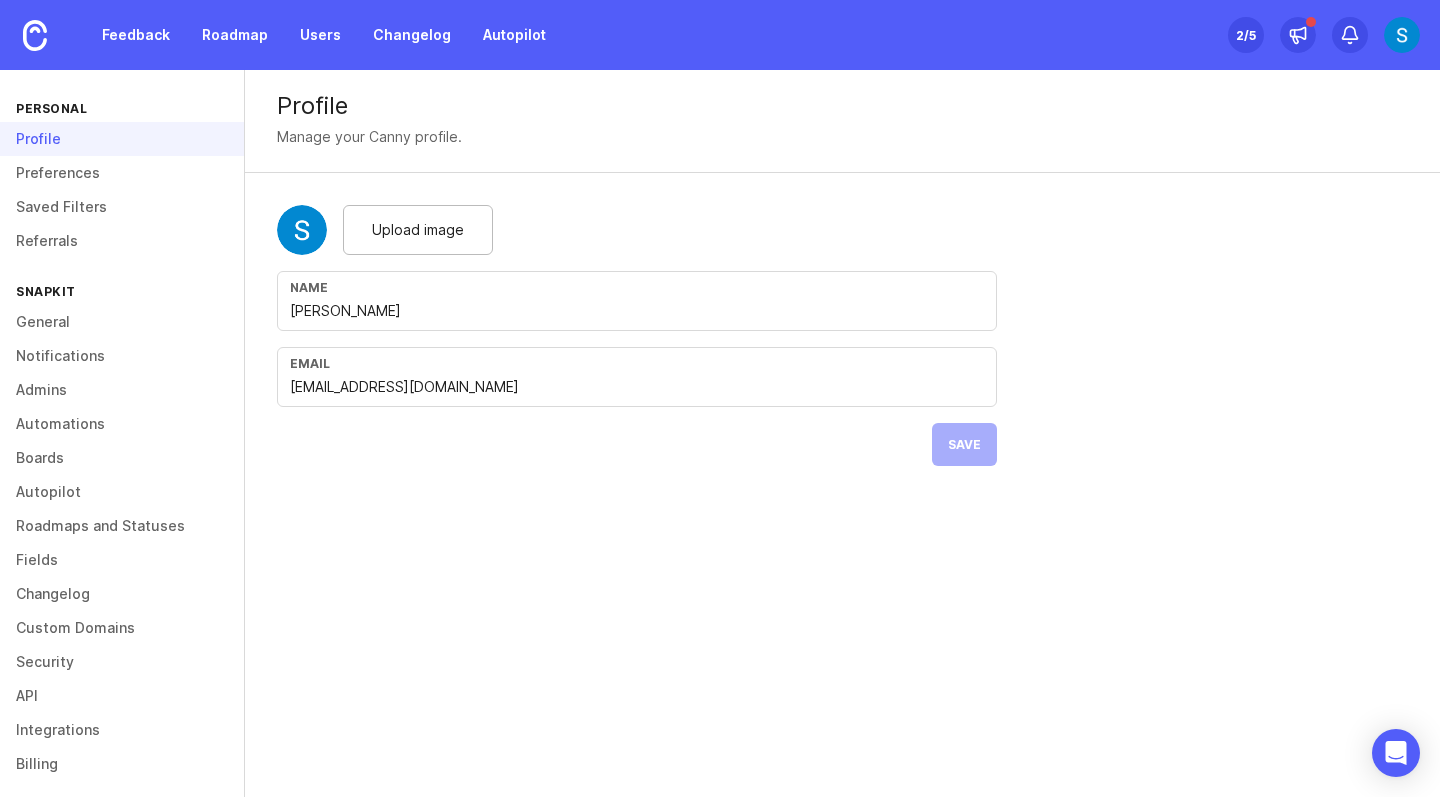 click on "Upload image" at bounding box center (637, 230) 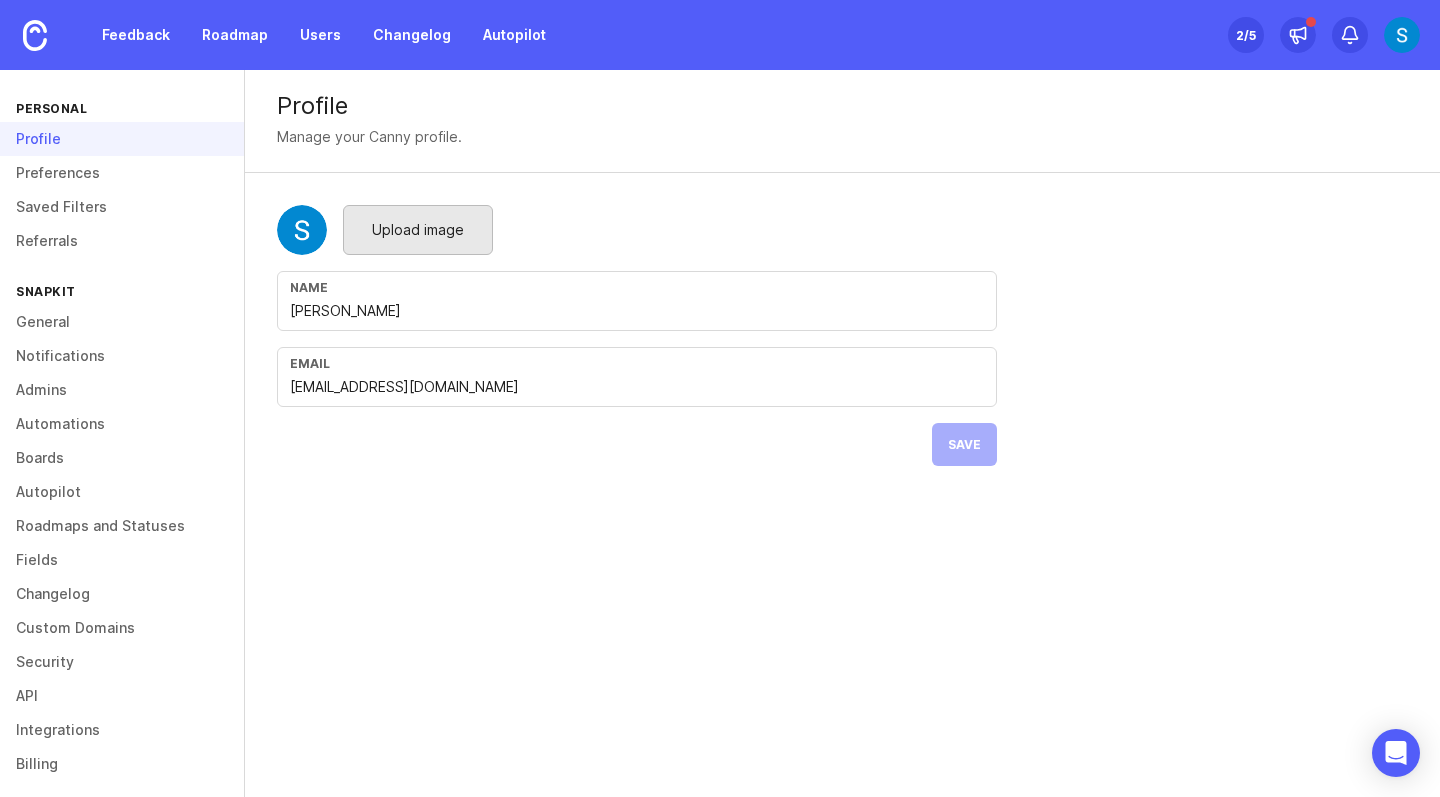 click on "Upload image" at bounding box center (418, 230) 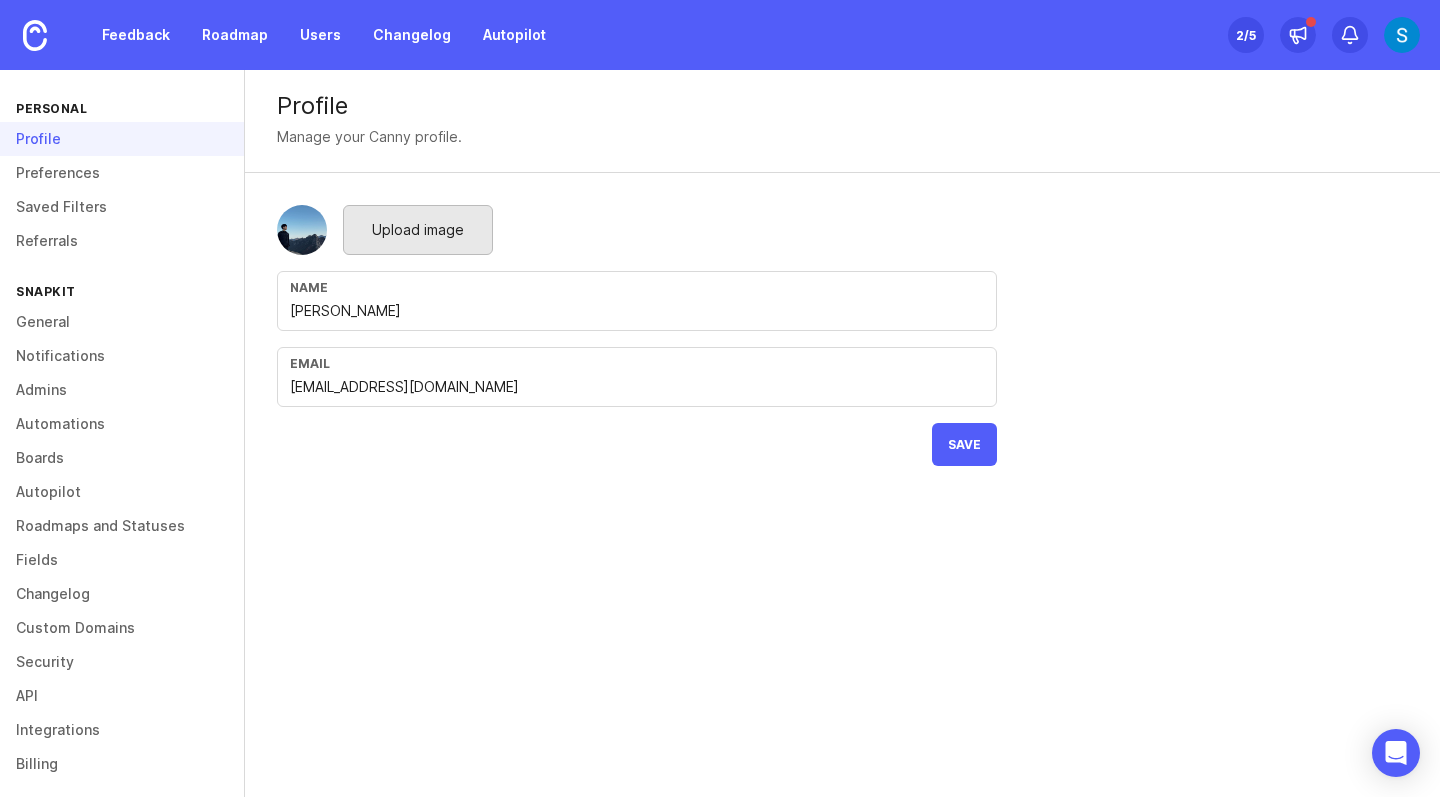 click on "Upload image" at bounding box center (418, 230) 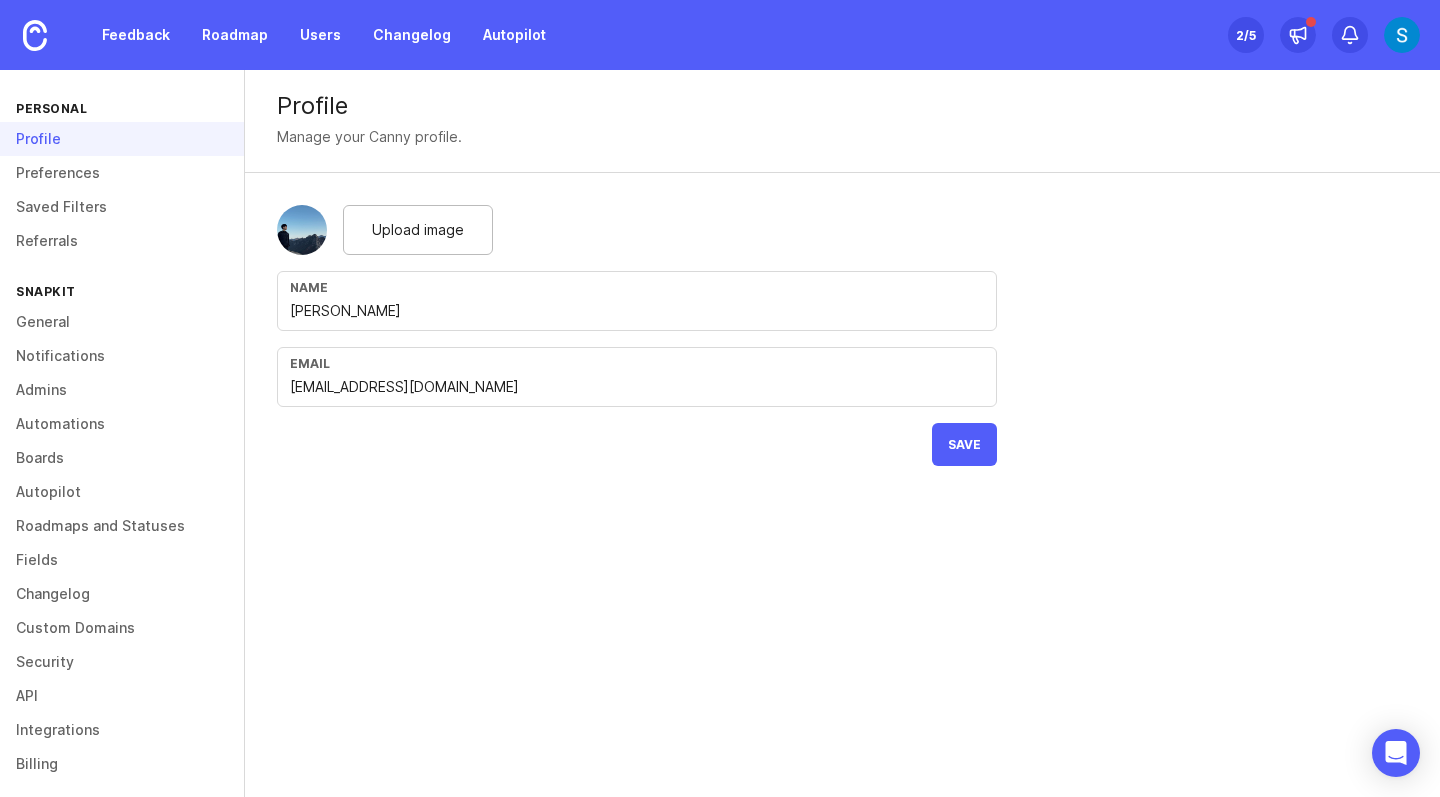 click on "Profile Manage your Canny profile. Upload image Name Sungdong Cho Email sungdong.cho@snapkit.studio Save" at bounding box center (842, 433) 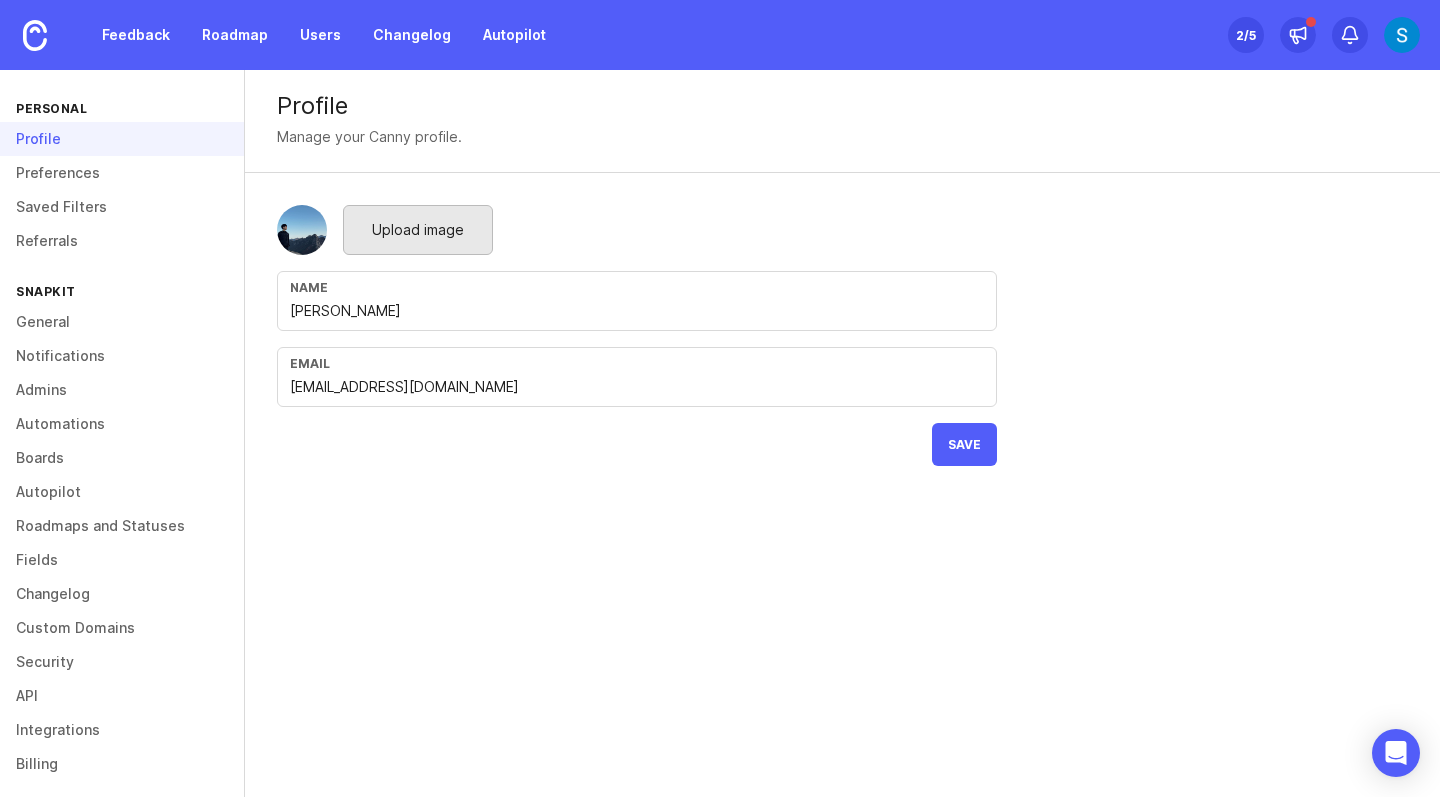 click on "Upload image" at bounding box center [418, 230] 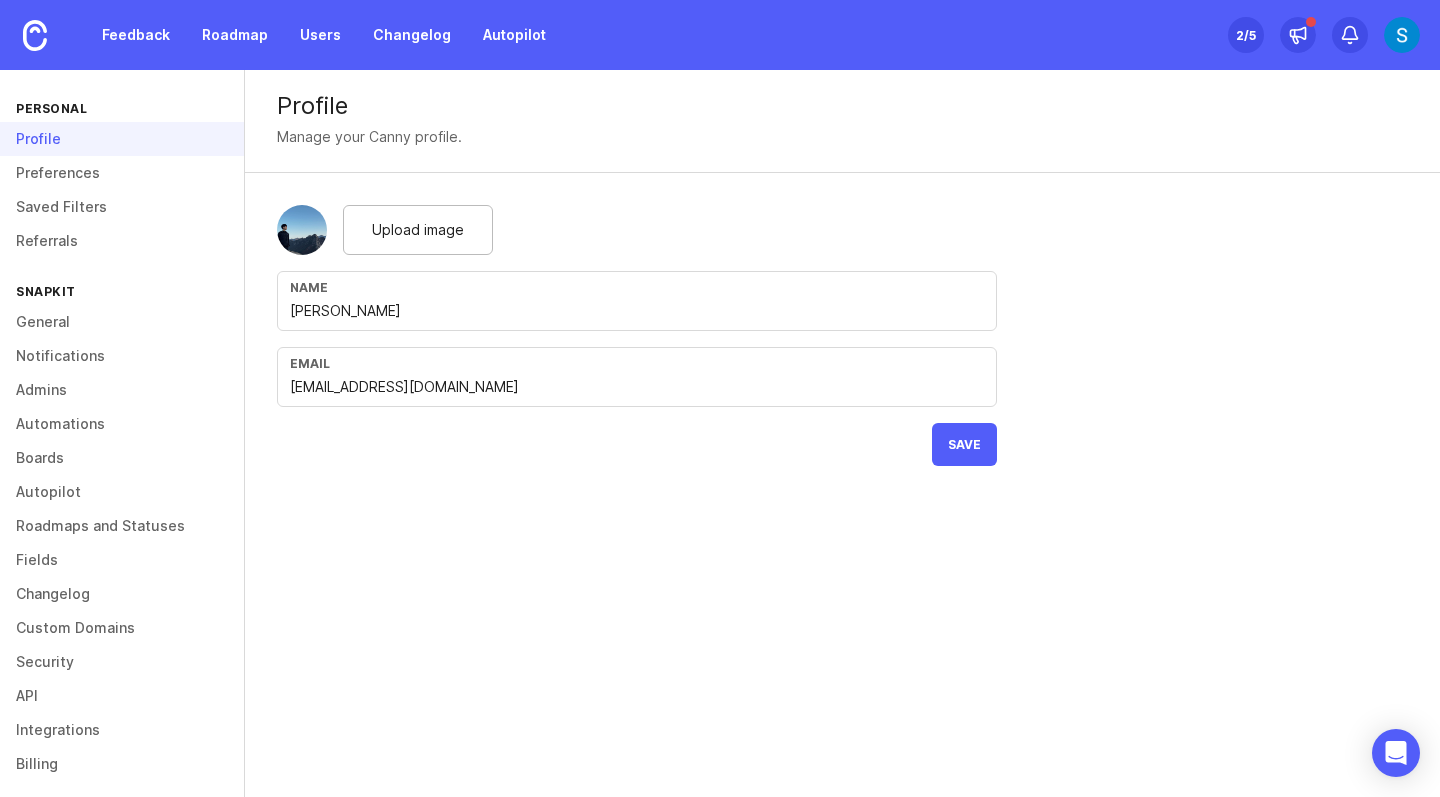 click on "Profile Manage your Canny profile. Upload image Name Sungdong Cho Email sungdong.cho@snapkit.studio Save" at bounding box center (842, 433) 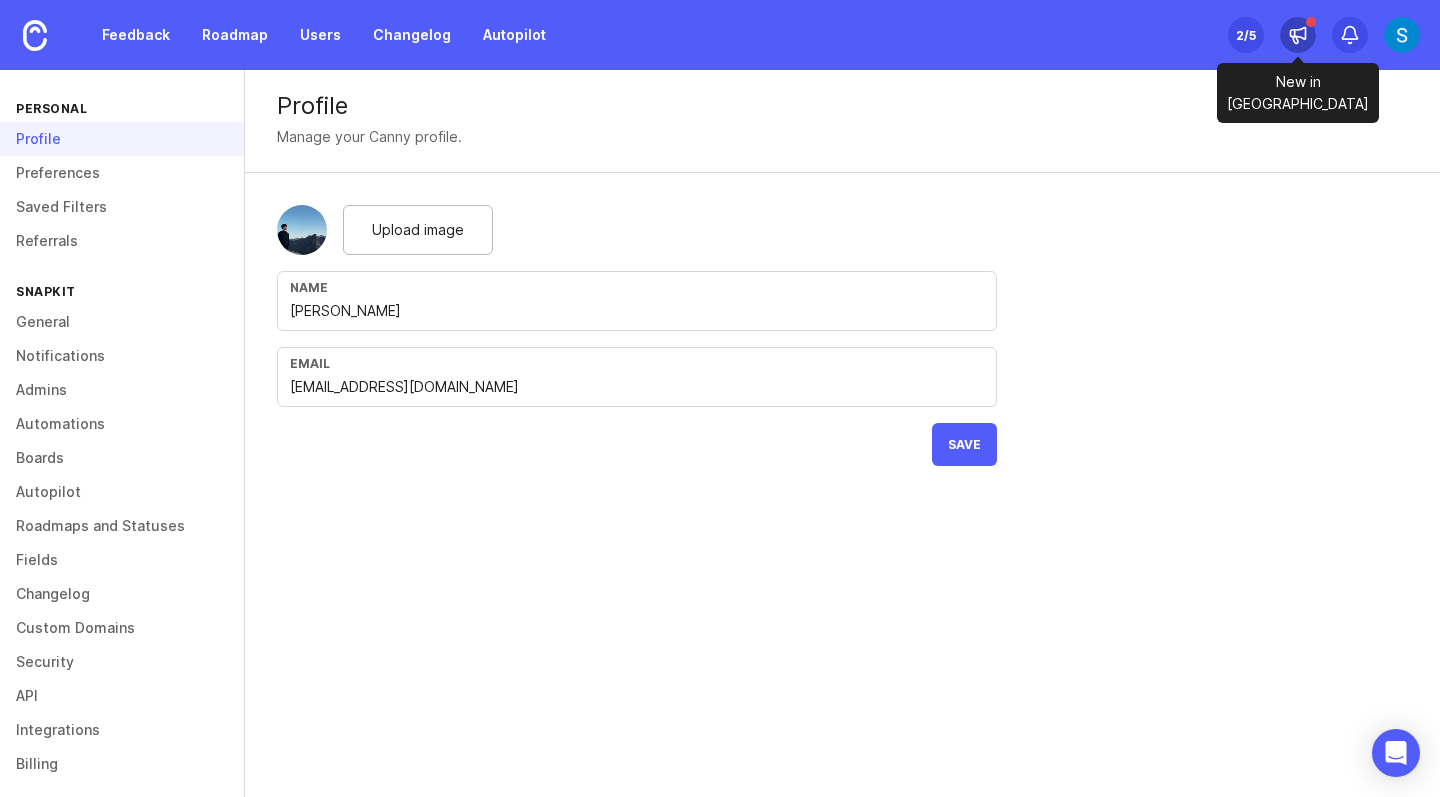 click at bounding box center (1298, 35) 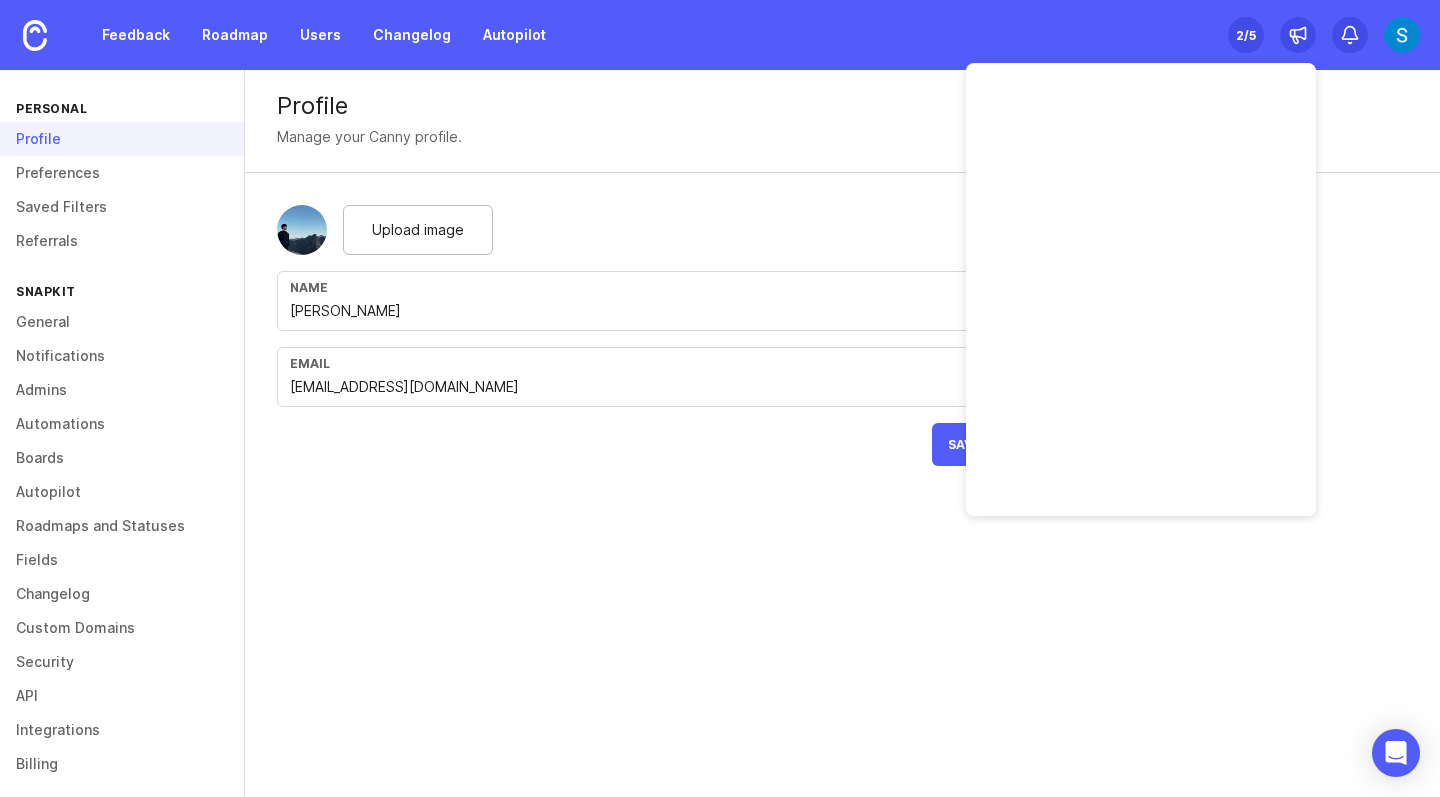 click on "Profile Manage your Canny profile." at bounding box center [842, 121] 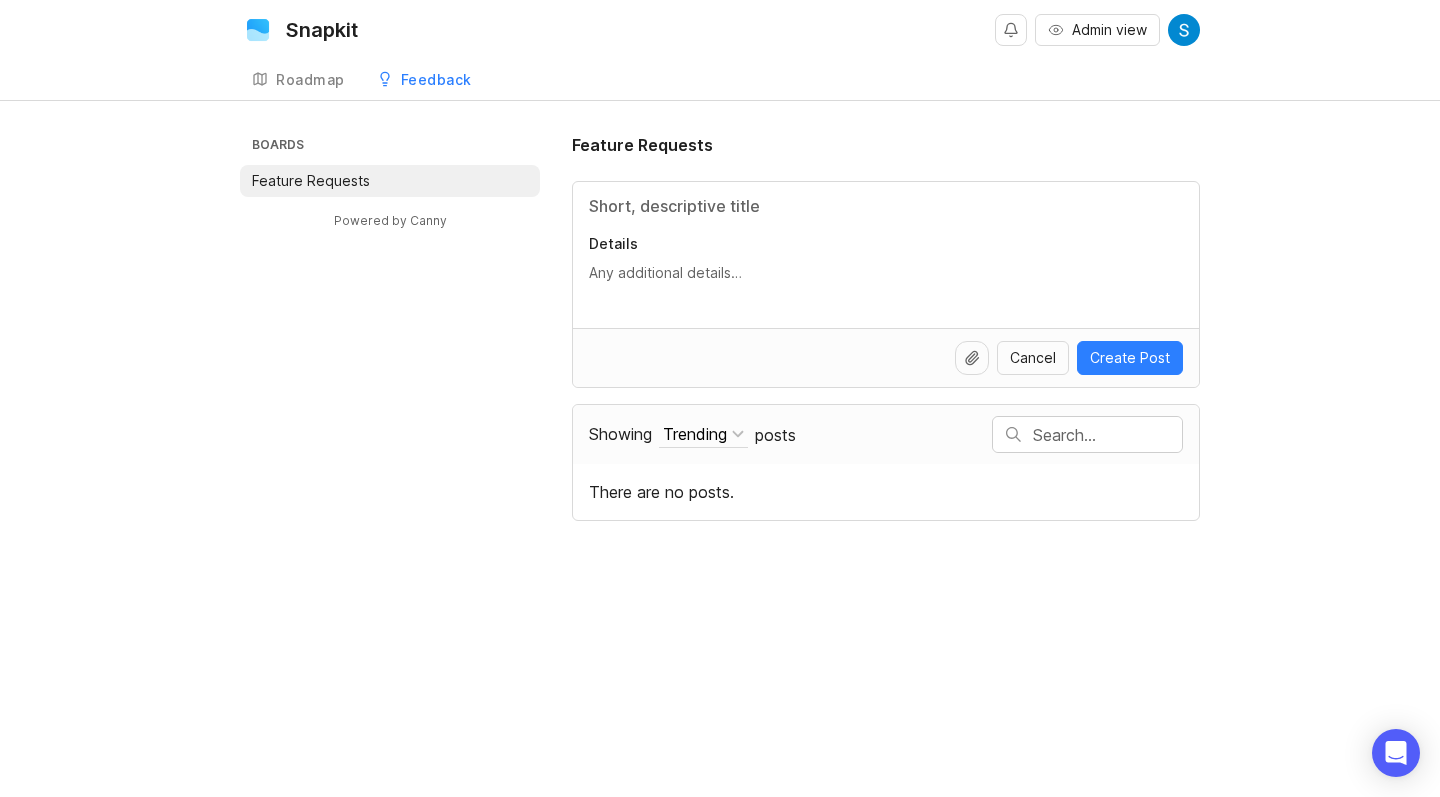 scroll, scrollTop: 0, scrollLeft: 0, axis: both 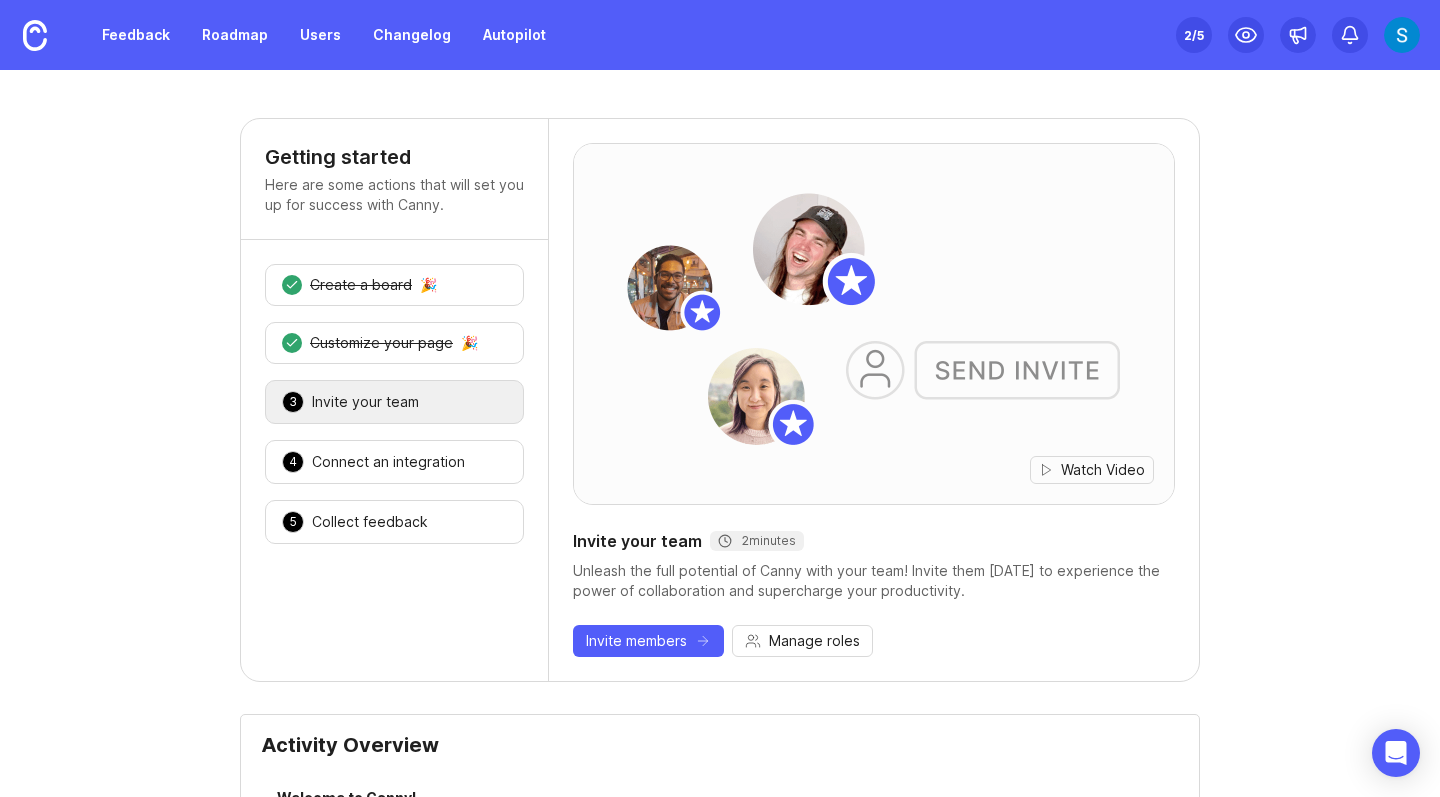 click on "3 Invite your team 🎉" at bounding box center [394, 402] 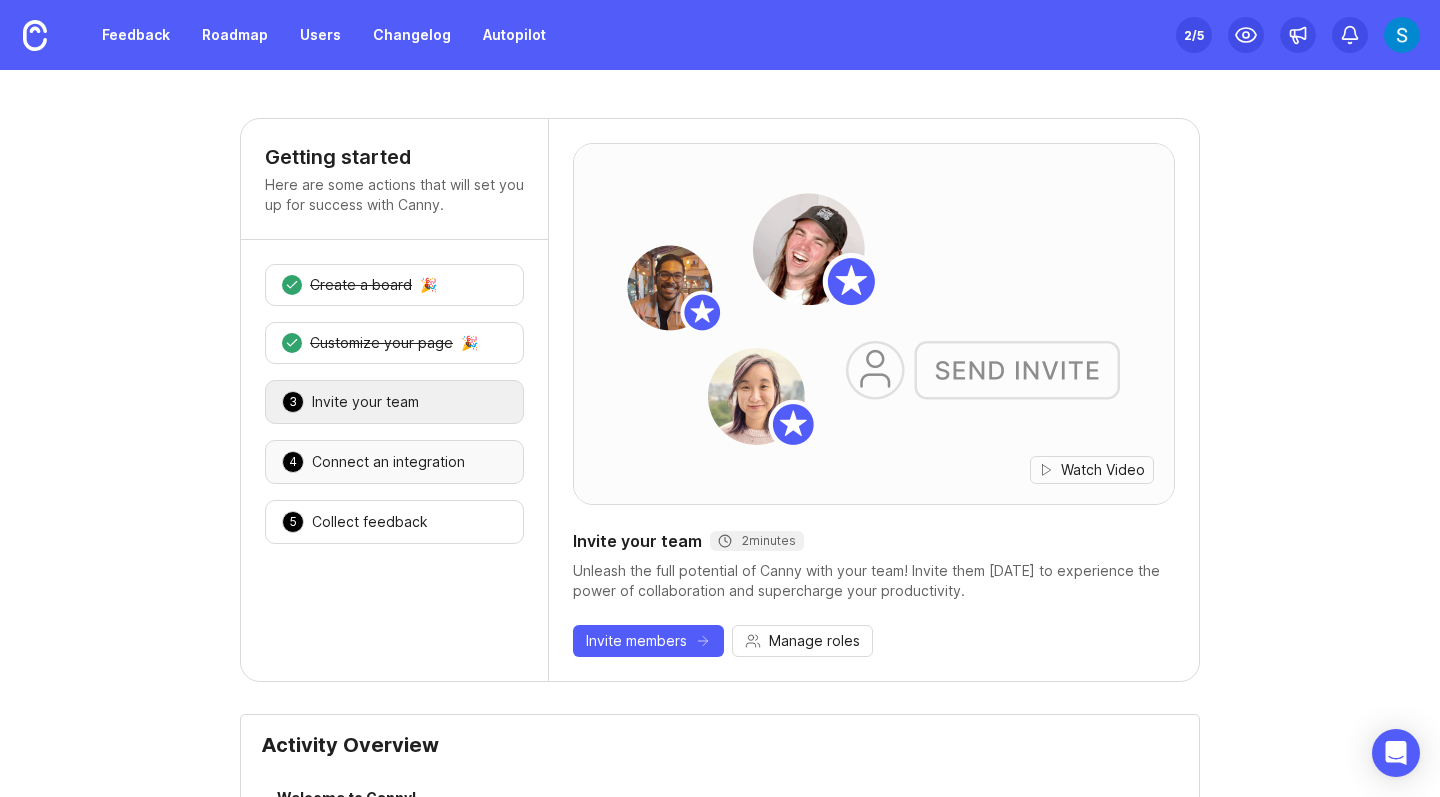 click on "Connect an integration" at bounding box center [388, 462] 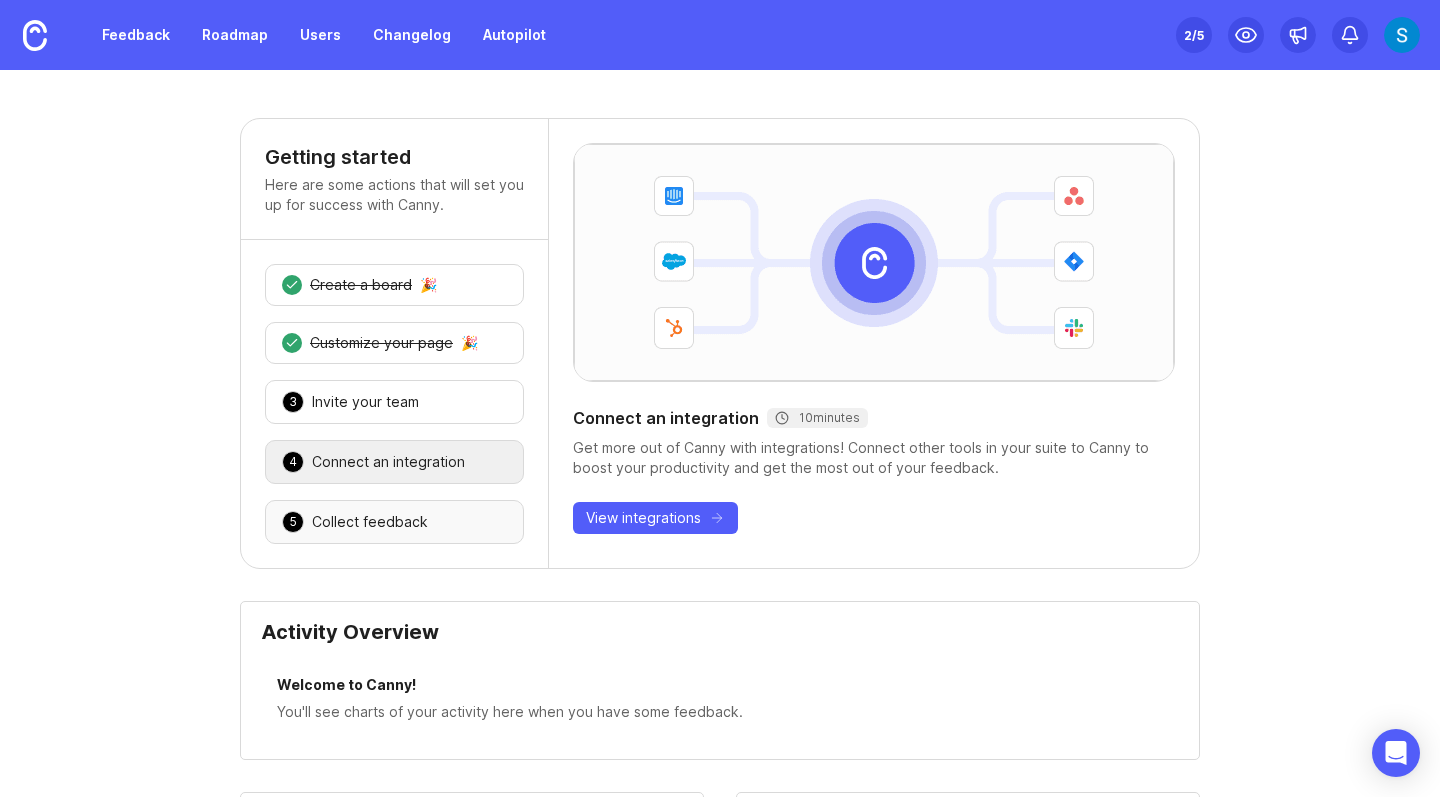 click on "Collect feedback" at bounding box center [370, 522] 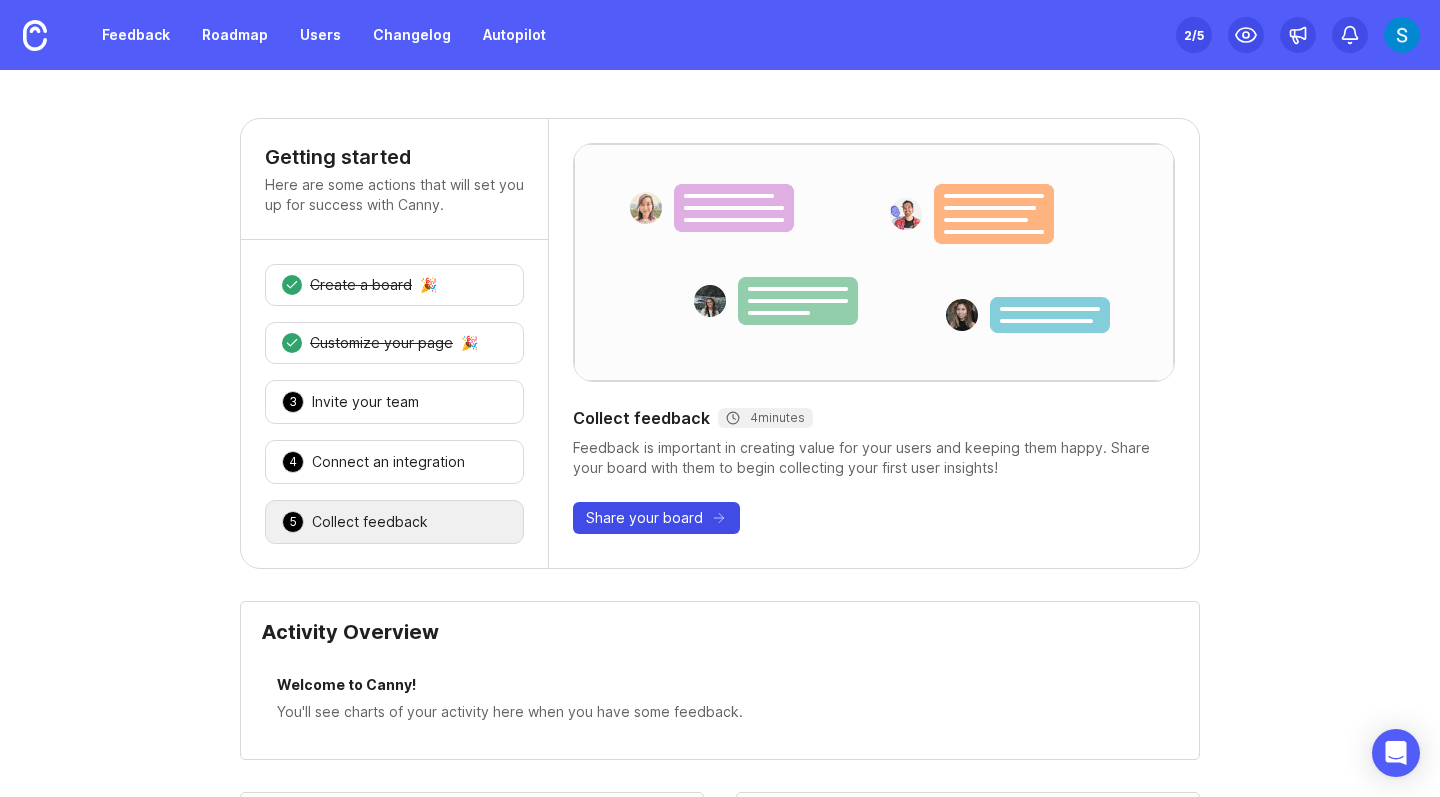 click on "Share your board" at bounding box center (644, 518) 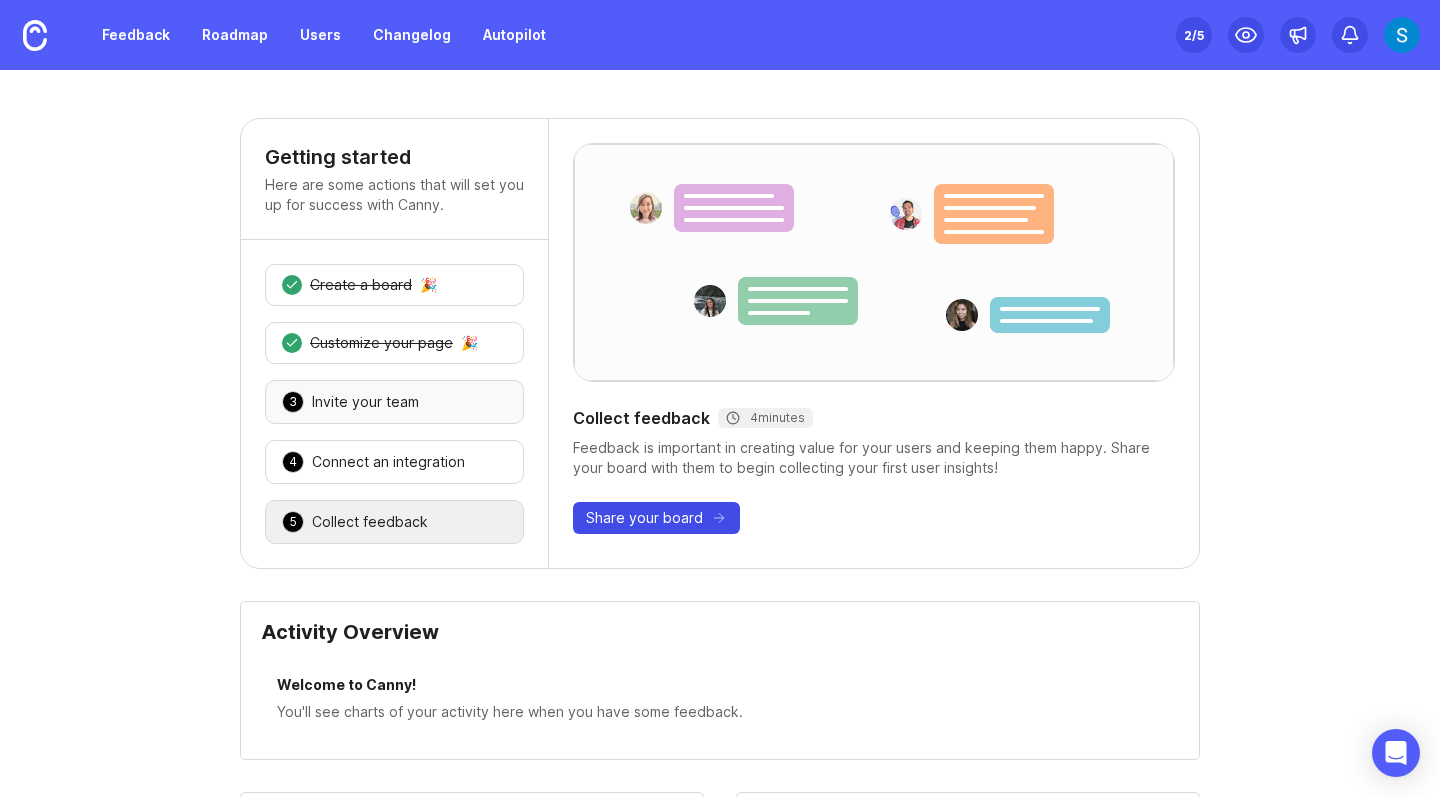 type 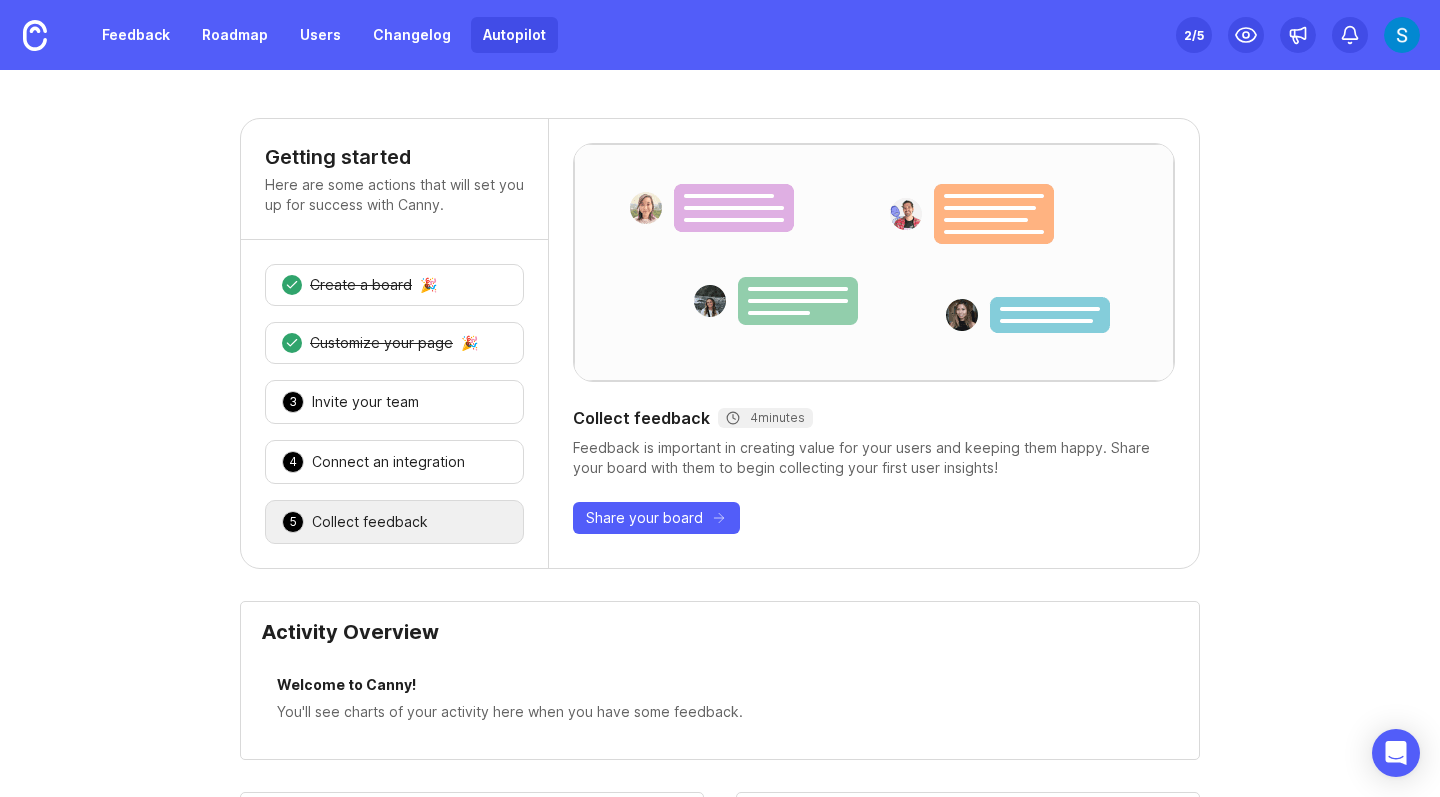 click on "Autopilot" at bounding box center (514, 35) 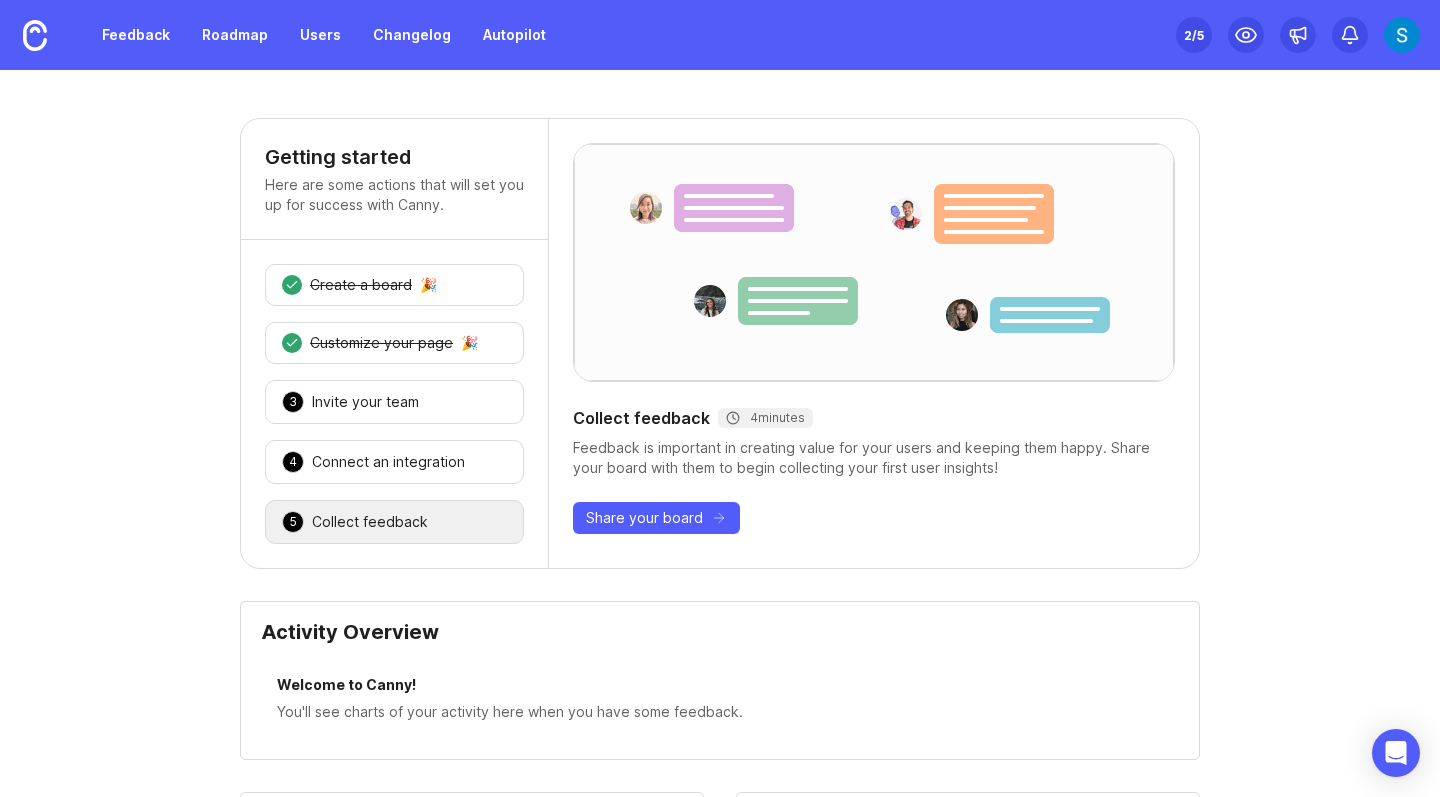 click at bounding box center (1402, 35) 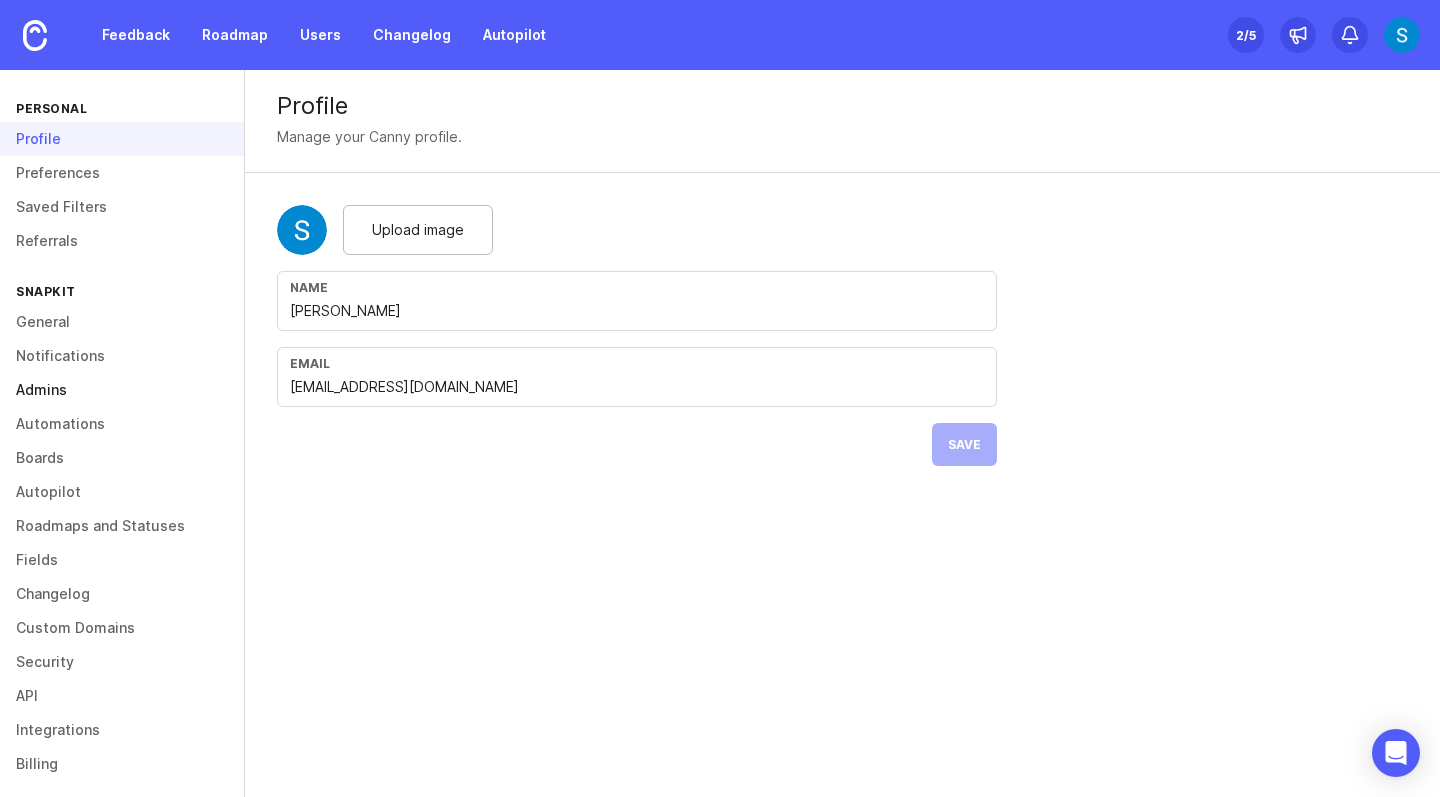 click on "Admins" at bounding box center (122, 390) 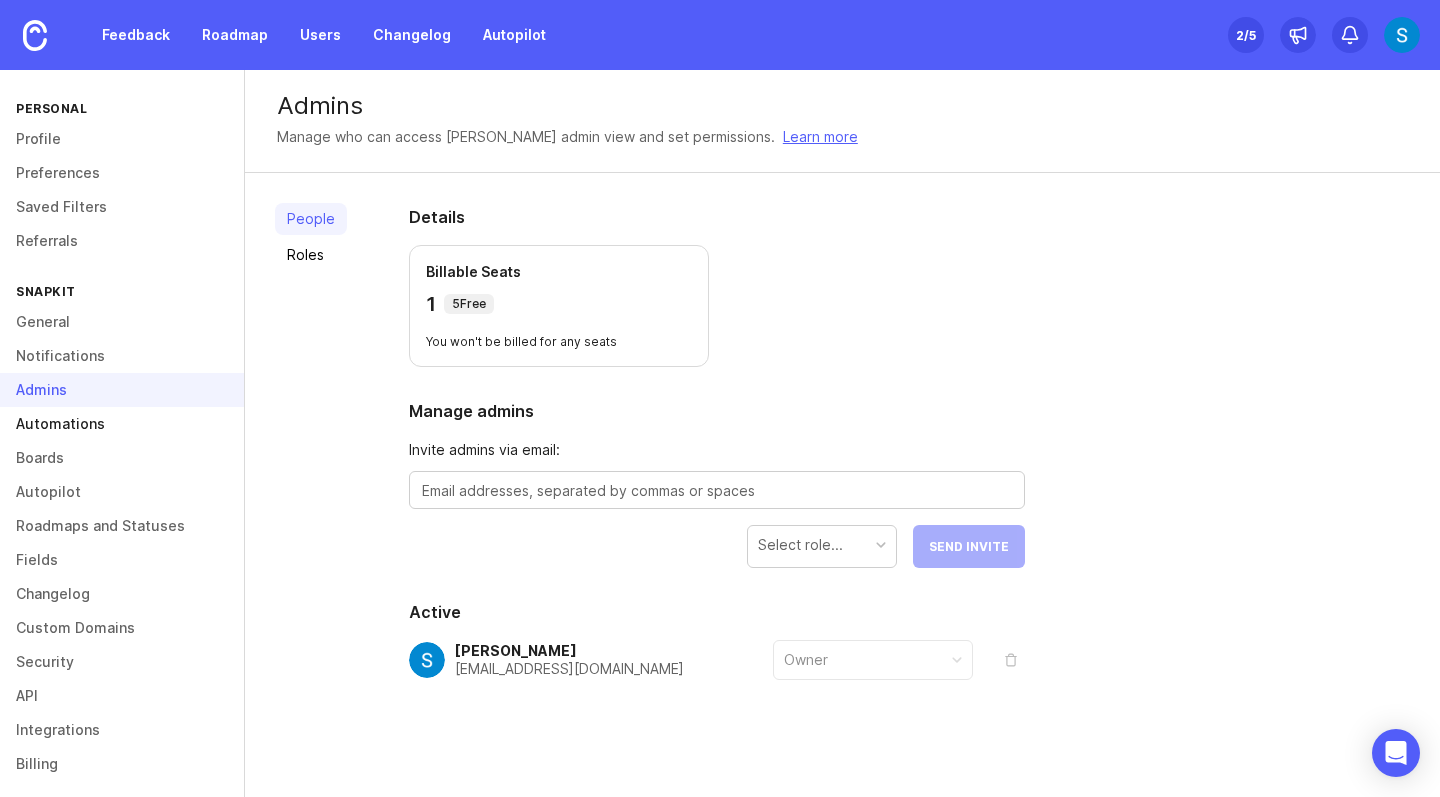 click on "Automations" at bounding box center (122, 424) 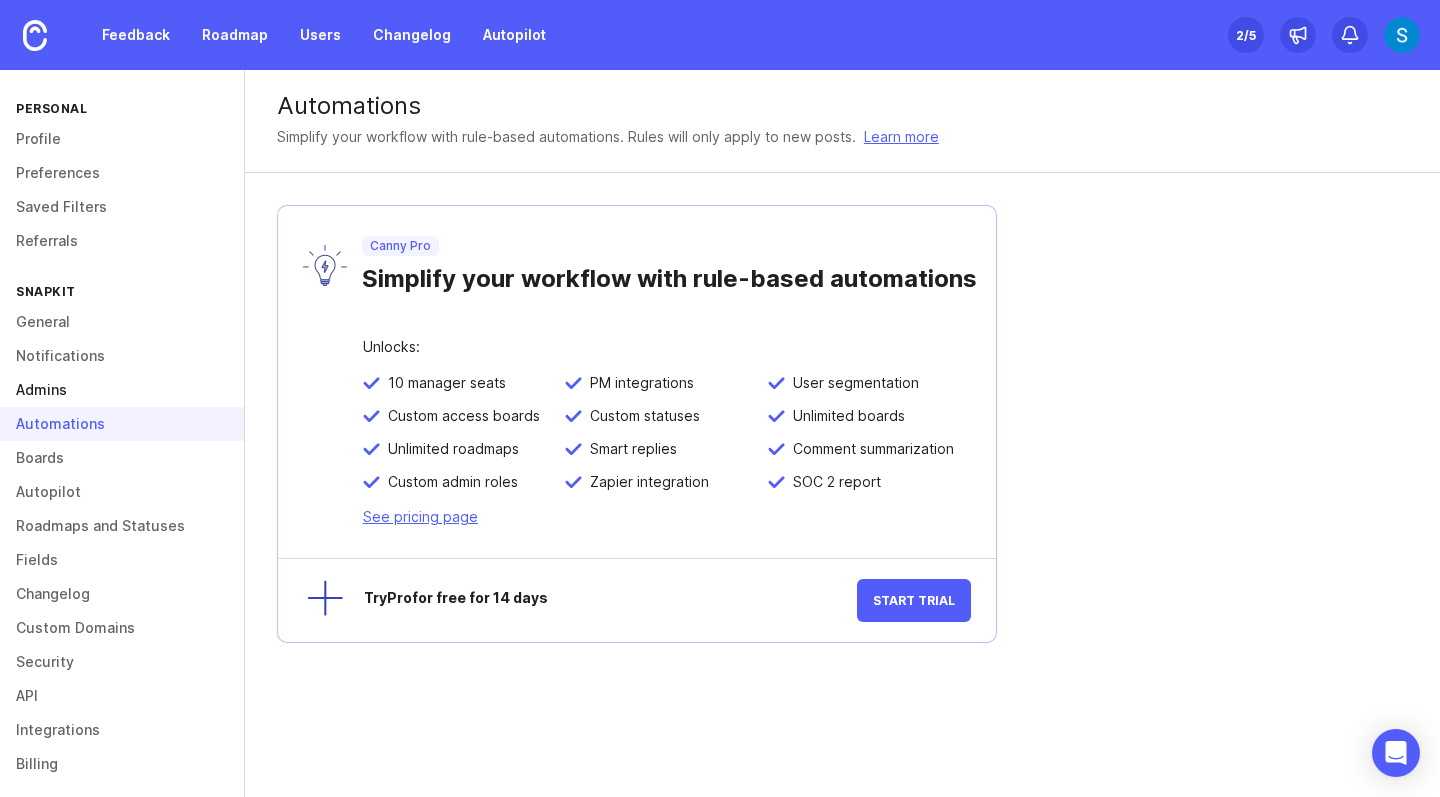 click on "Admins" at bounding box center (122, 390) 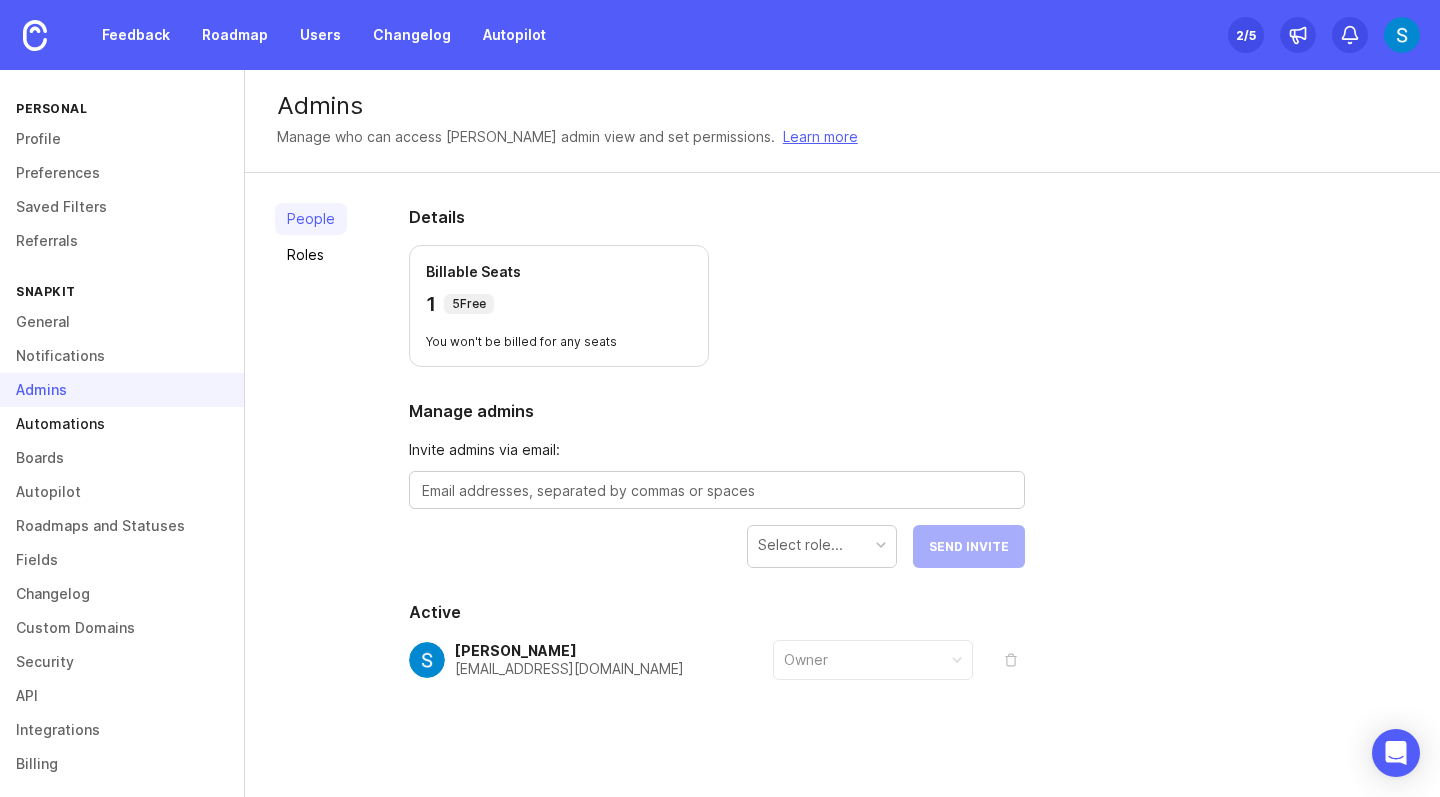 click on "Automations" at bounding box center [122, 424] 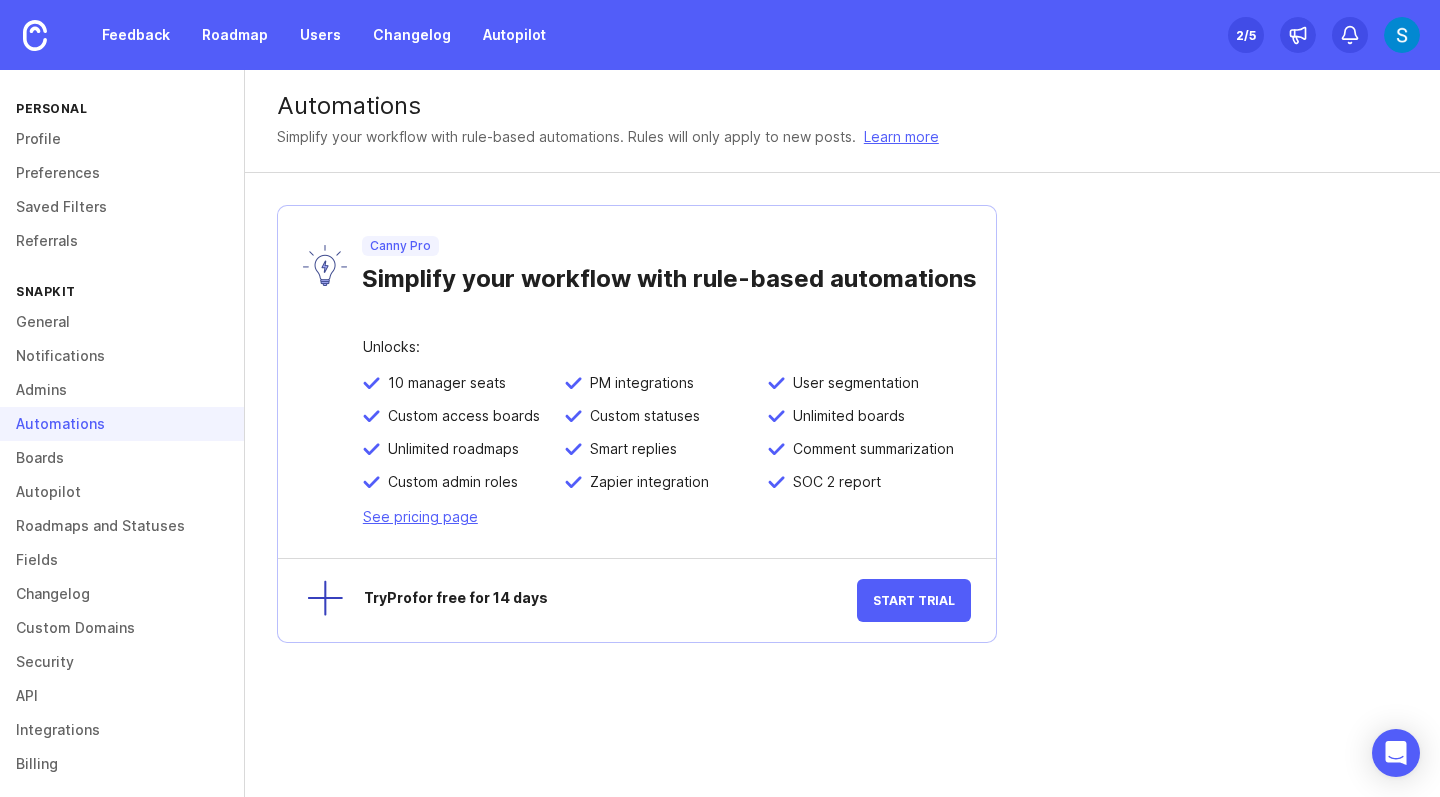scroll, scrollTop: 9, scrollLeft: 0, axis: vertical 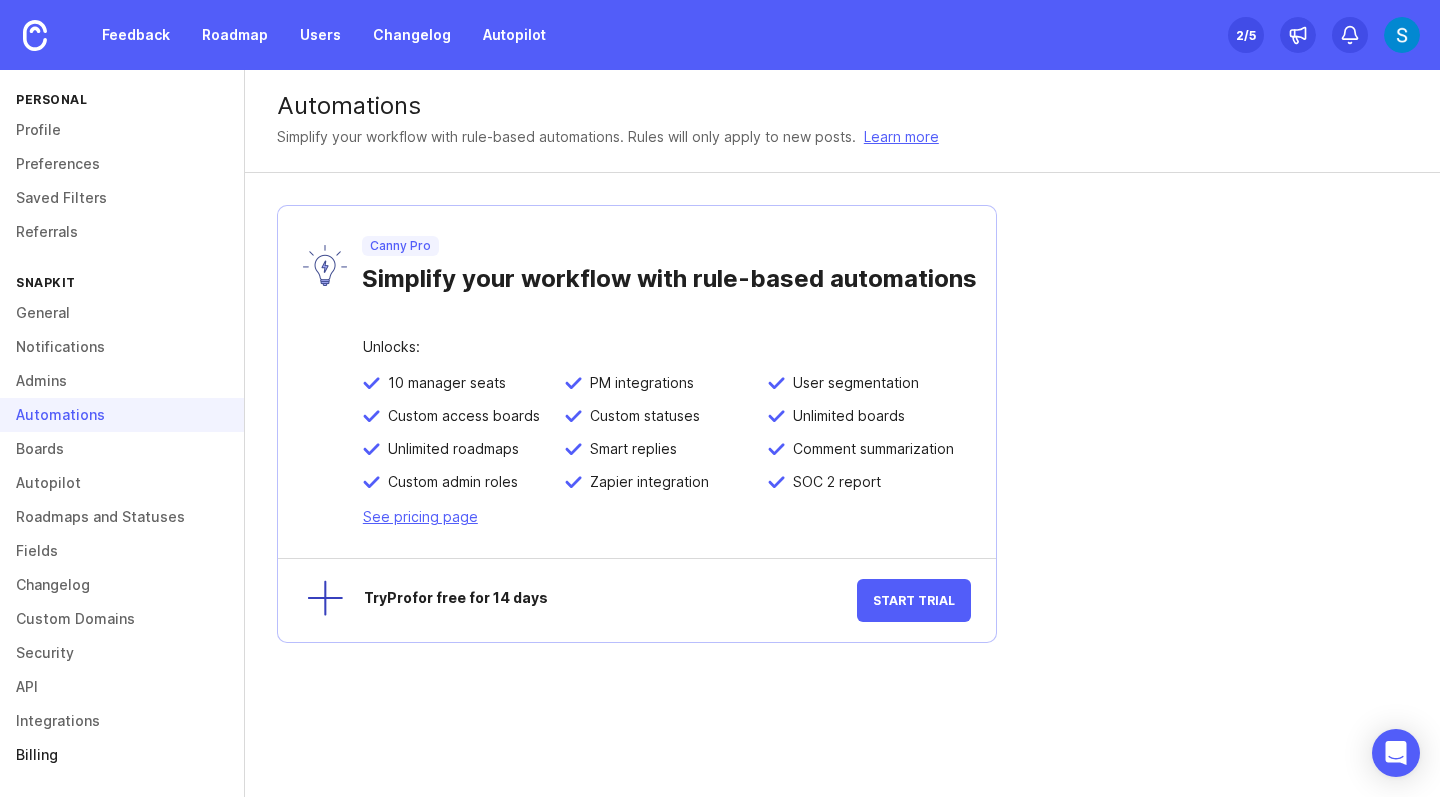 click on "Billing" at bounding box center [122, 755] 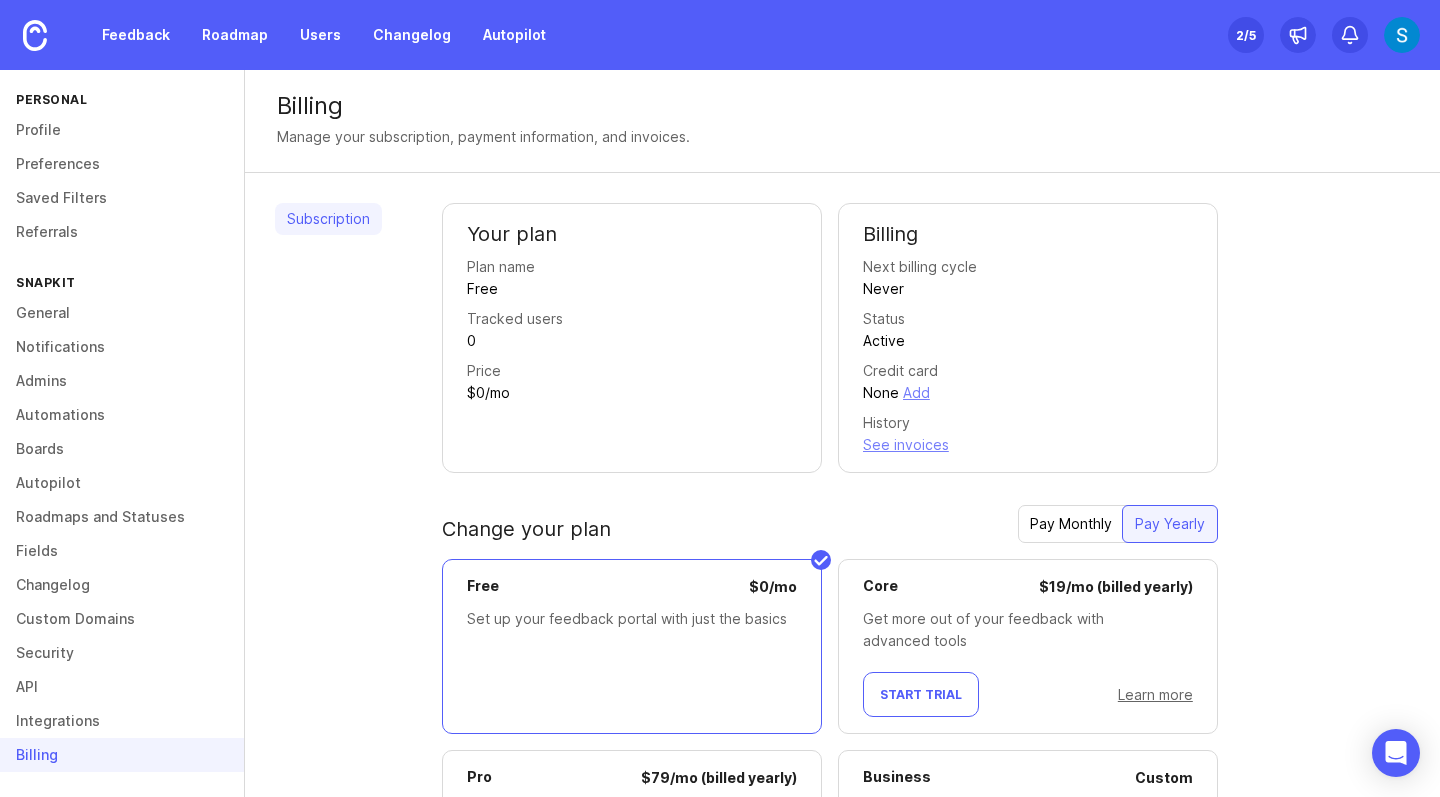 click on "Tracked users 0" at bounding box center [632, 330] 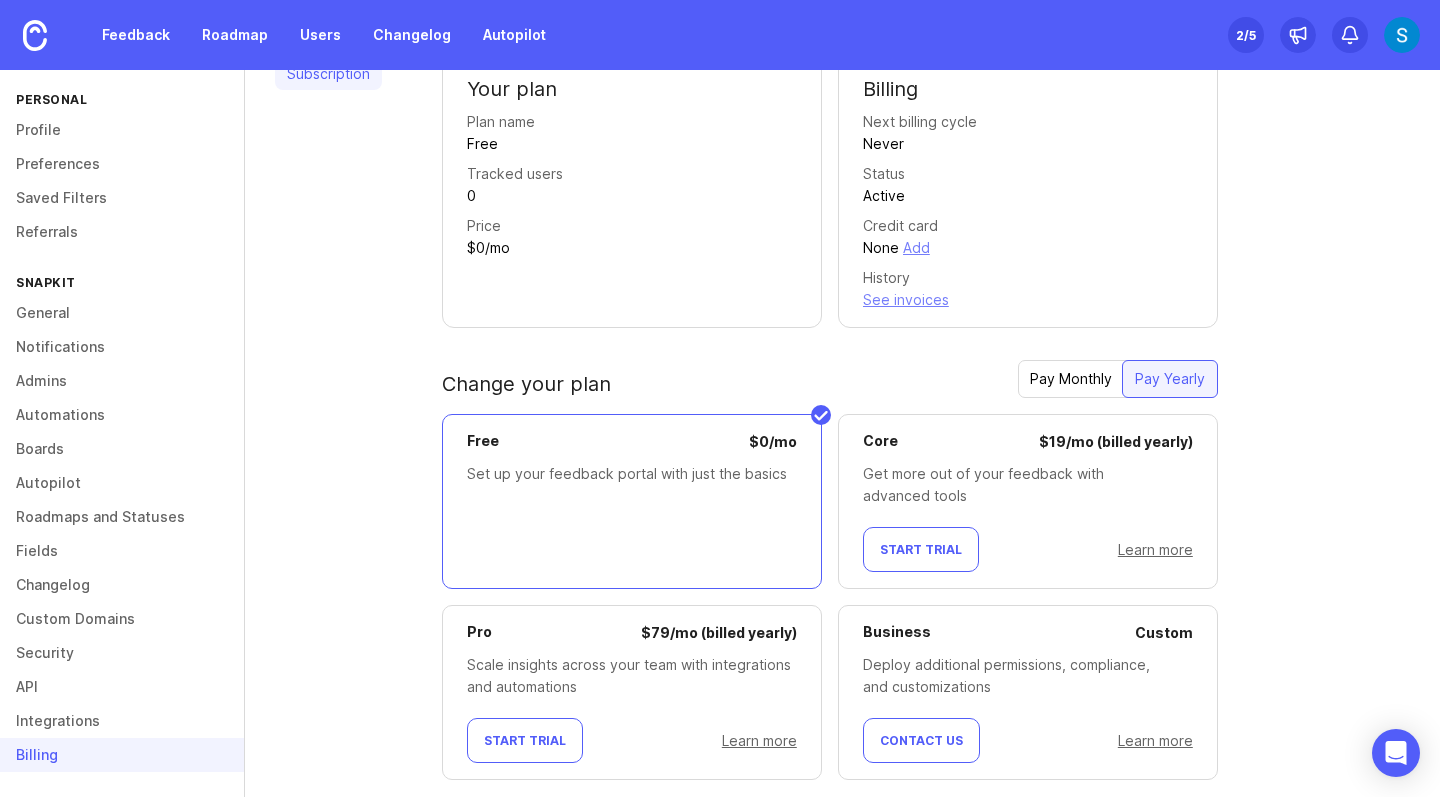 scroll, scrollTop: 189, scrollLeft: 0, axis: vertical 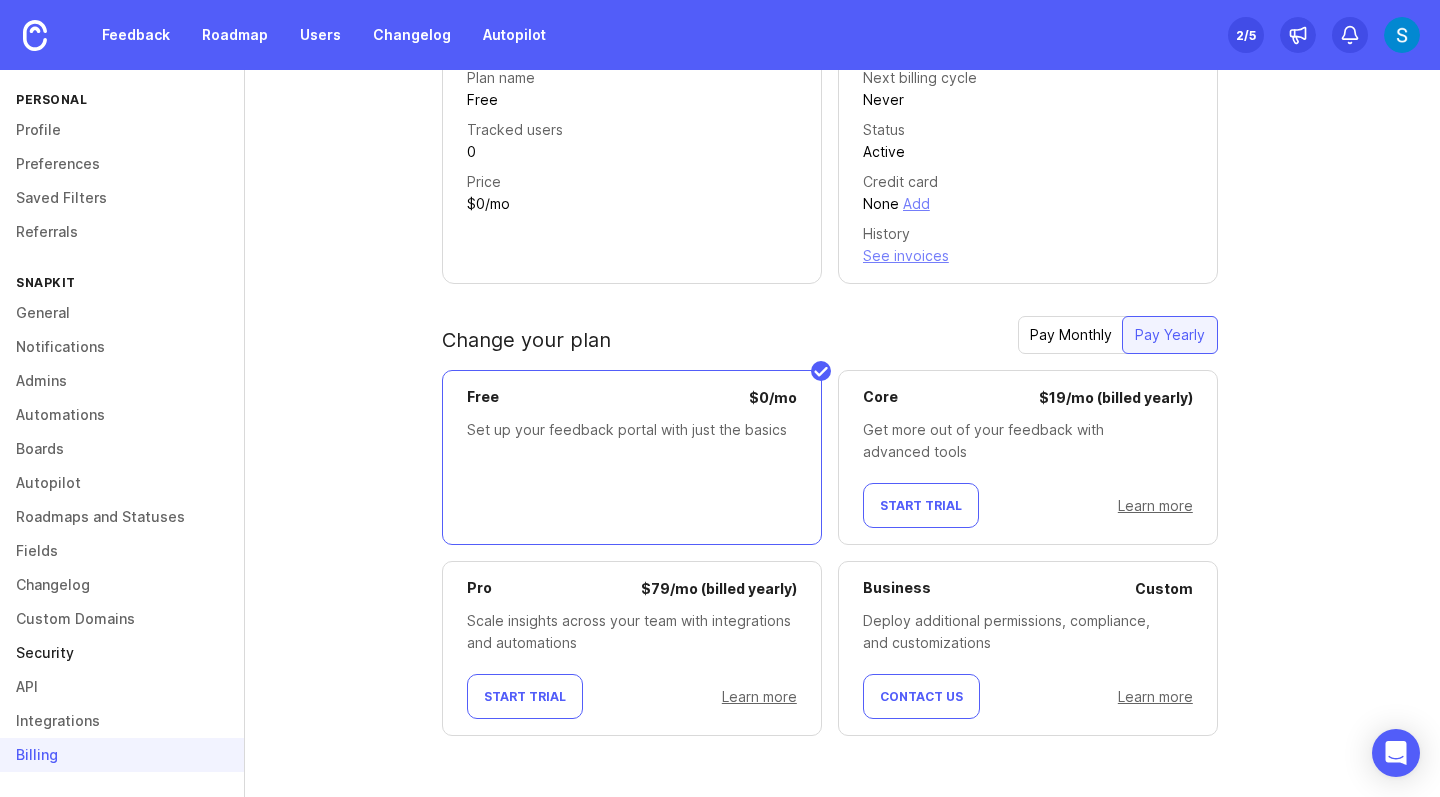 click on "Security" at bounding box center (122, 653) 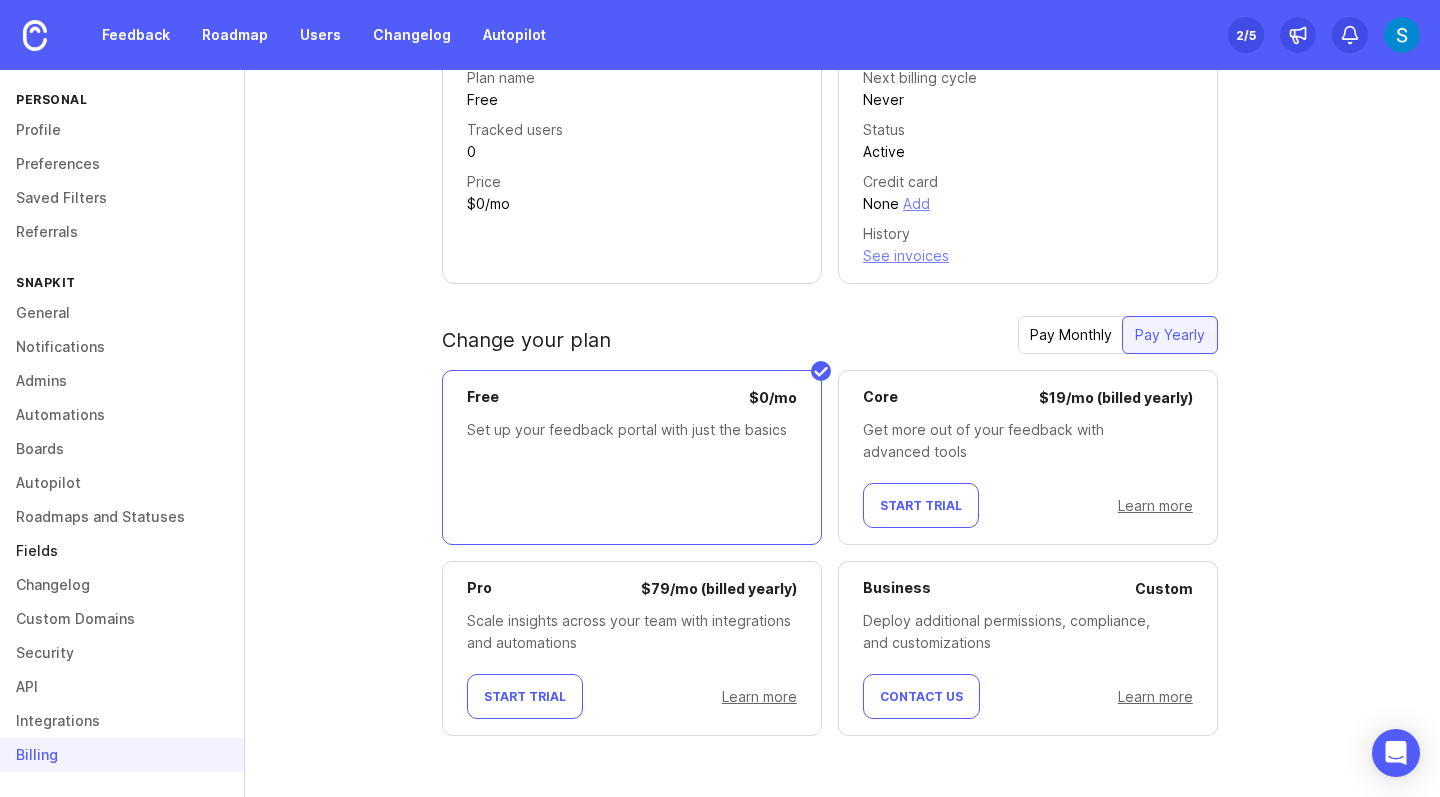 scroll, scrollTop: 0, scrollLeft: 0, axis: both 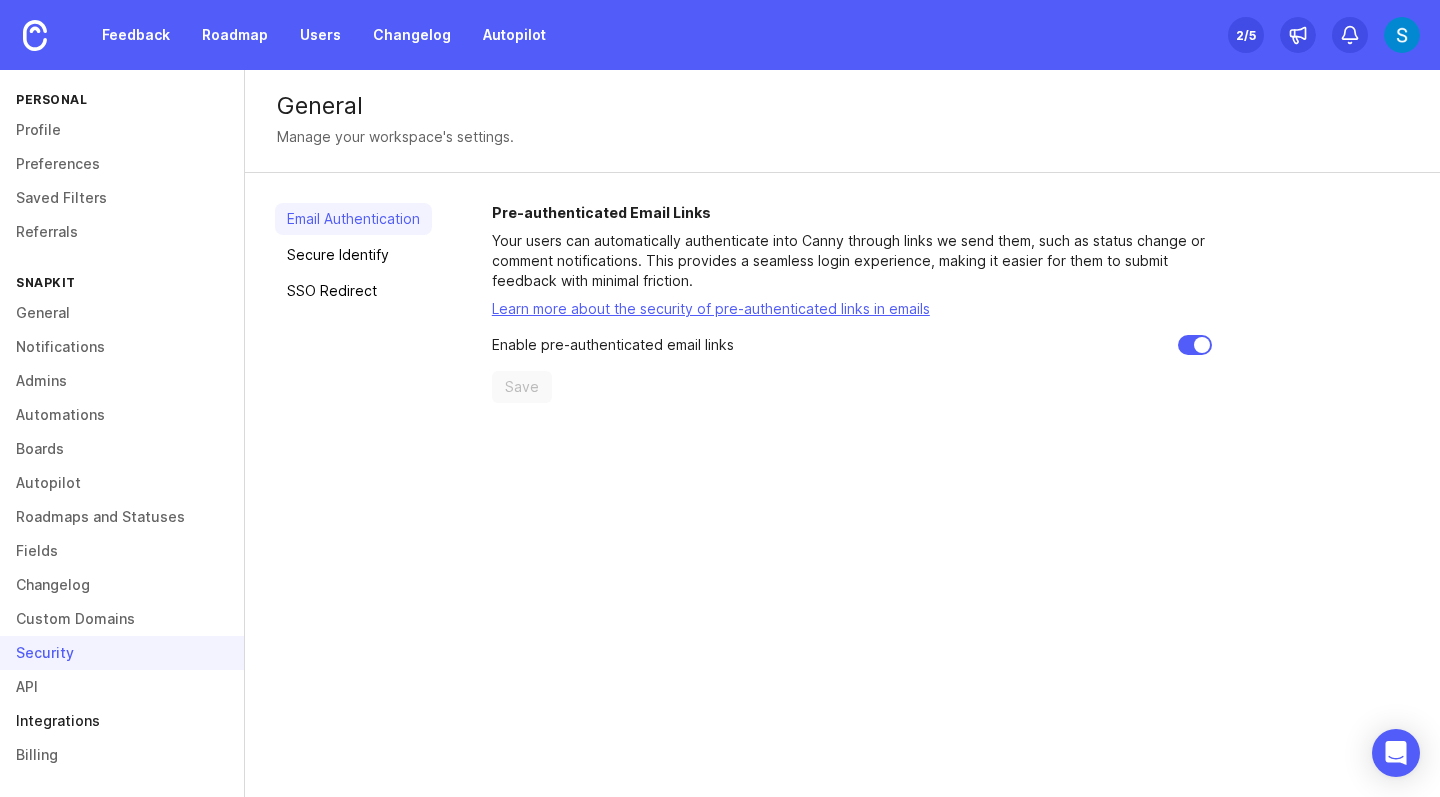 click on "Integrations" at bounding box center [122, 721] 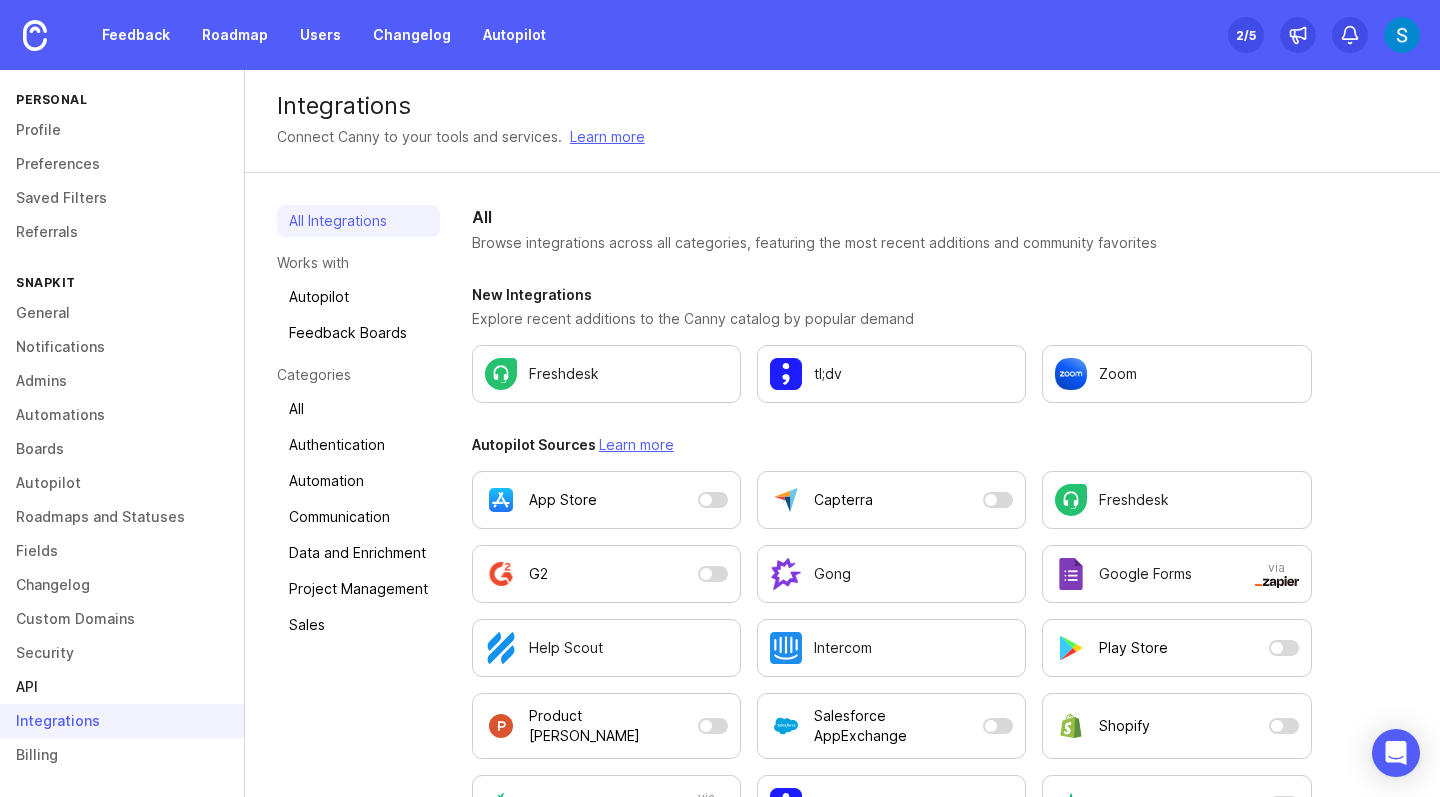 click on "API" at bounding box center (122, 687) 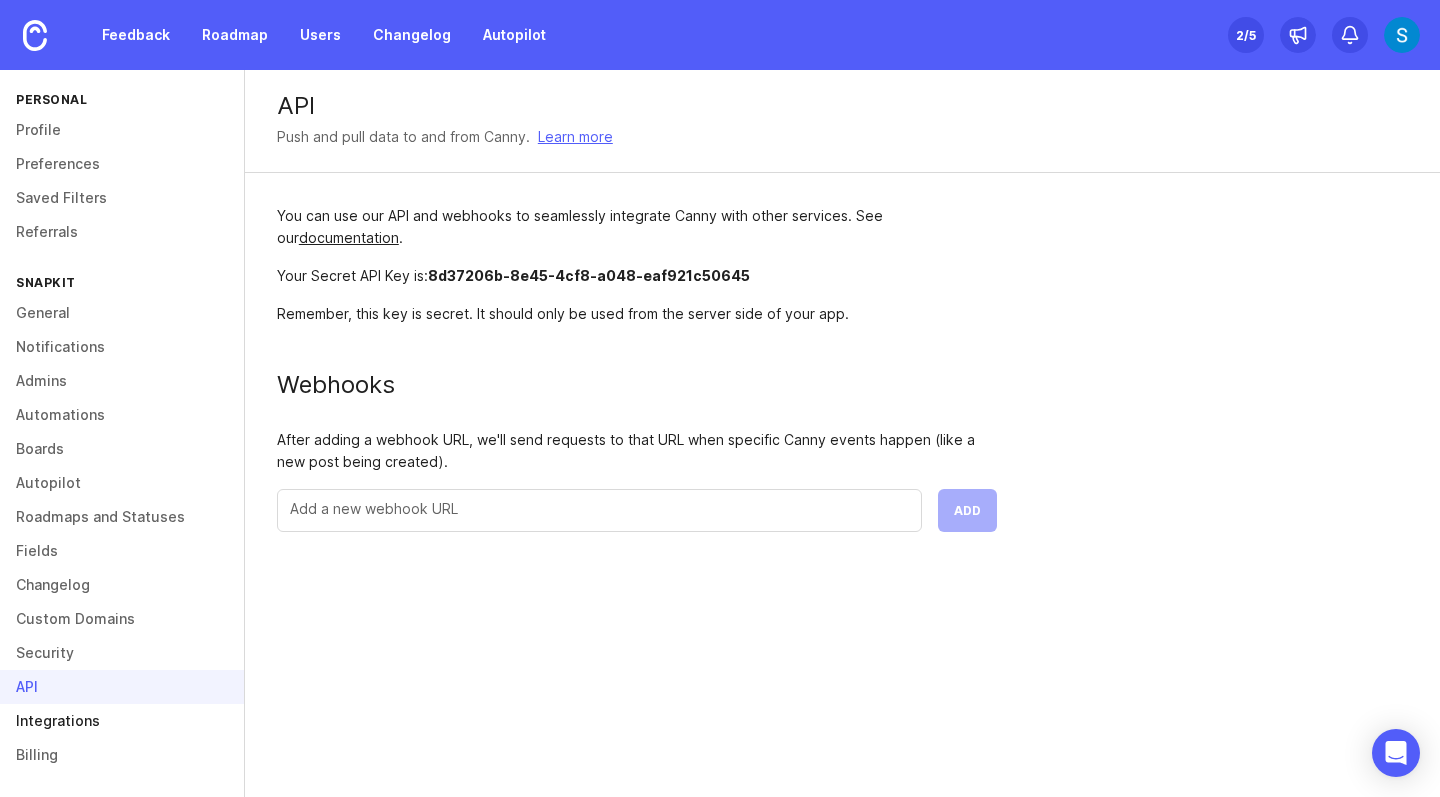 click on "Integrations" at bounding box center (122, 721) 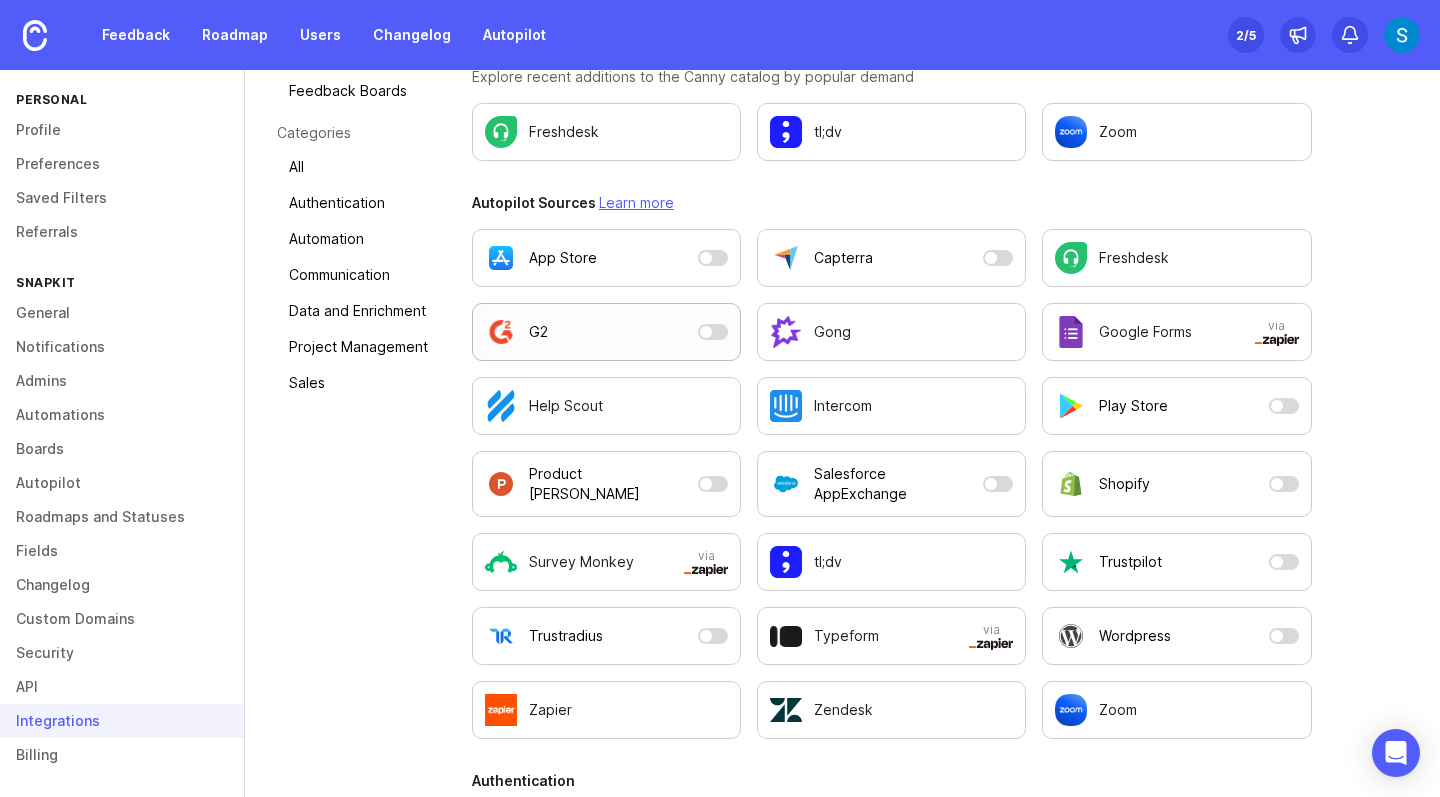 scroll, scrollTop: 269, scrollLeft: 0, axis: vertical 